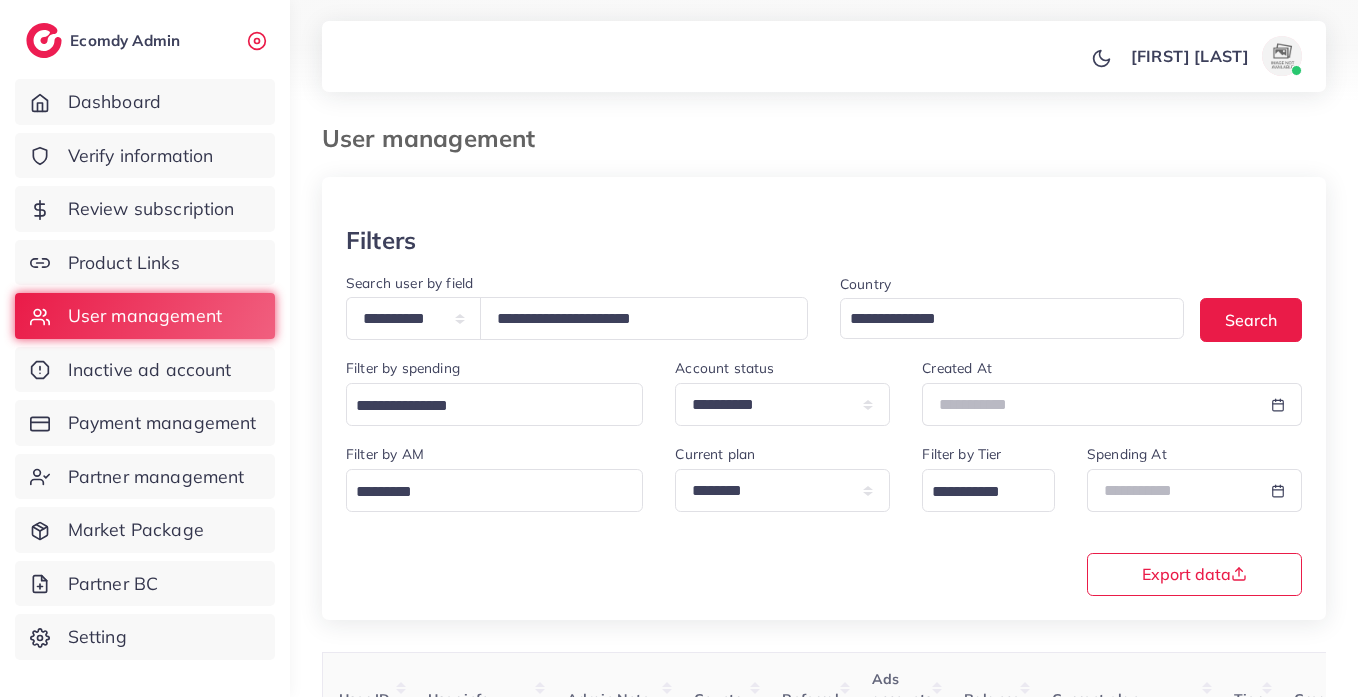 select on "*****" 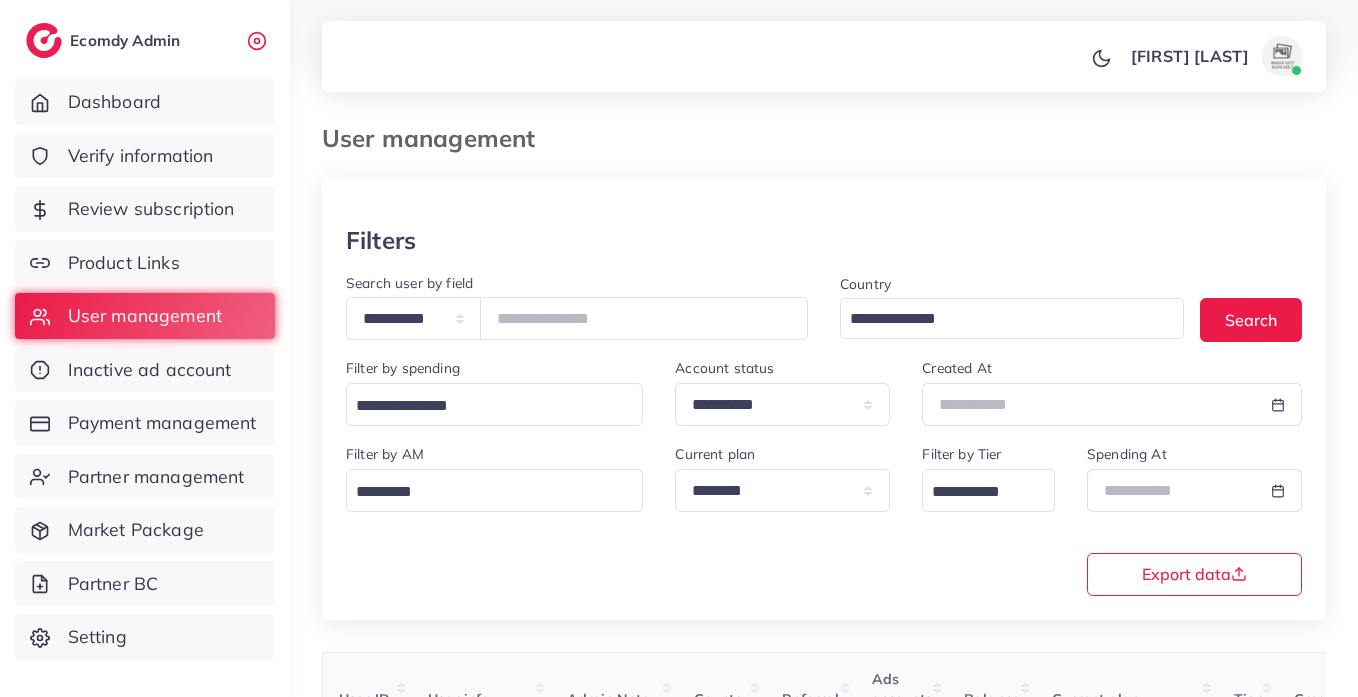 scroll, scrollTop: 0, scrollLeft: 675, axis: horizontal 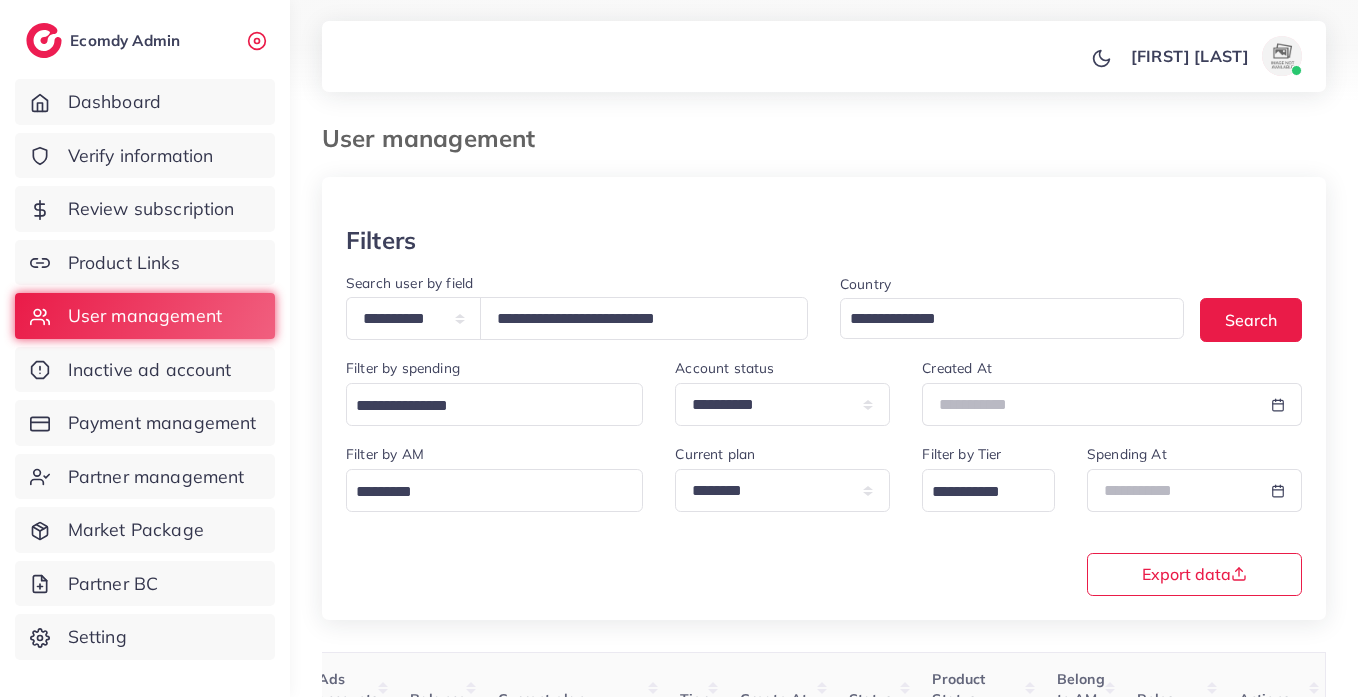 type on "**********" 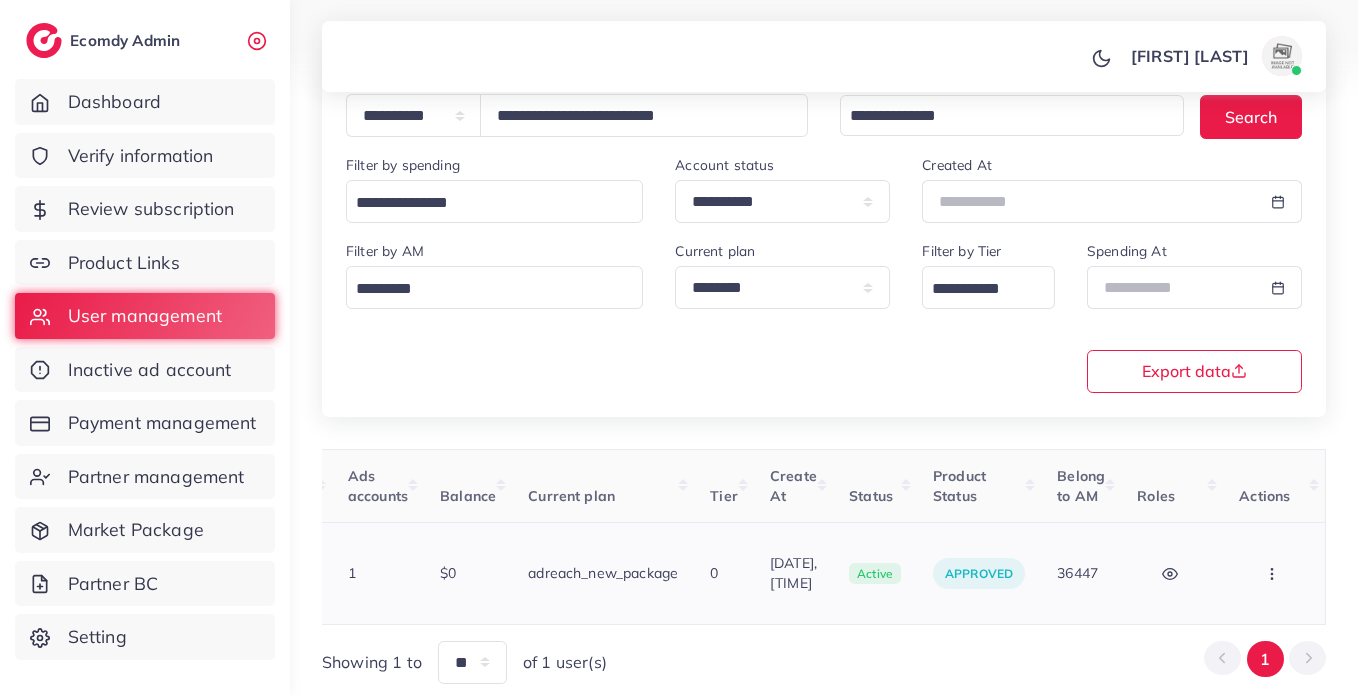 scroll, scrollTop: 260, scrollLeft: 0, axis: vertical 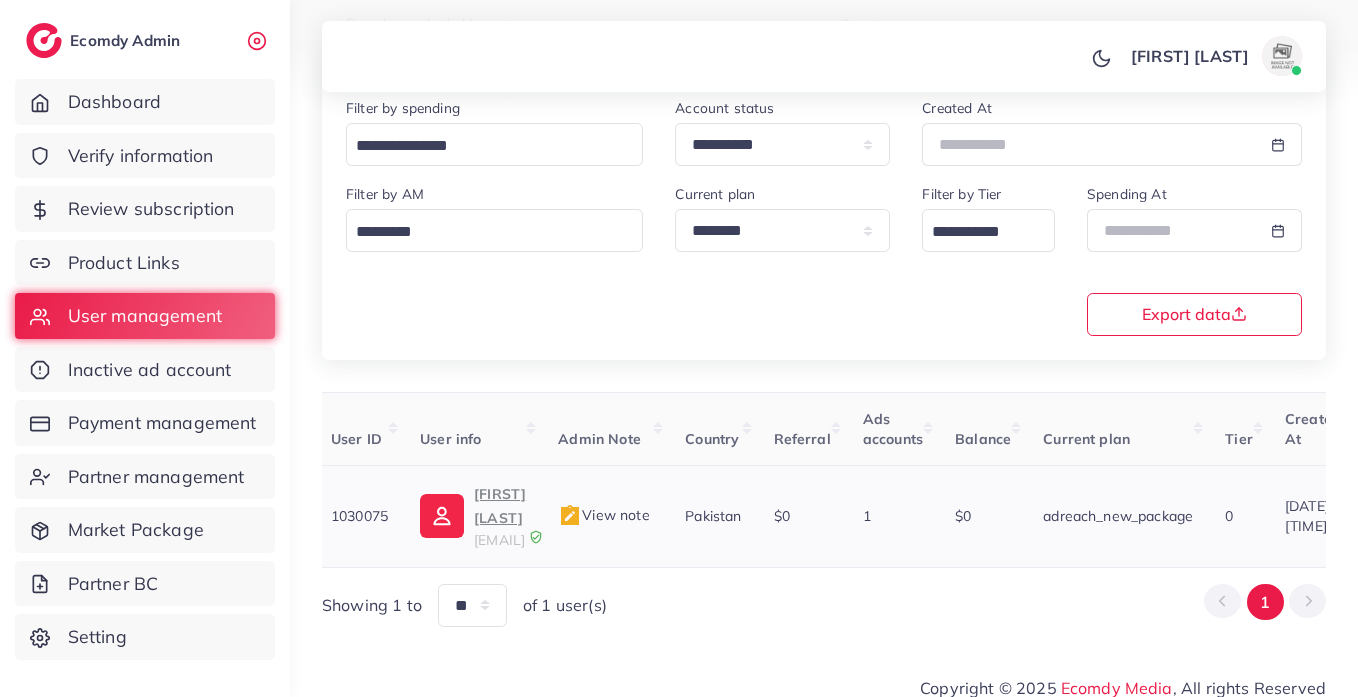 click at bounding box center [442, 516] 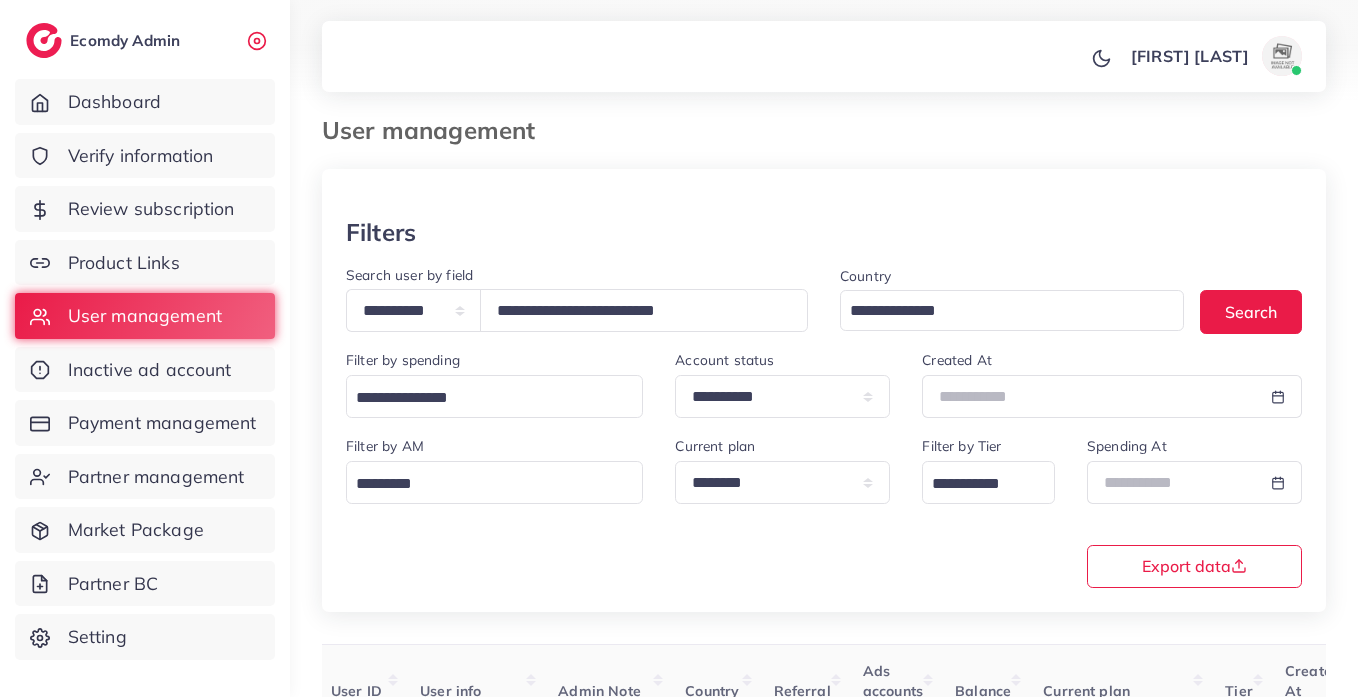 scroll, scrollTop: 0, scrollLeft: 0, axis: both 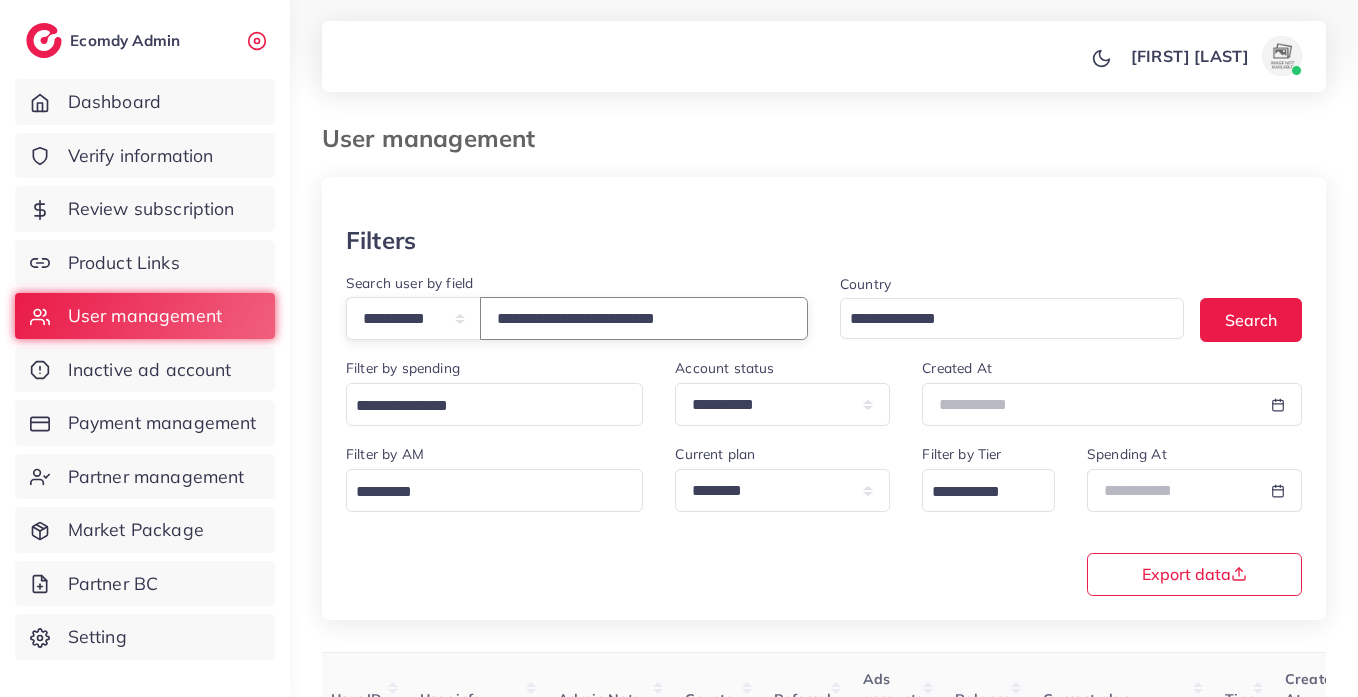 click on "**********" at bounding box center [644, 318] 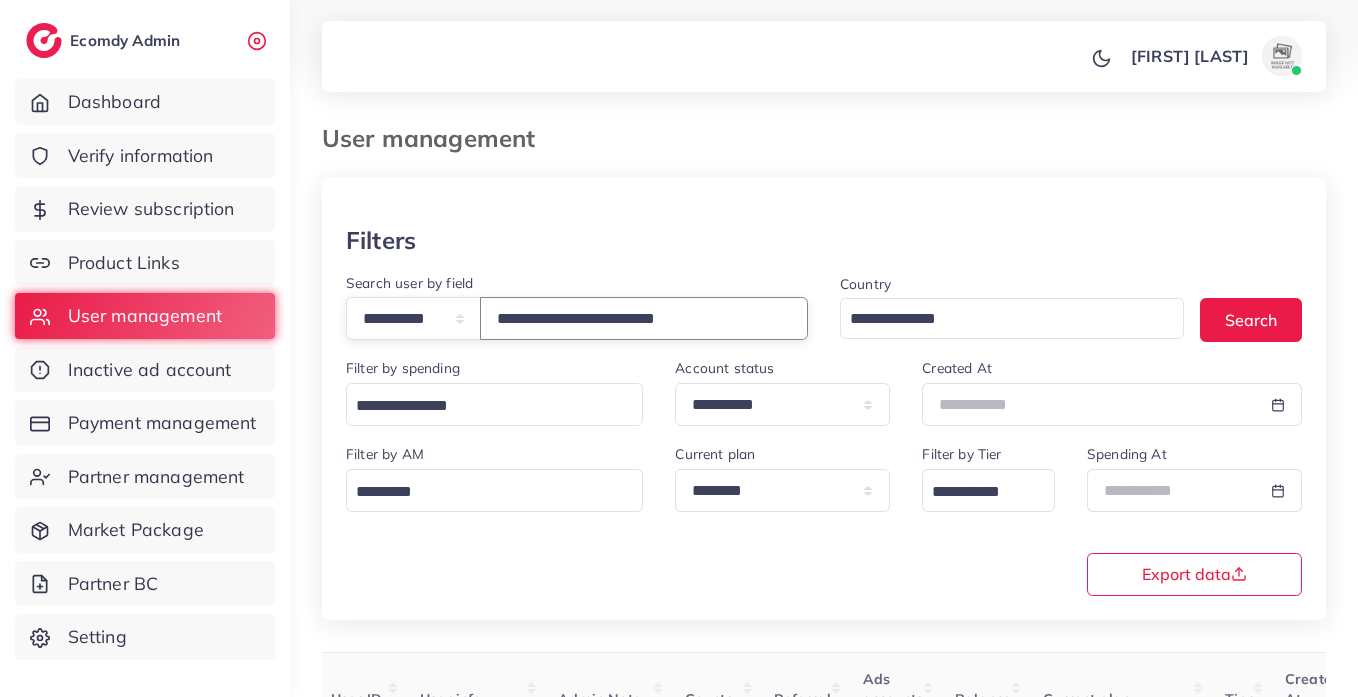 click on "**********" at bounding box center (644, 318) 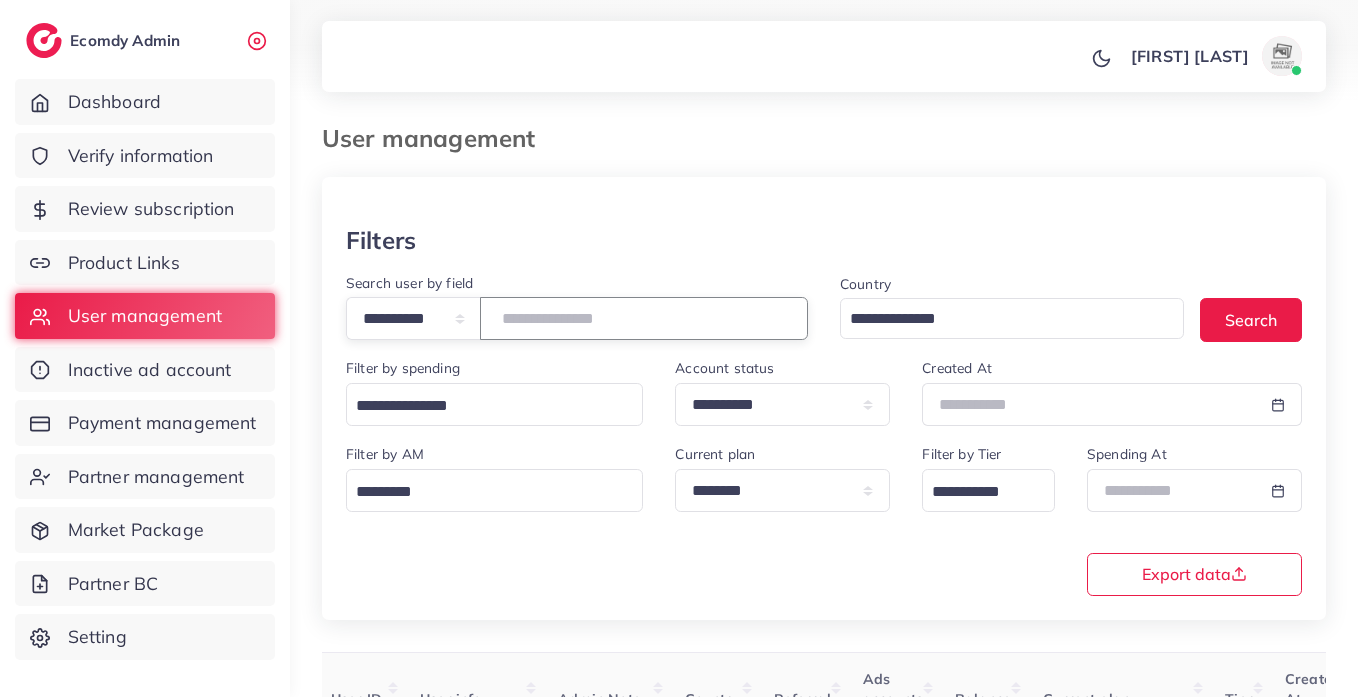 paste on "**********" 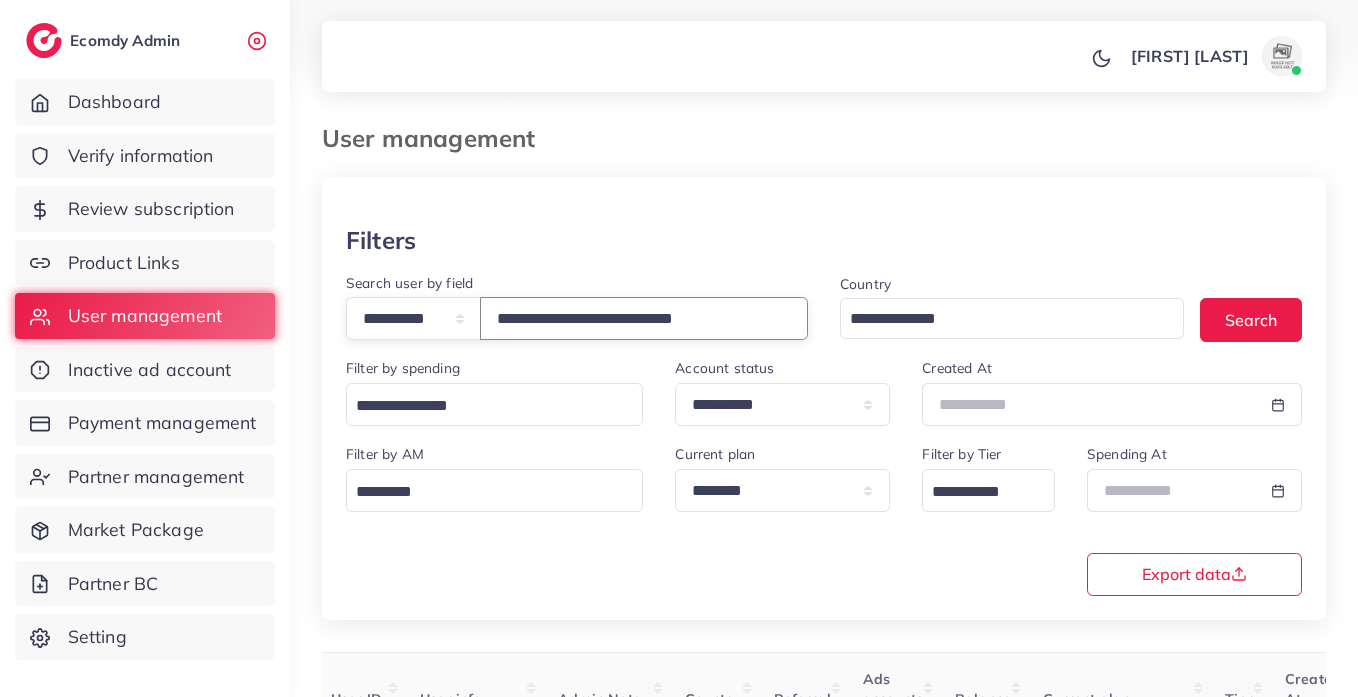 type on "**********" 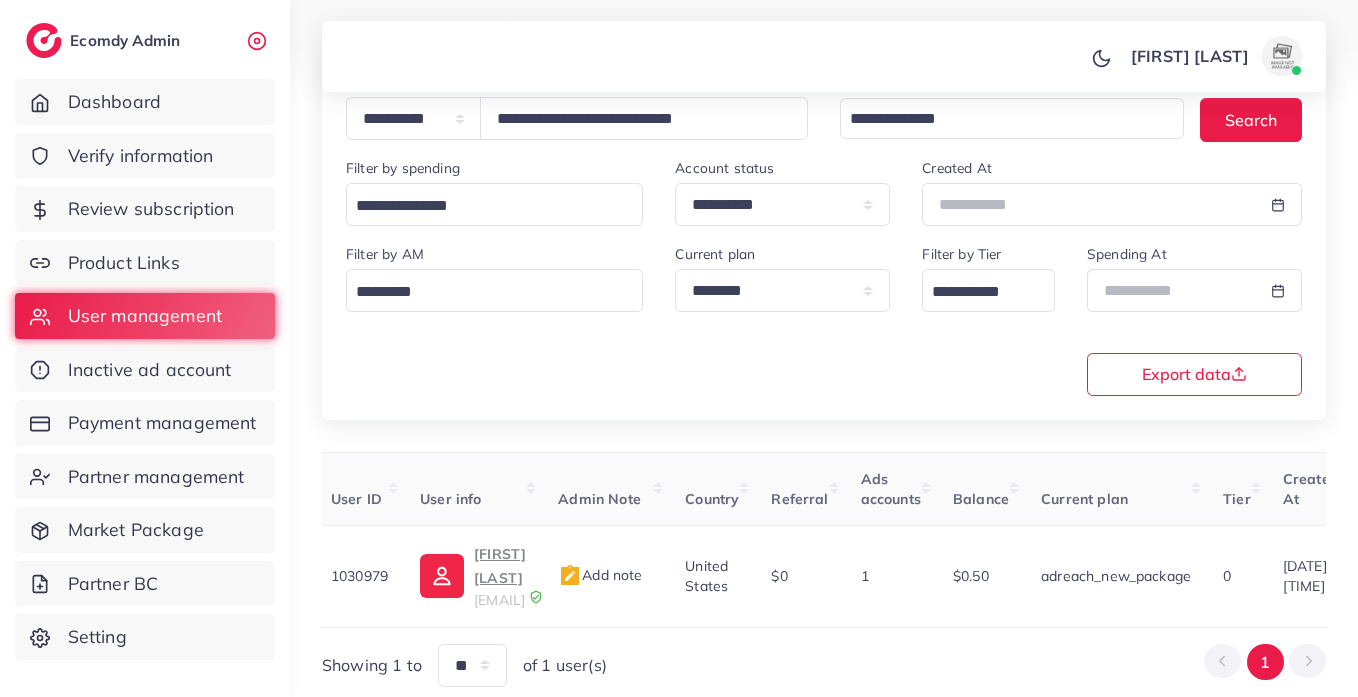 scroll, scrollTop: 260, scrollLeft: 0, axis: vertical 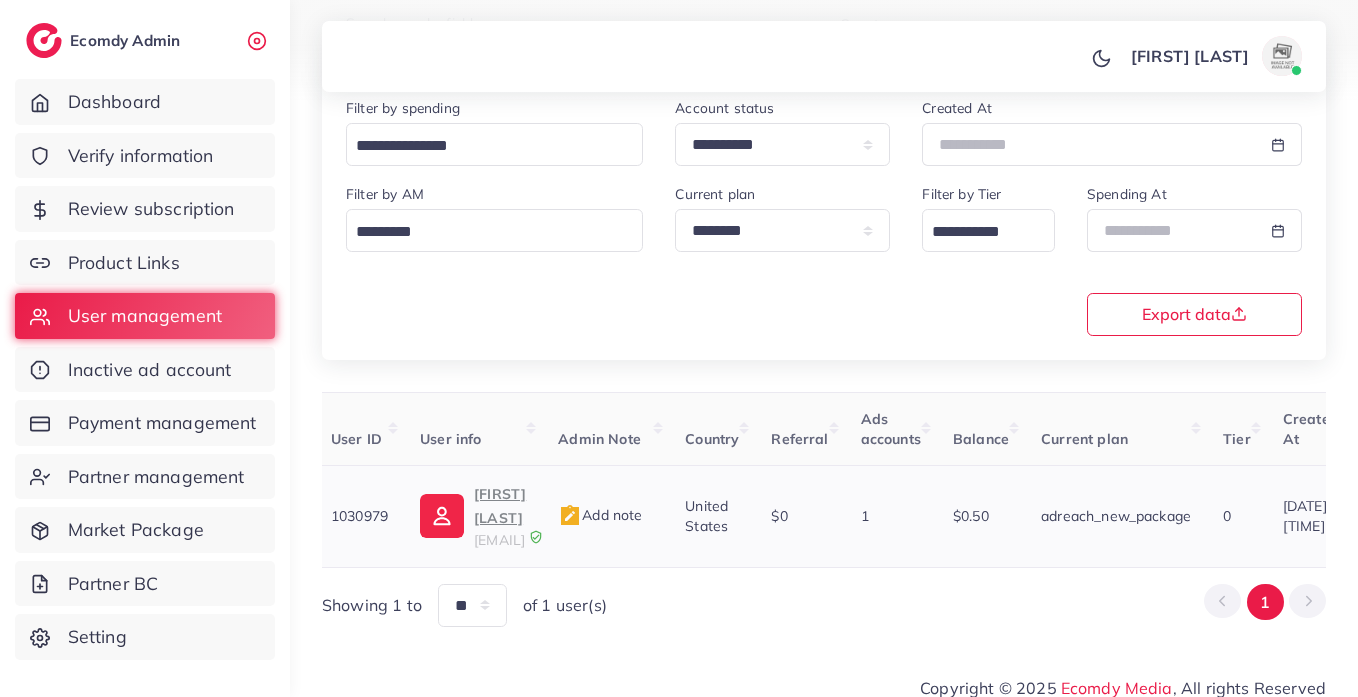 click on "[FIRST] [LAST]" at bounding box center (500, 506) 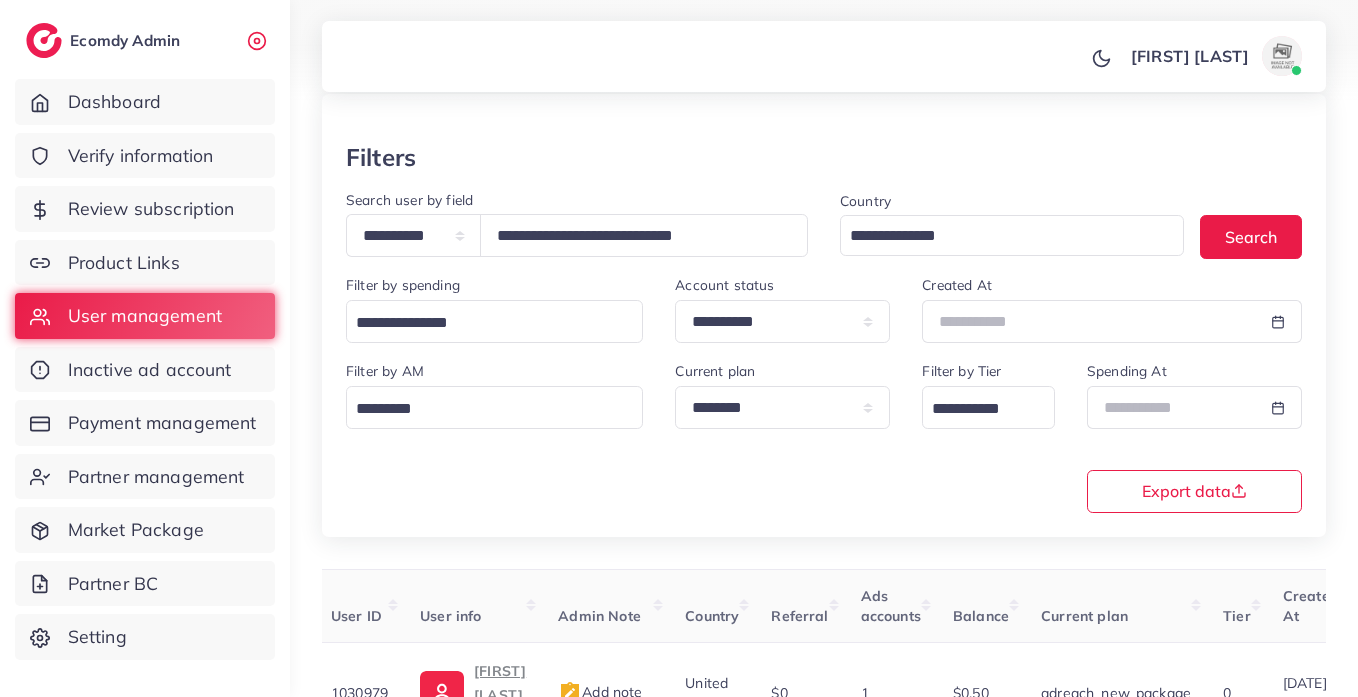 scroll, scrollTop: 0, scrollLeft: 0, axis: both 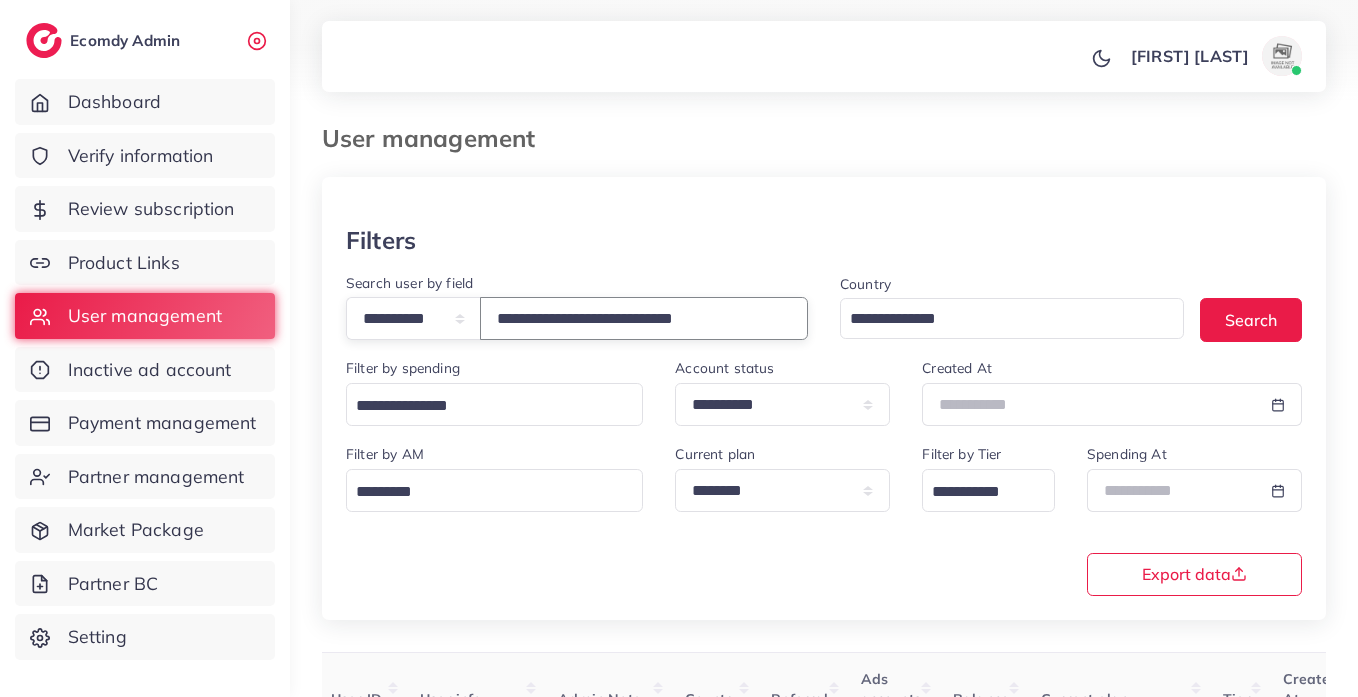 click on "**********" at bounding box center [644, 318] 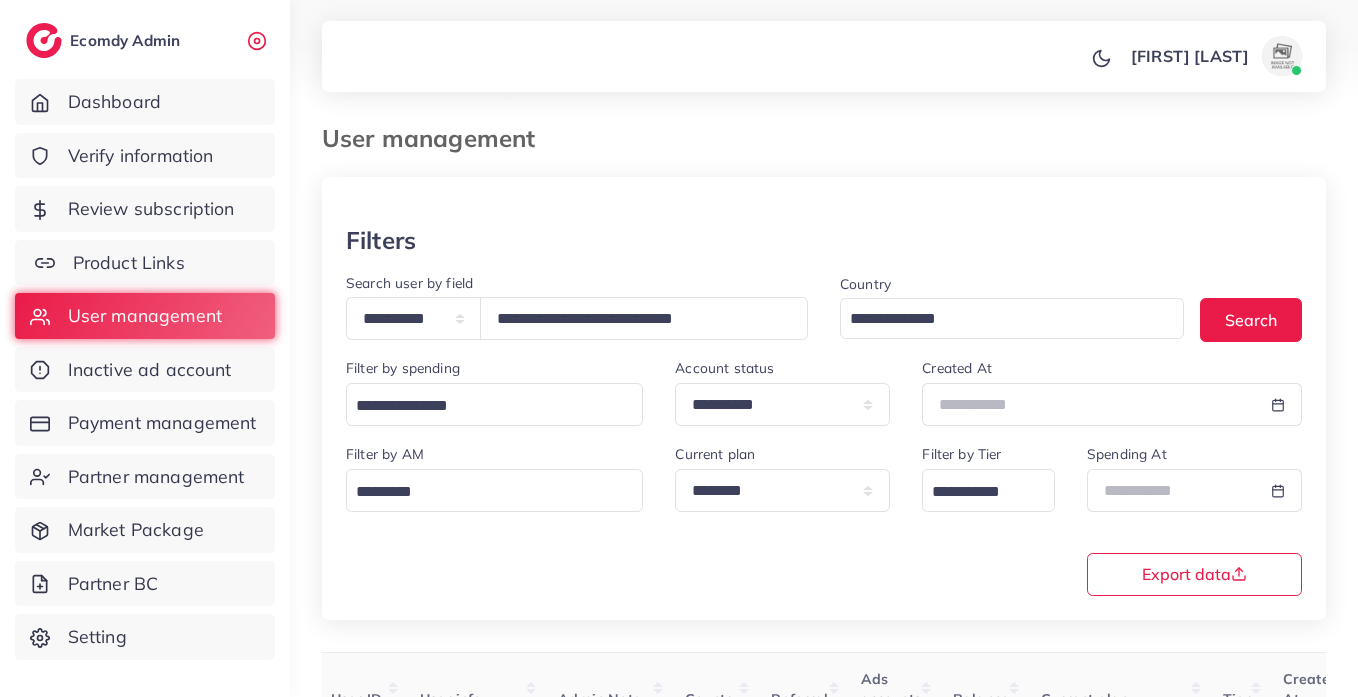 click on "Product Links" at bounding box center [129, 263] 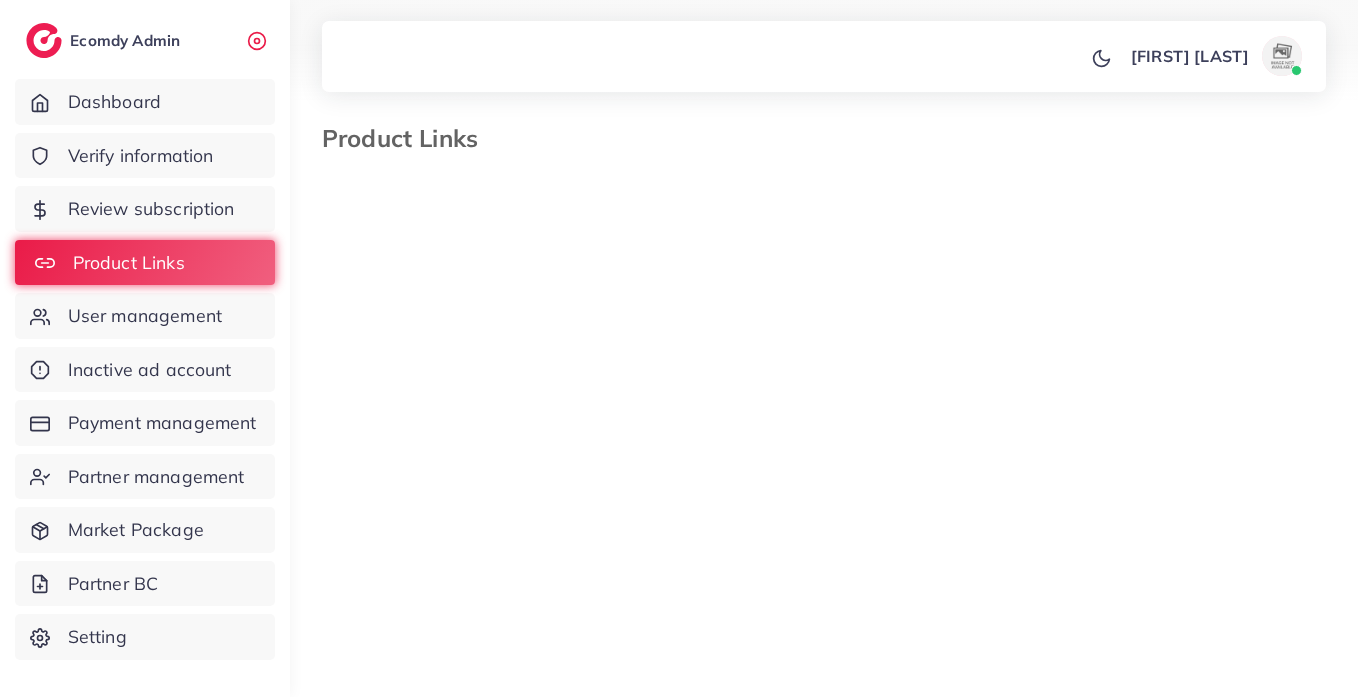 select on "*********" 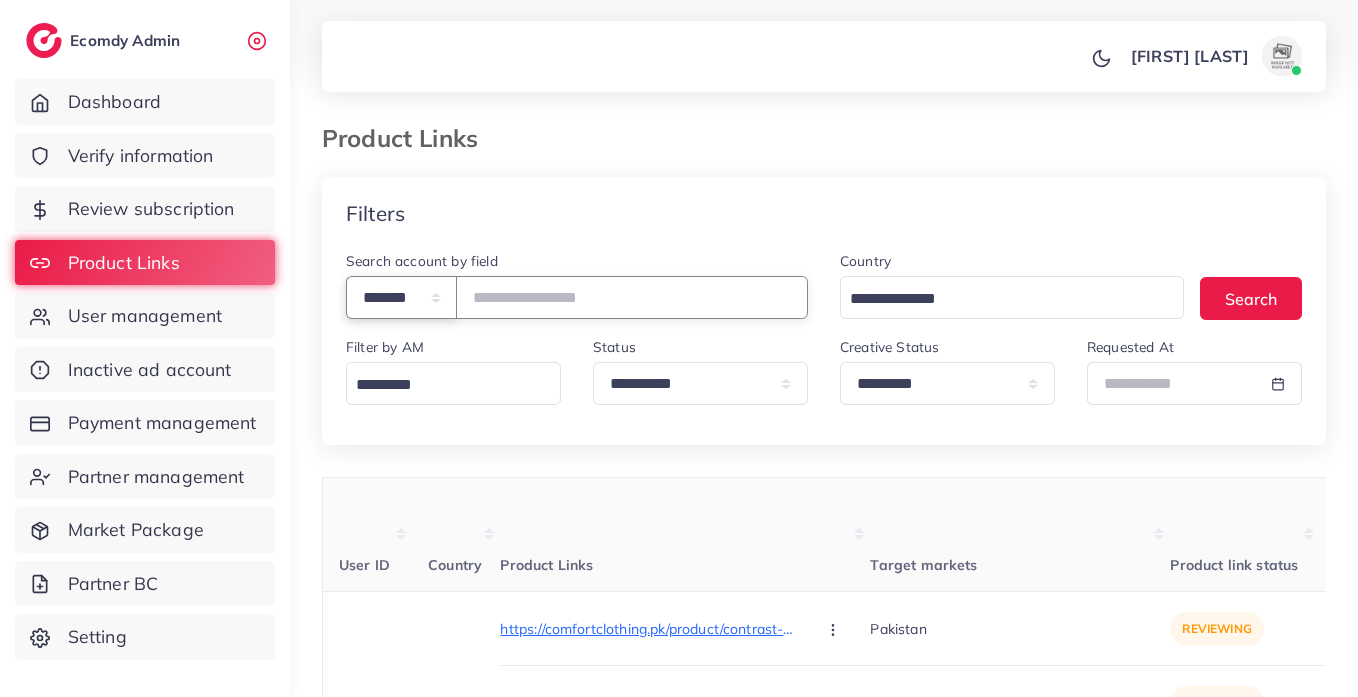 click on "**********" at bounding box center [401, 297] 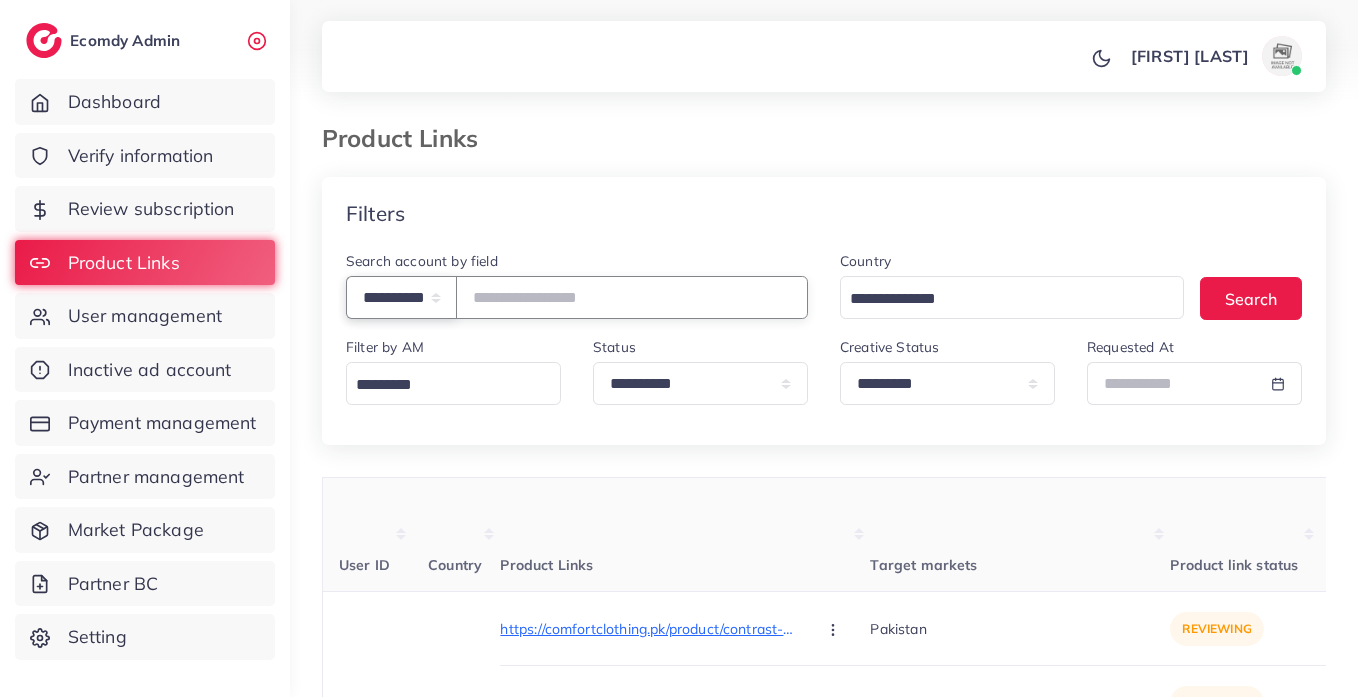 click on "**********" at bounding box center (401, 297) 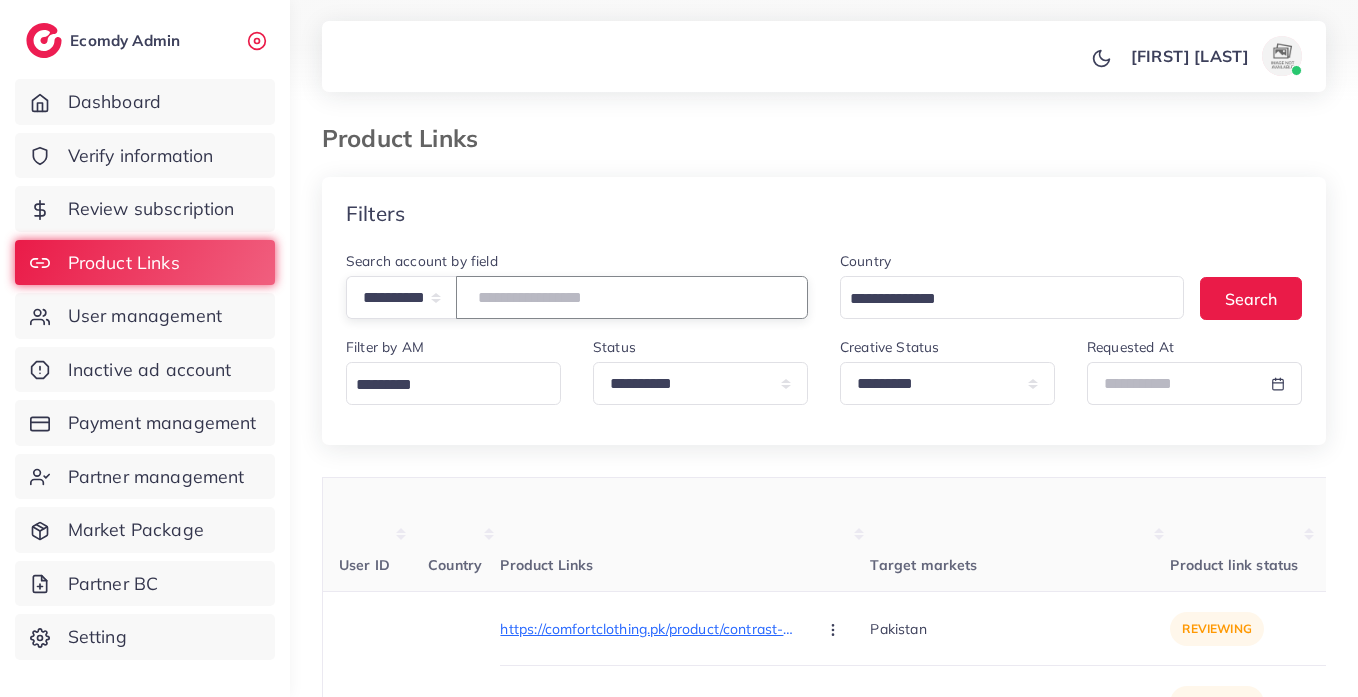 click at bounding box center (632, 297) 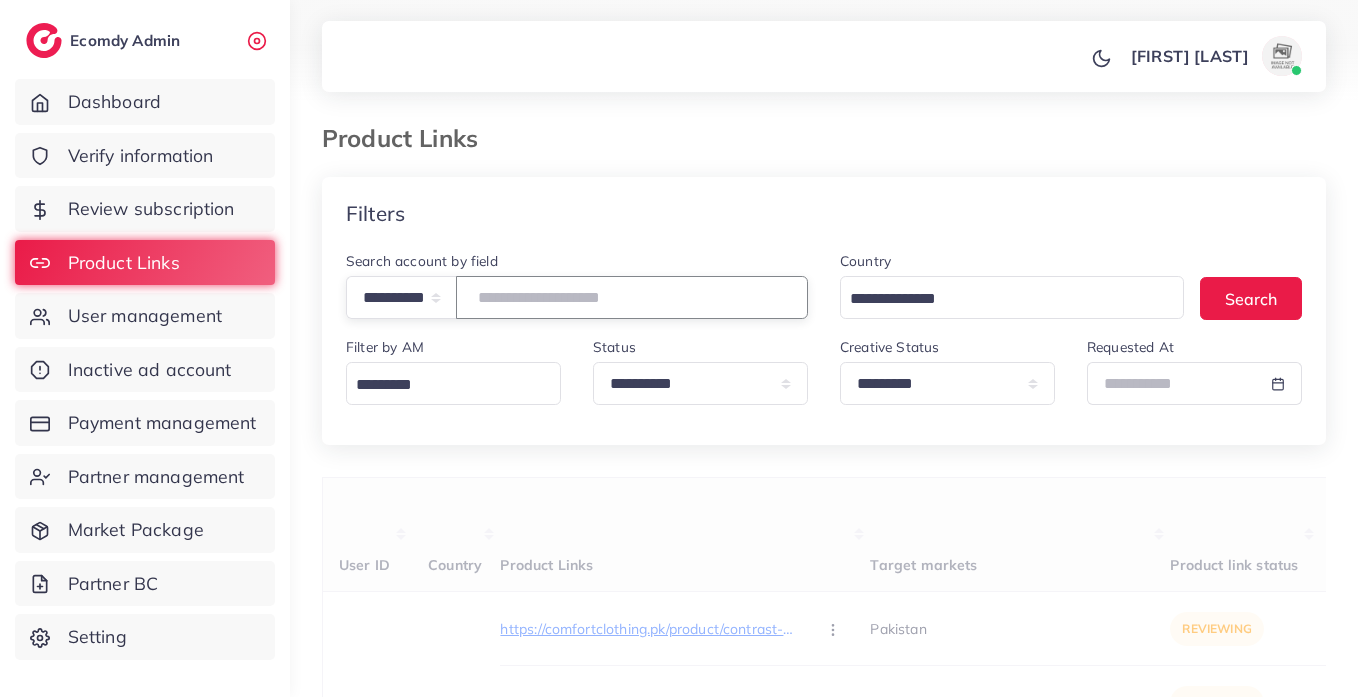 click at bounding box center (632, 297) 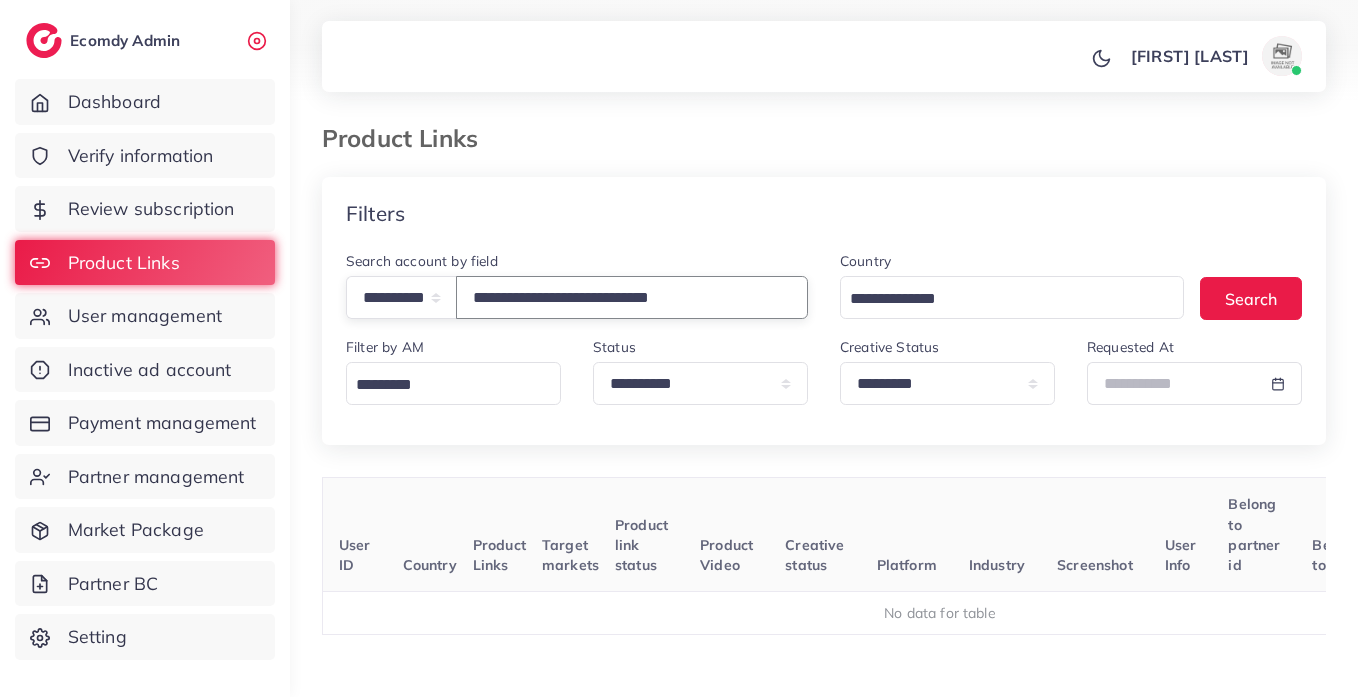 scroll, scrollTop: 179, scrollLeft: 0, axis: vertical 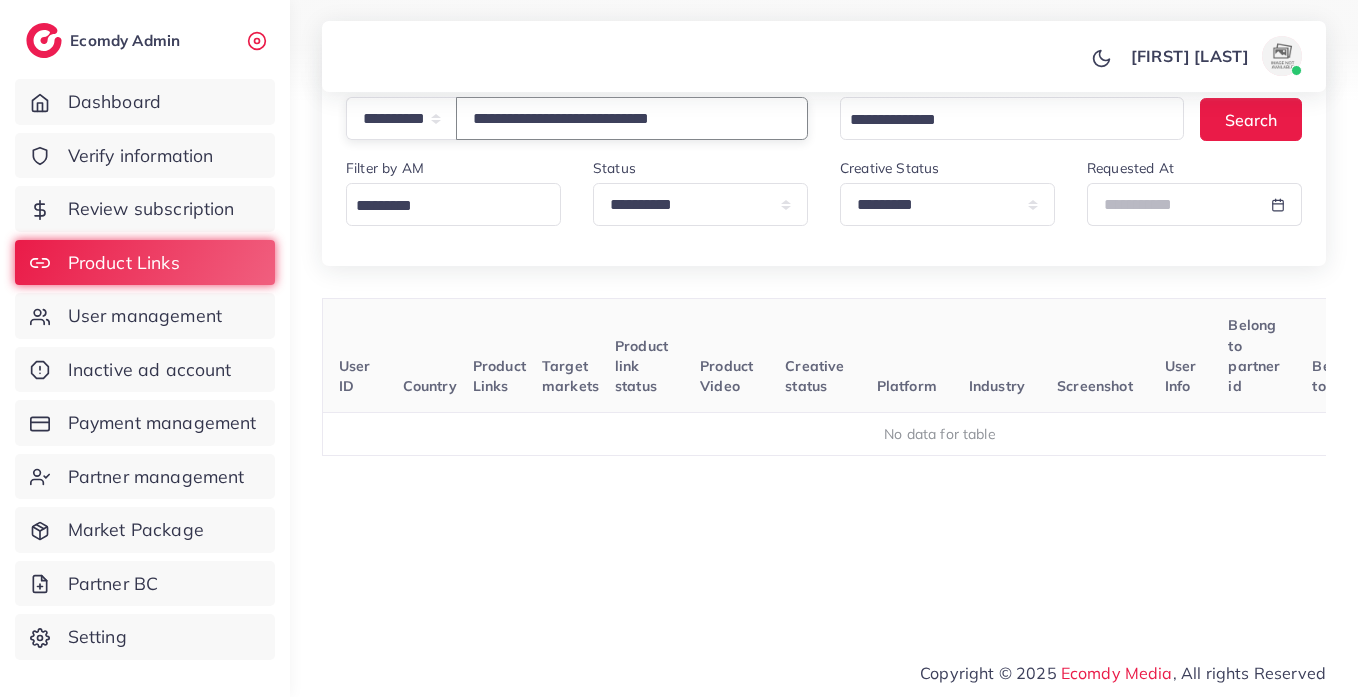 type on "**********" 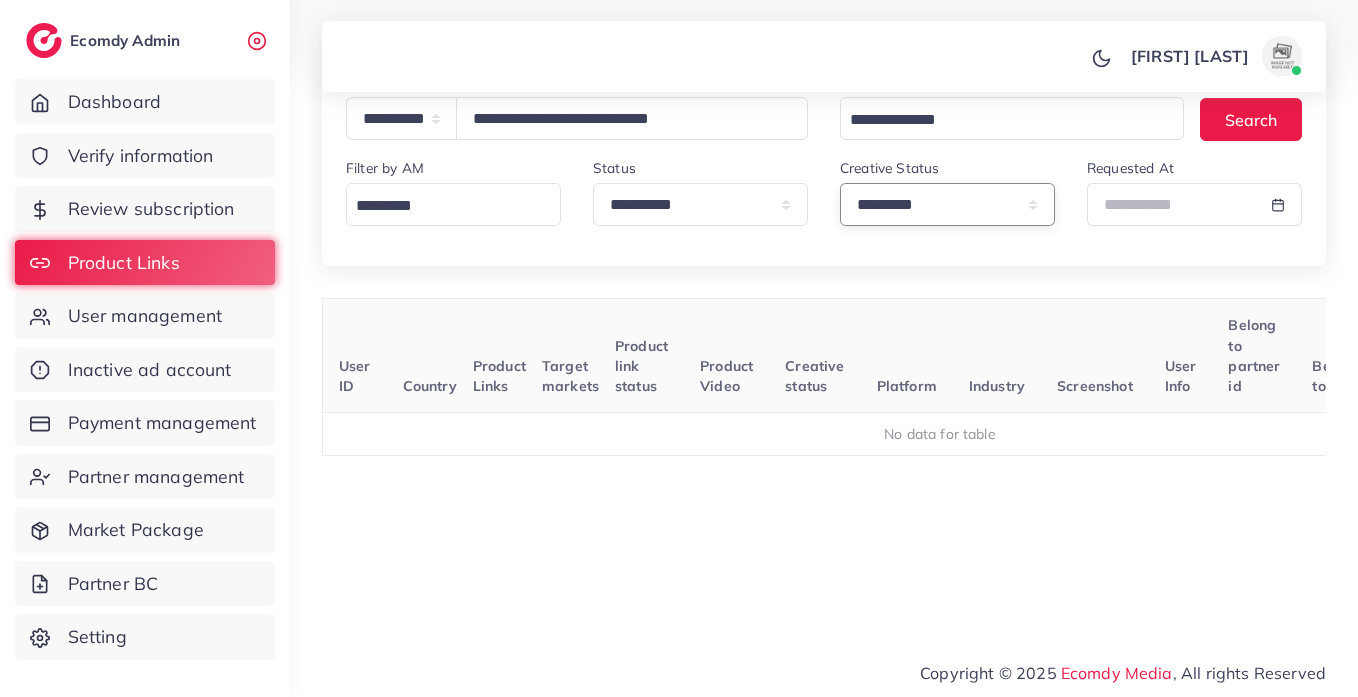 click on "**********" at bounding box center (947, 204) 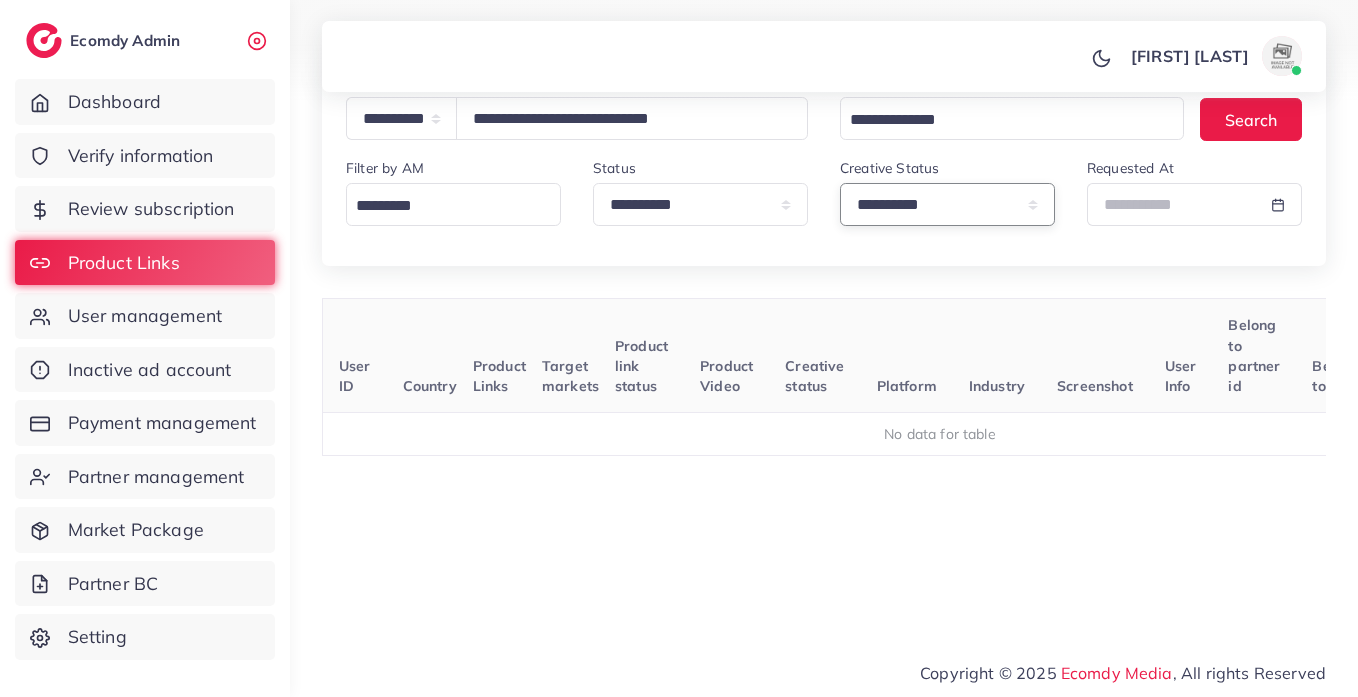 click on "**********" at bounding box center [947, 204] 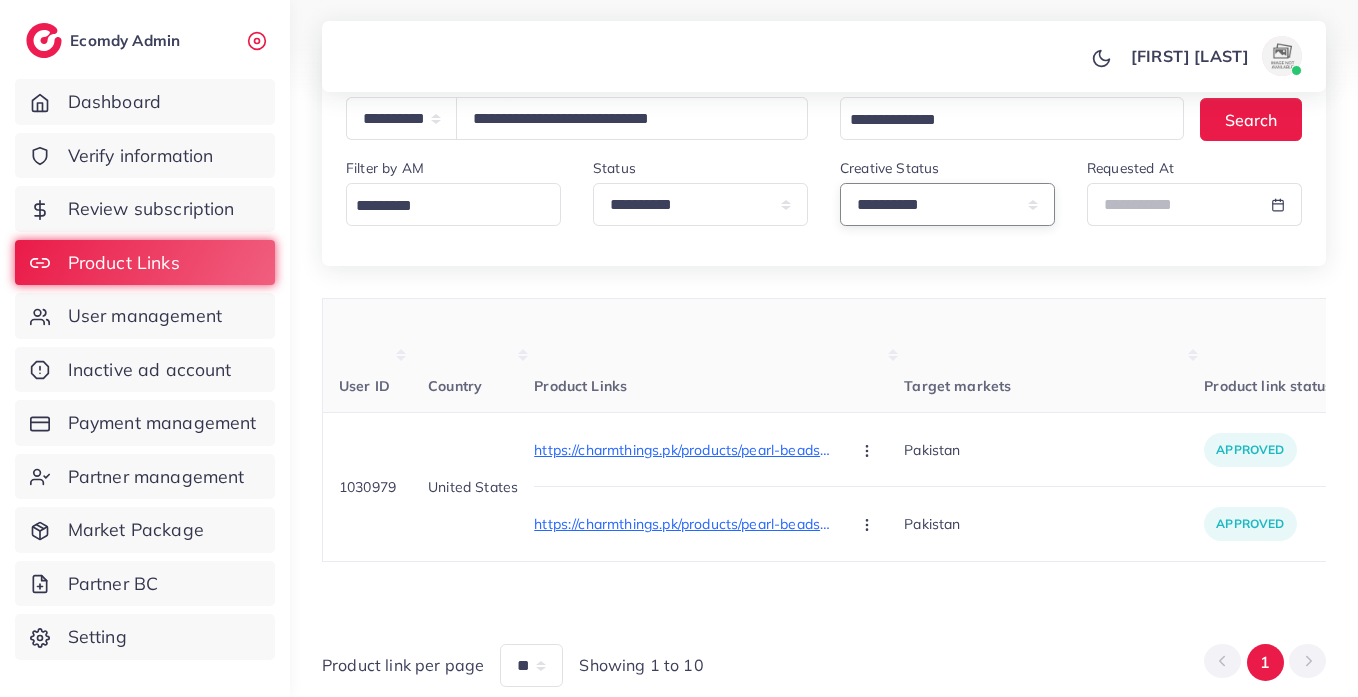 click on "User ID Country Product Links Target markets Product link status Product Video Creative status Platform Industry Screenshot User Info Belong to partner id Belong to AM Products status Request at            [NUMBER]   United States   https://charmthings.pk/products/pearl-beads-bracelet-watch-with-gift-box?utm_source=tiktok&utm_medium=paid&utm_id=__CAMPAIGN_ID__&utm_campaign=__CAMPAIGN_NAME__  Approve Reject  https://charmthings.pk/products/pearl-beads-bracelet-watch-with-gift-box  Approve Reject  Pakistan   Pakistan   approved   approved   approved   approved   shopify   e-commerce   https://files.ecomdy.com/images/b94e8e97-ccae-4e47-b75a-c47802982bb3-1752951298747.png   [FIRST] [LAST]   [EMAIL]  [NUMBER]  N/A  approved [DATE], [TIME]          Product link per page  ** ** **  Showing 1 to 10  1" at bounding box center [824, 492] 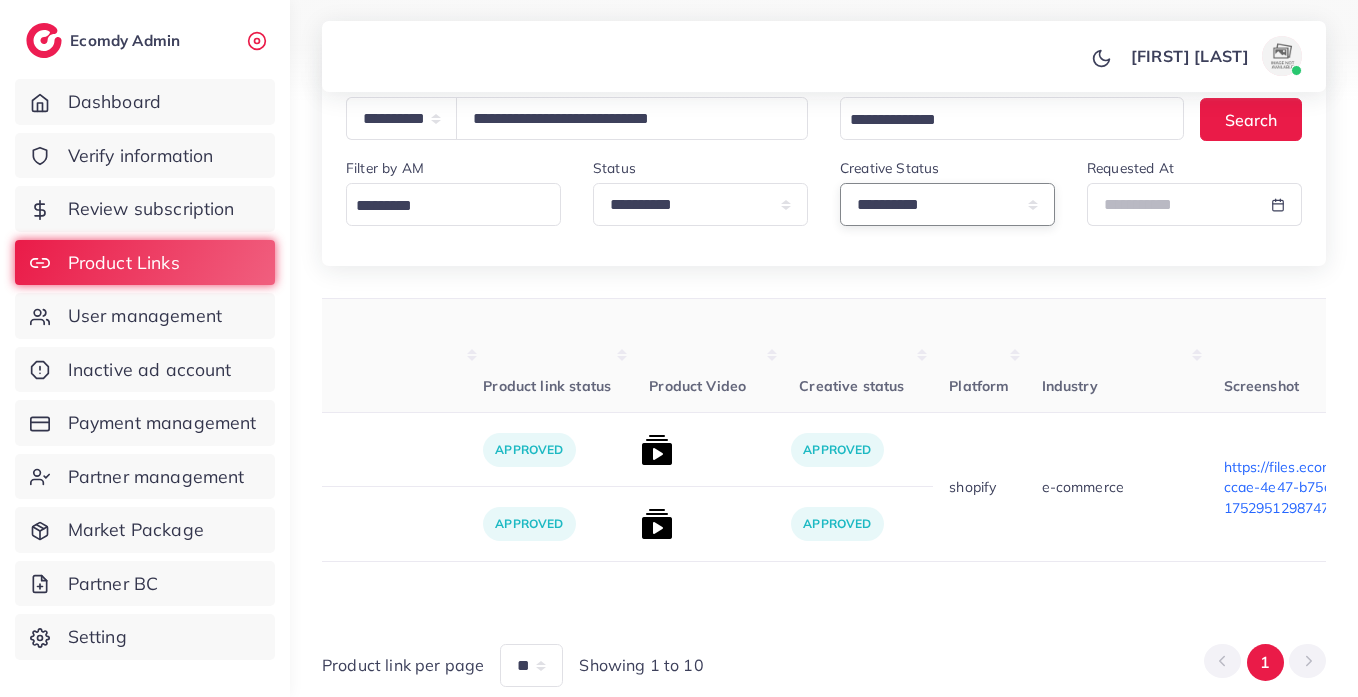 scroll, scrollTop: 0, scrollLeft: 742, axis: horizontal 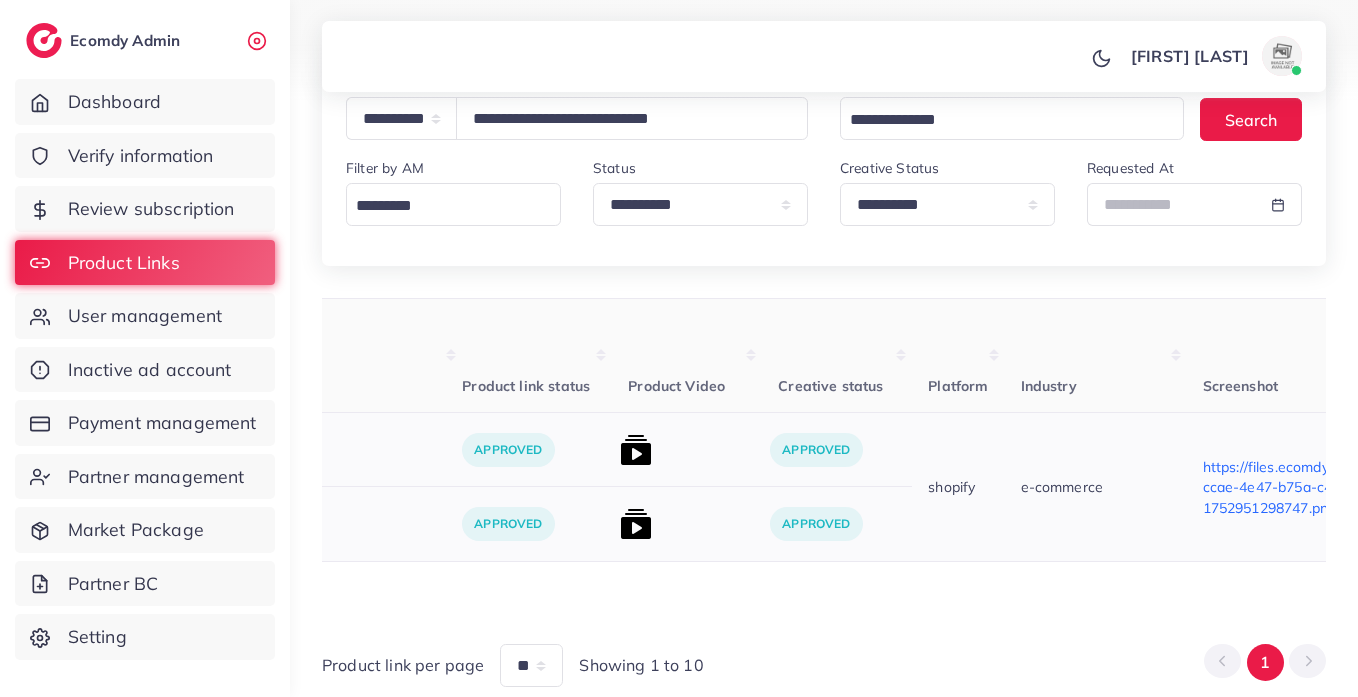 click at bounding box center (687, 450) 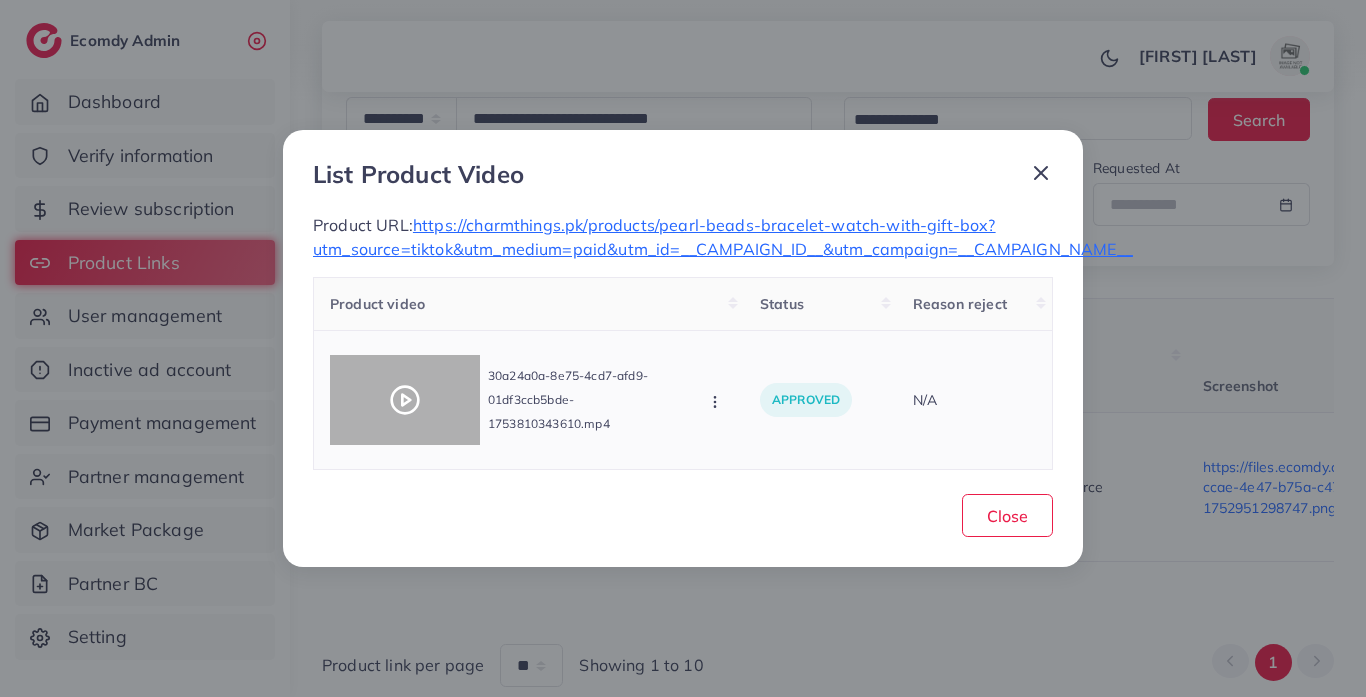 click 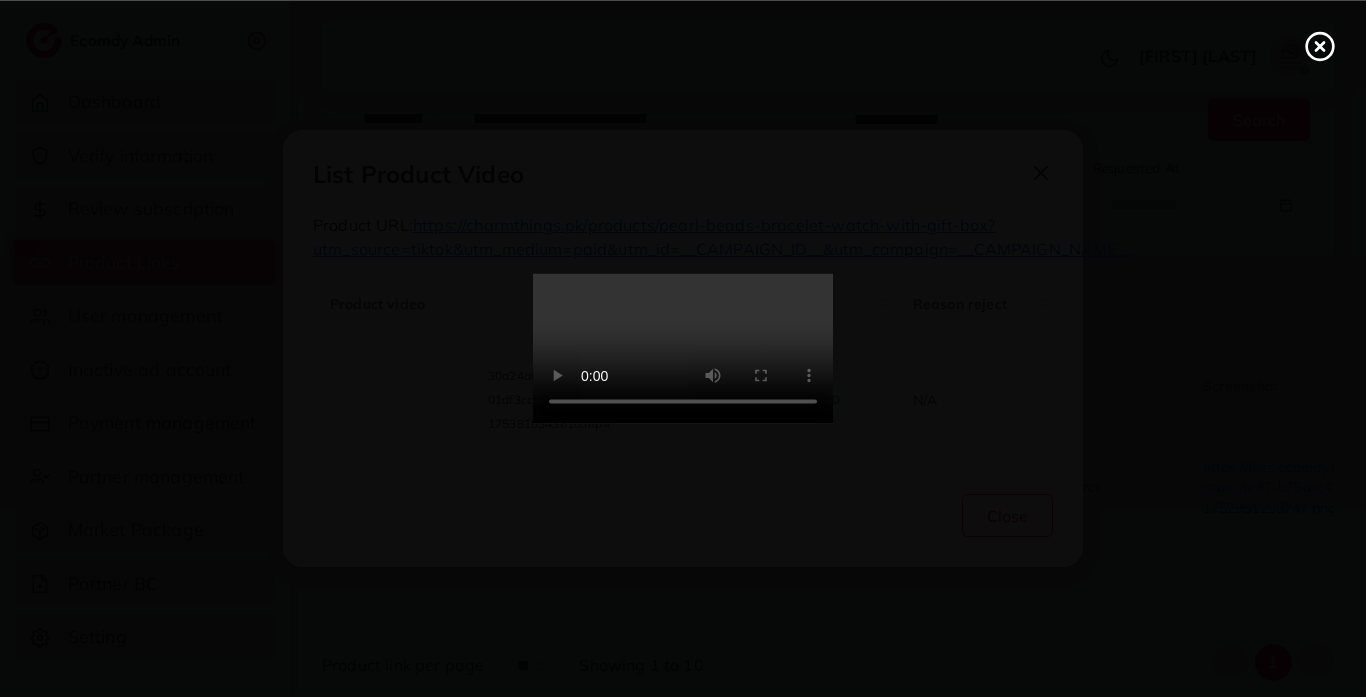 drag, startPoint x: 1328, startPoint y: 62, endPoint x: 1312, endPoint y: 73, distance: 19.416489 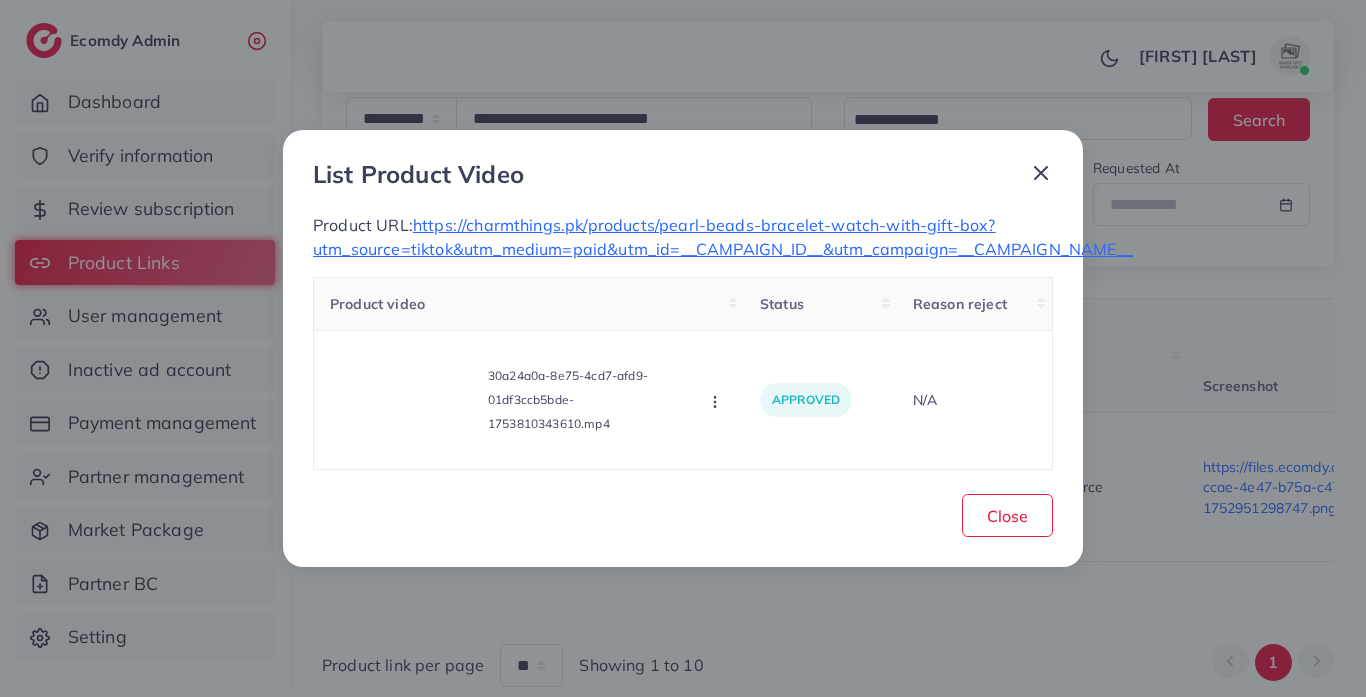 click 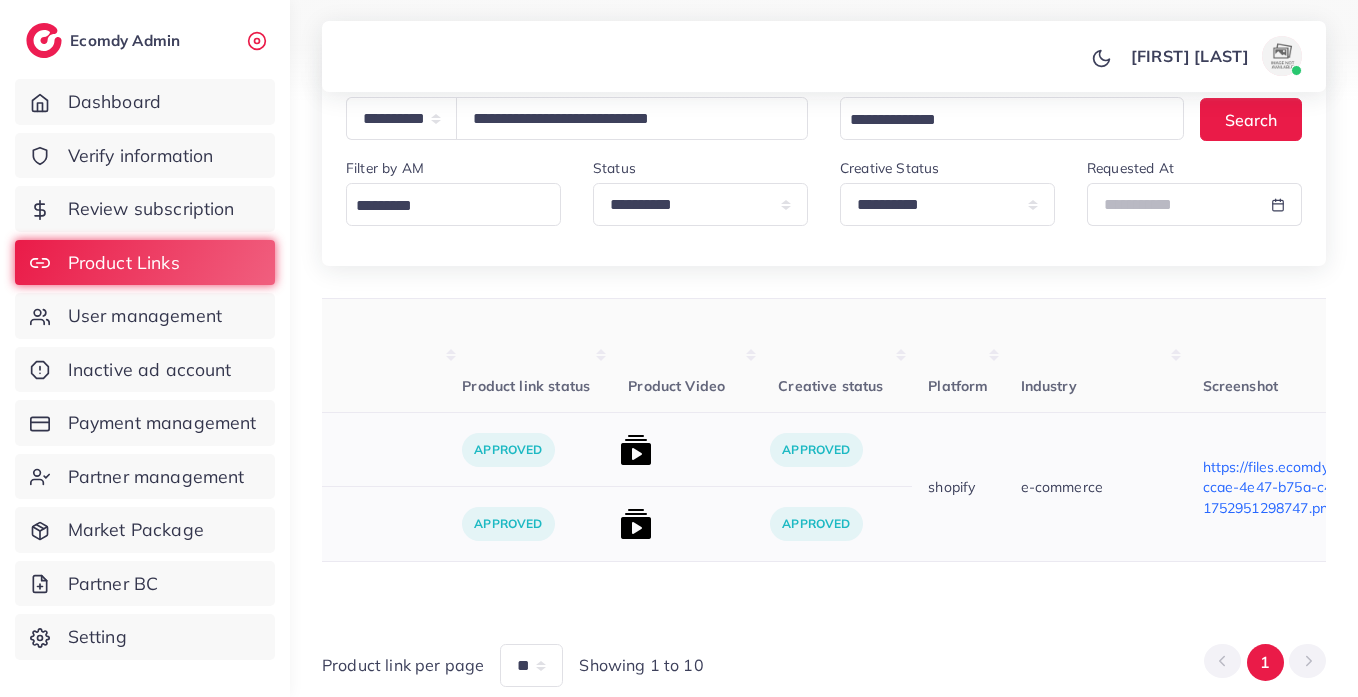 click at bounding box center [636, 524] 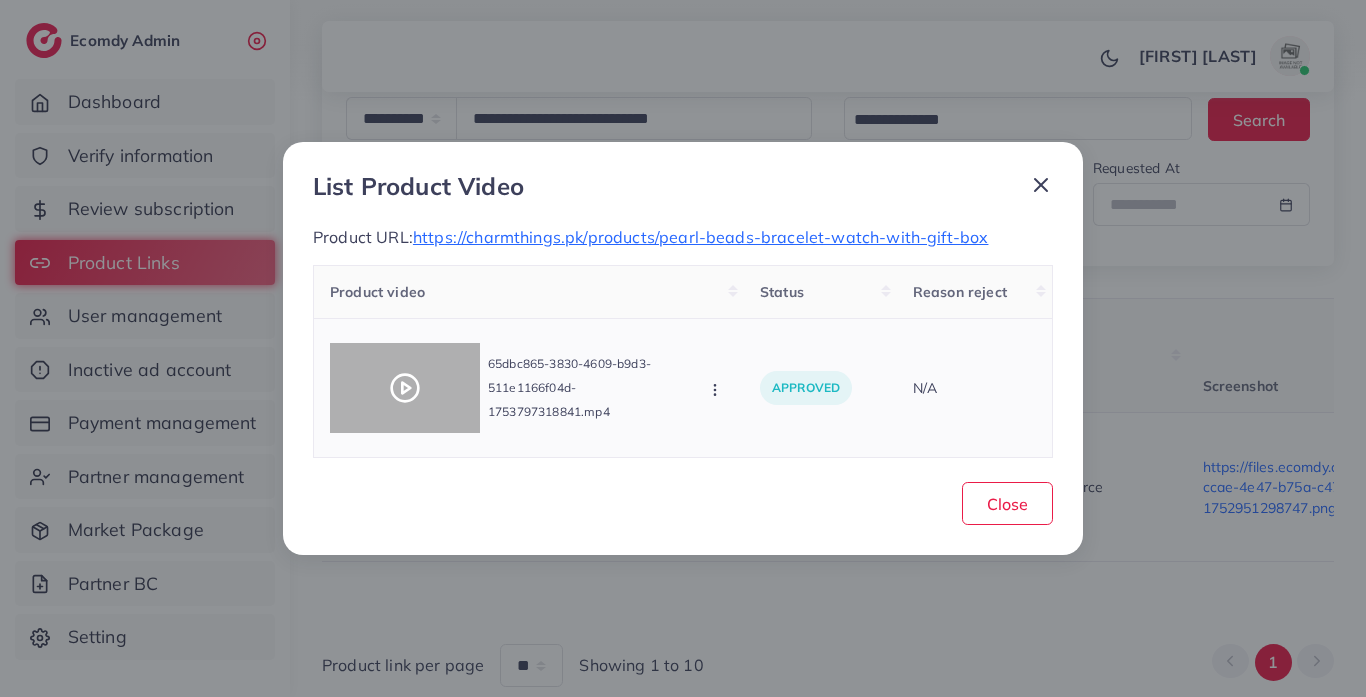 click 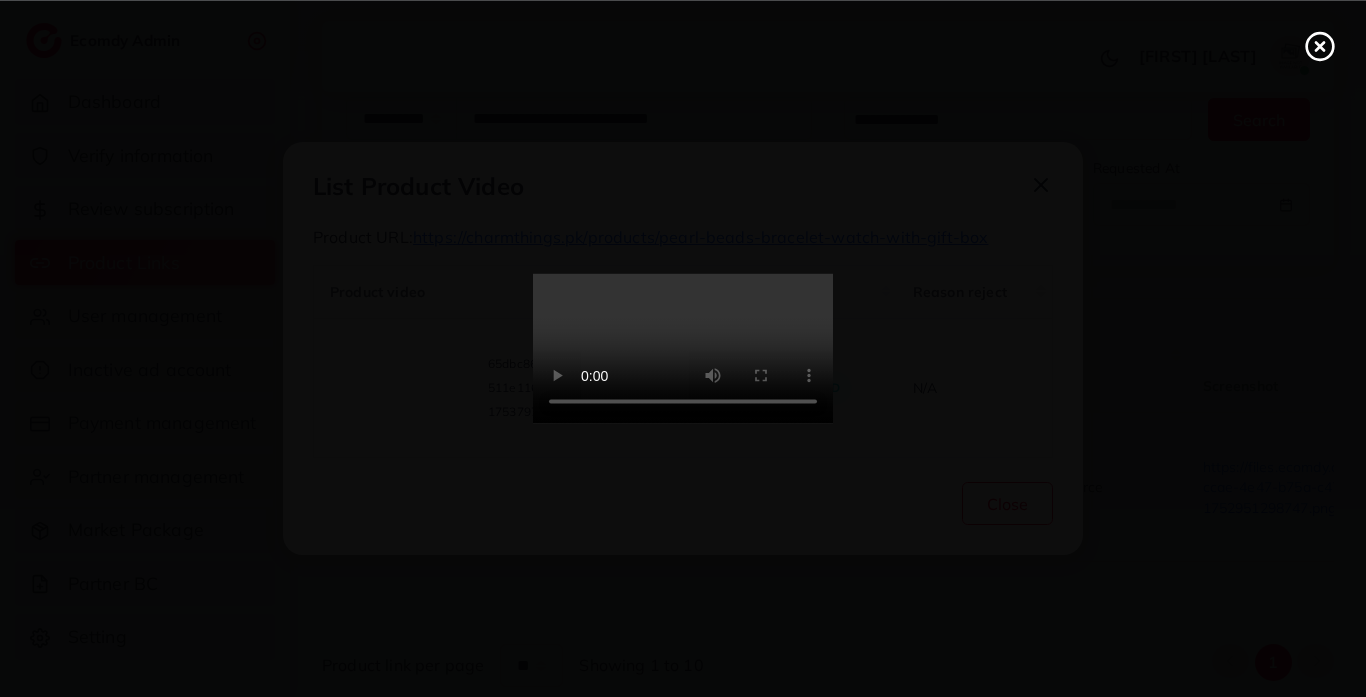 click at bounding box center [683, 349] 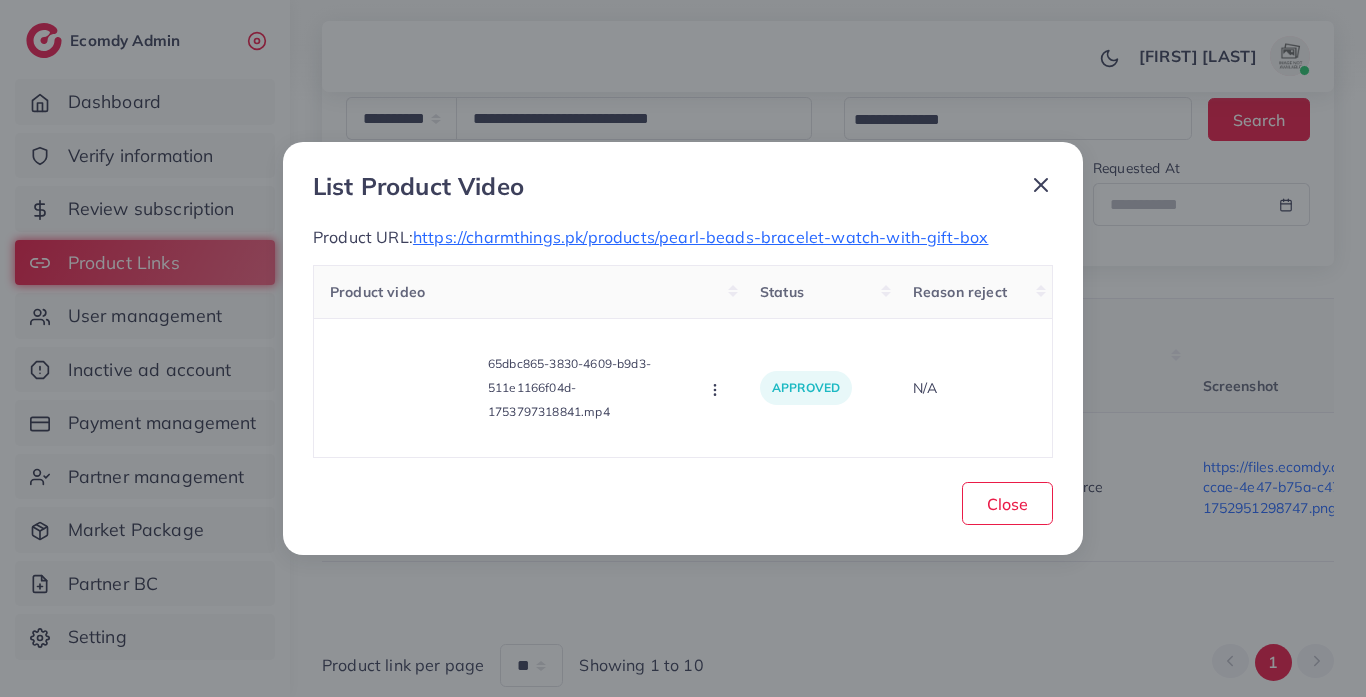 click 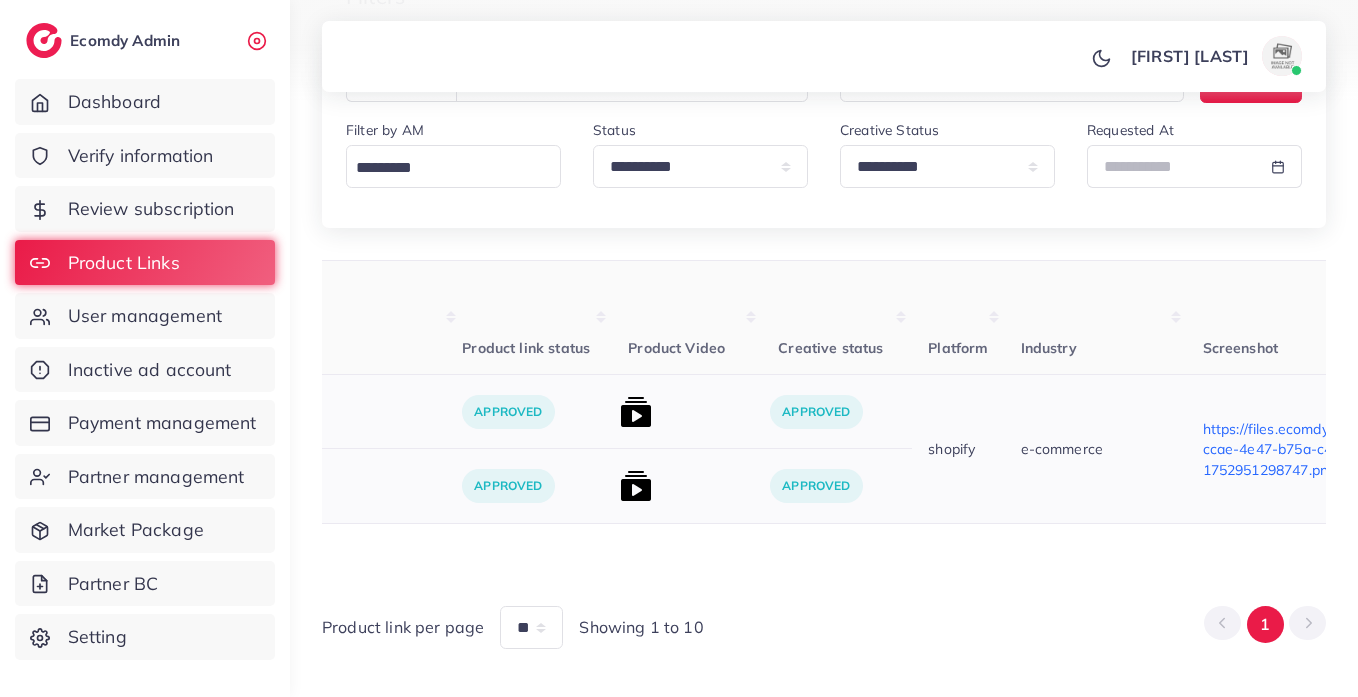 scroll, scrollTop: 255, scrollLeft: 0, axis: vertical 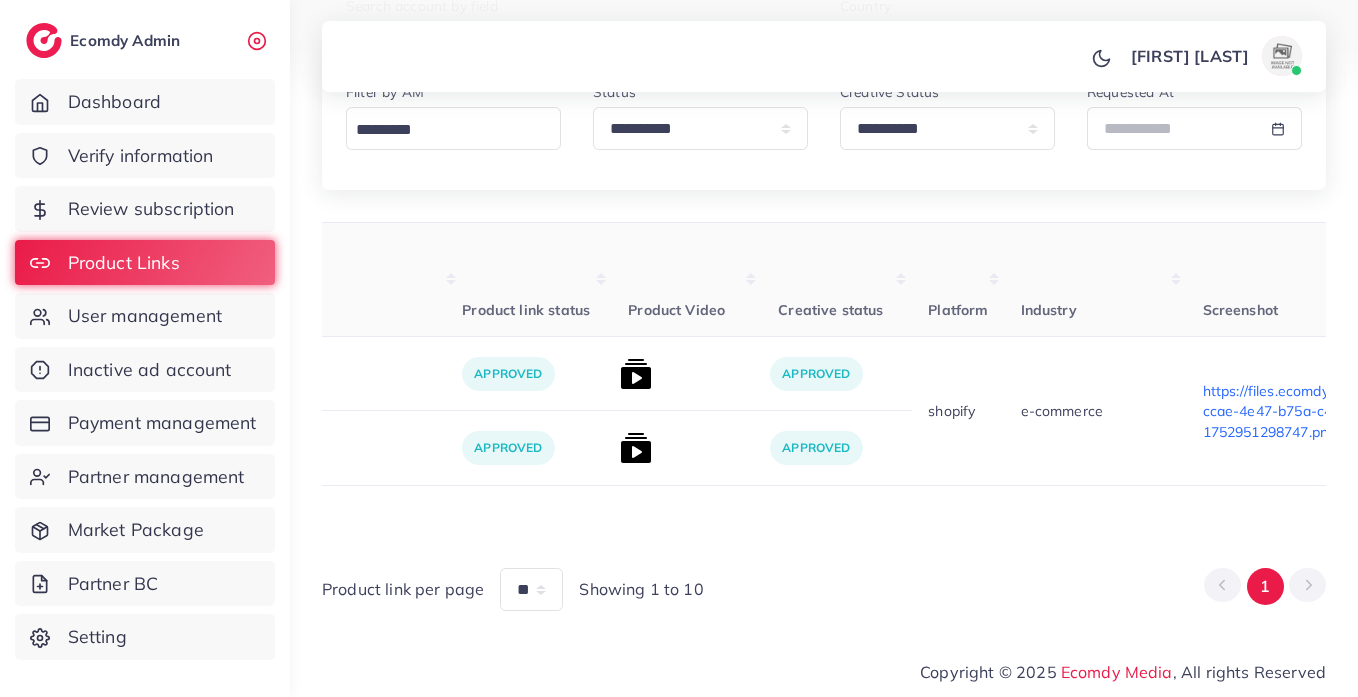 drag, startPoint x: 965, startPoint y: 525, endPoint x: 1124, endPoint y: 528, distance: 159.0283 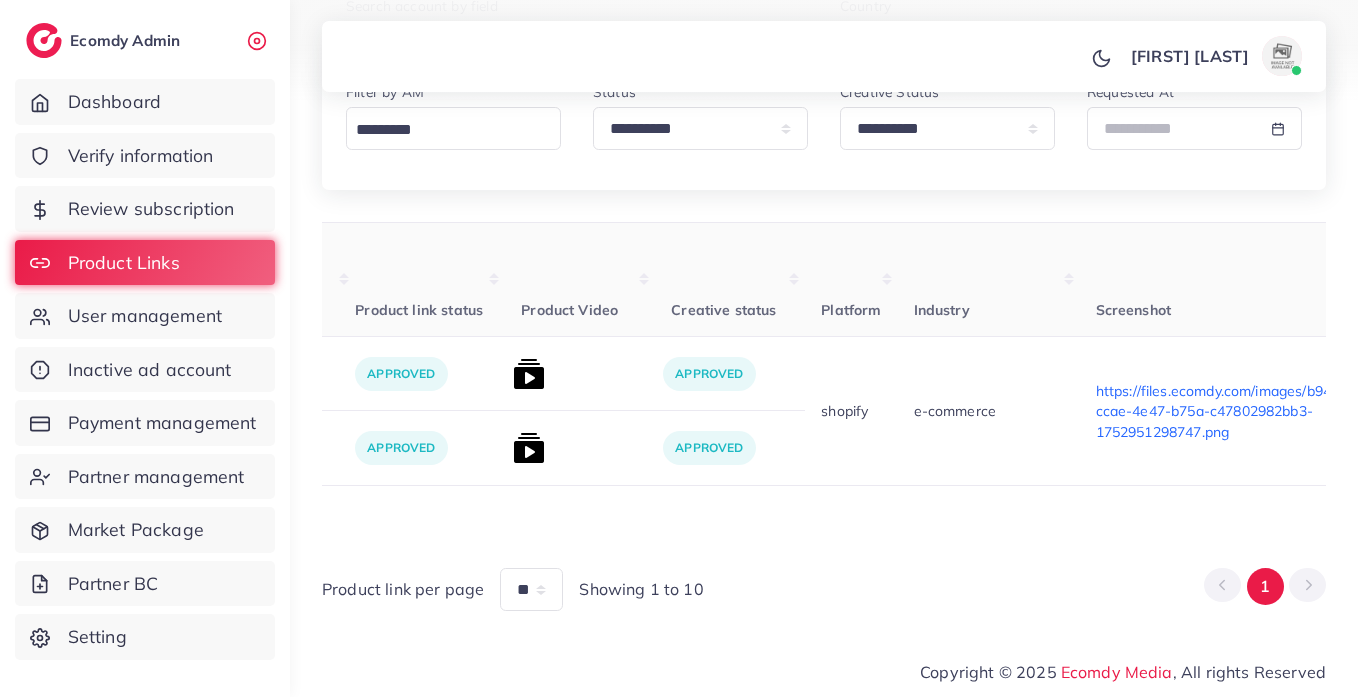 scroll, scrollTop: 0, scrollLeft: 0, axis: both 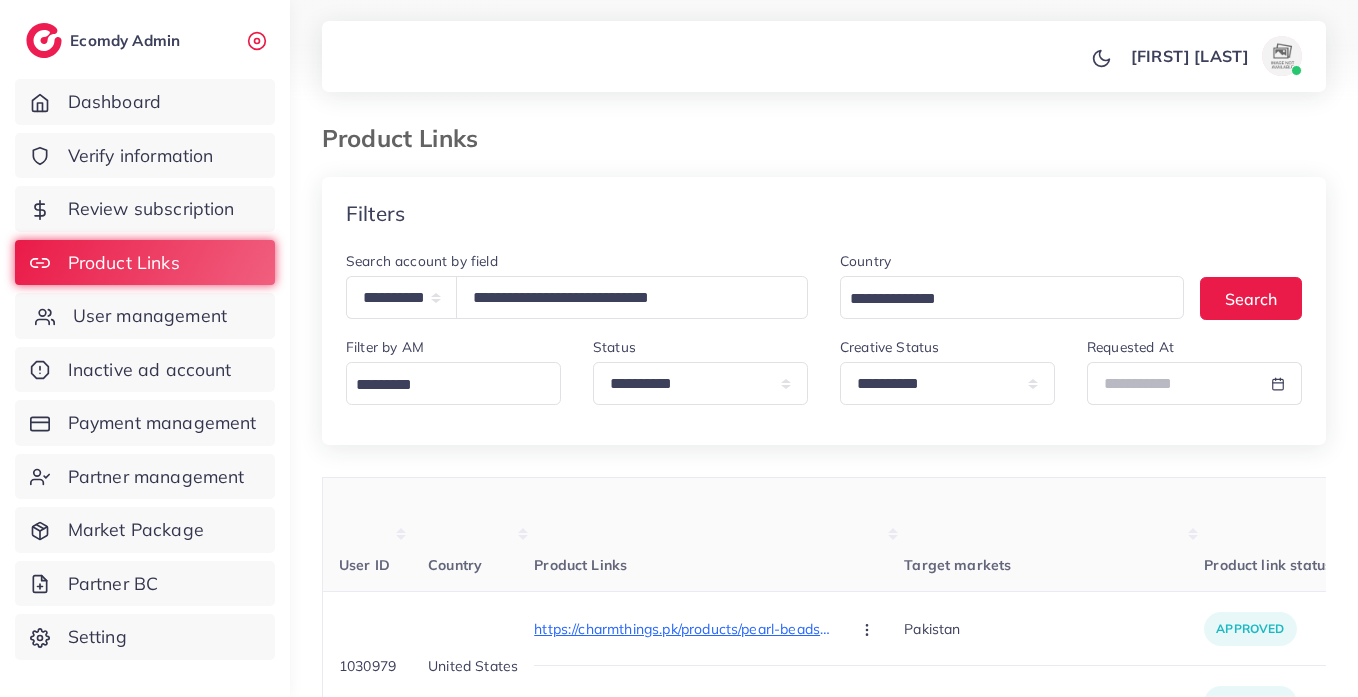 click on "User management" at bounding box center [145, 316] 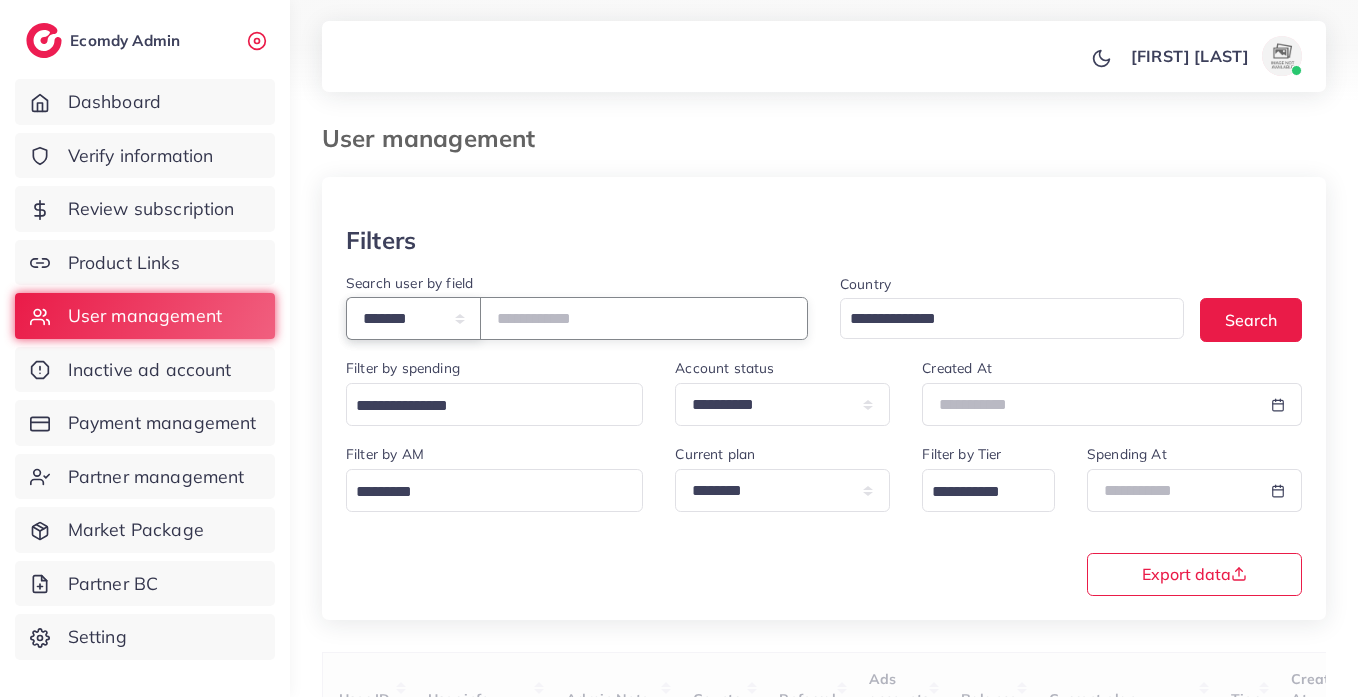 click on "**********" at bounding box center (413, 318) 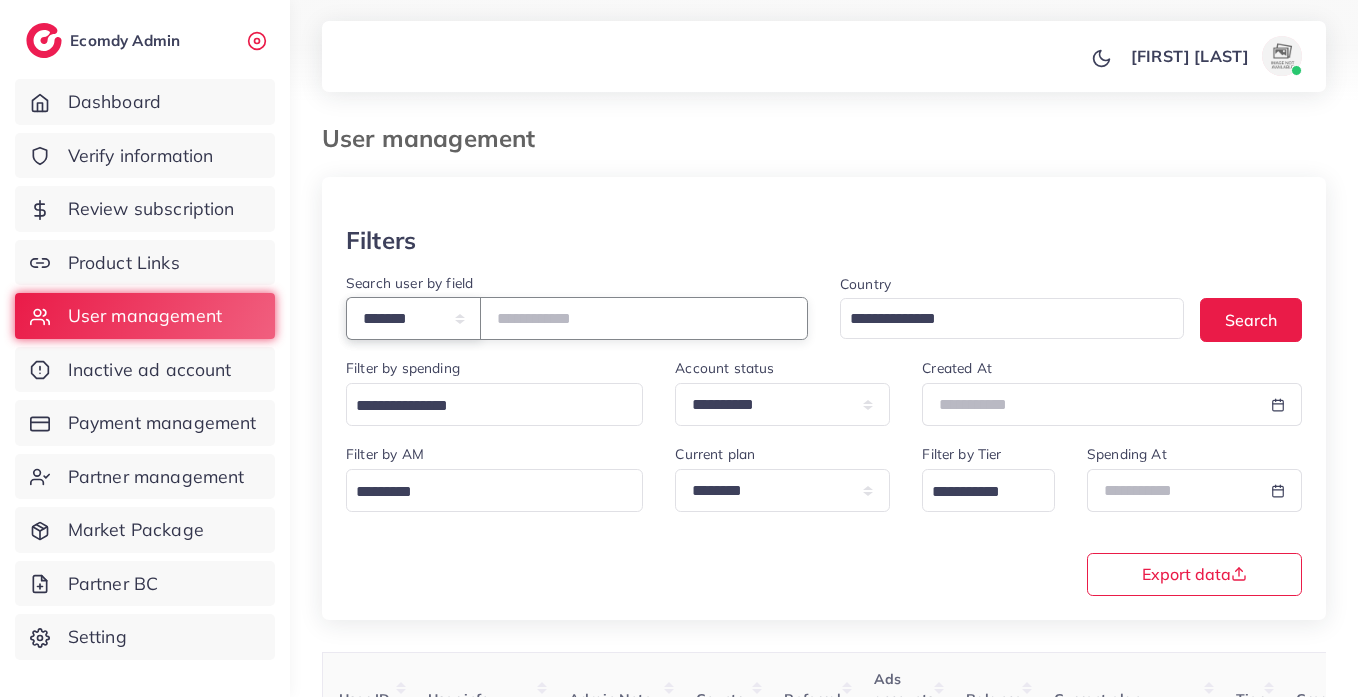 select on "*****" 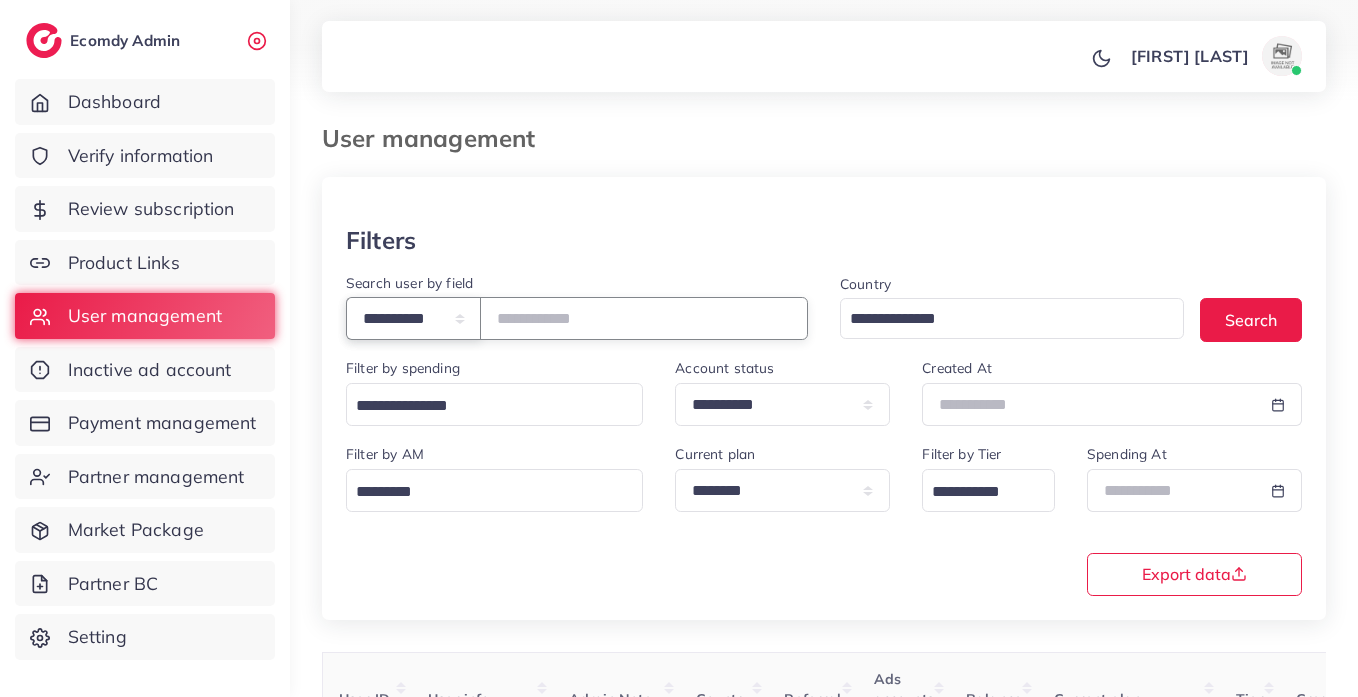 click on "**********" at bounding box center (413, 318) 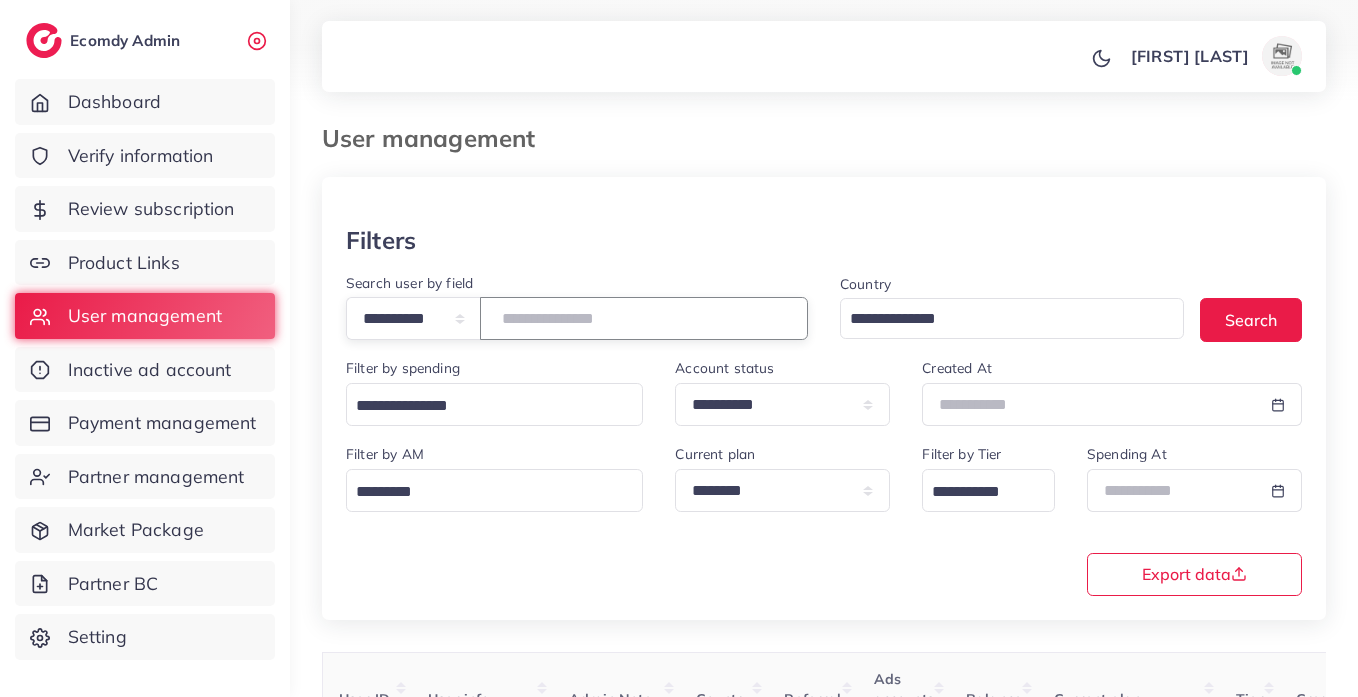 click at bounding box center [644, 318] 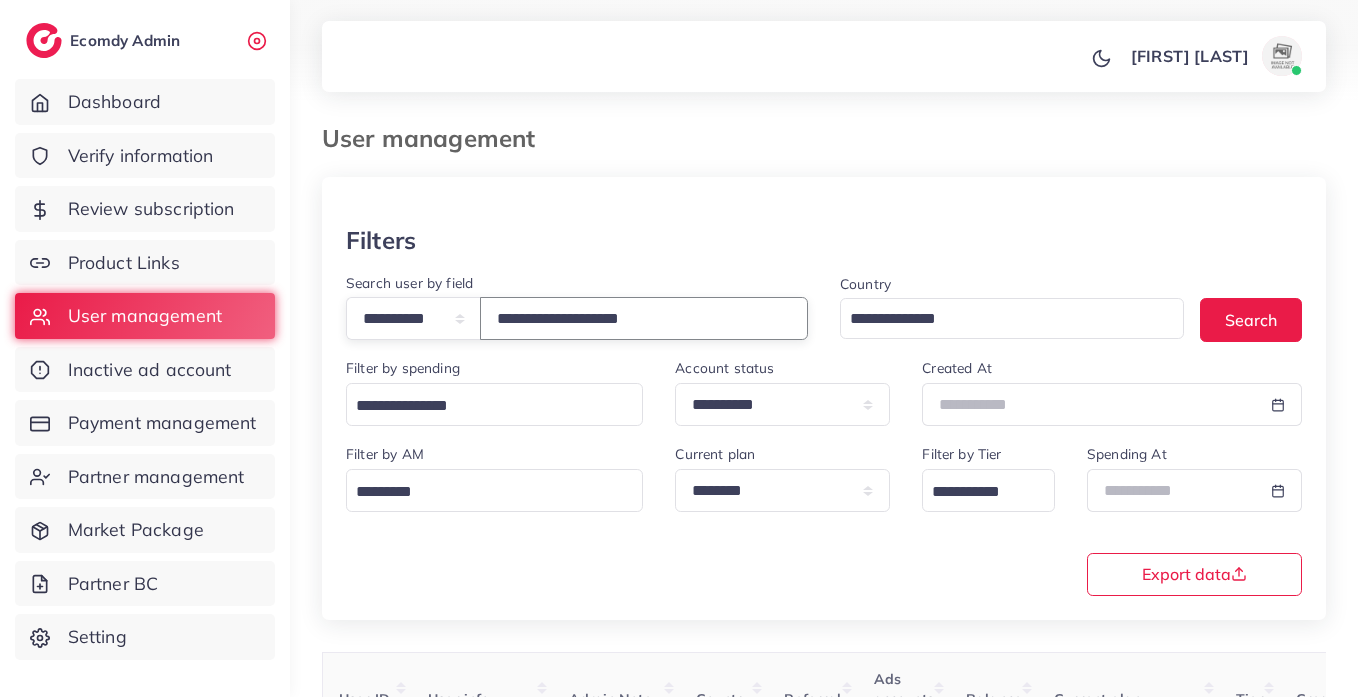 type on "**********" 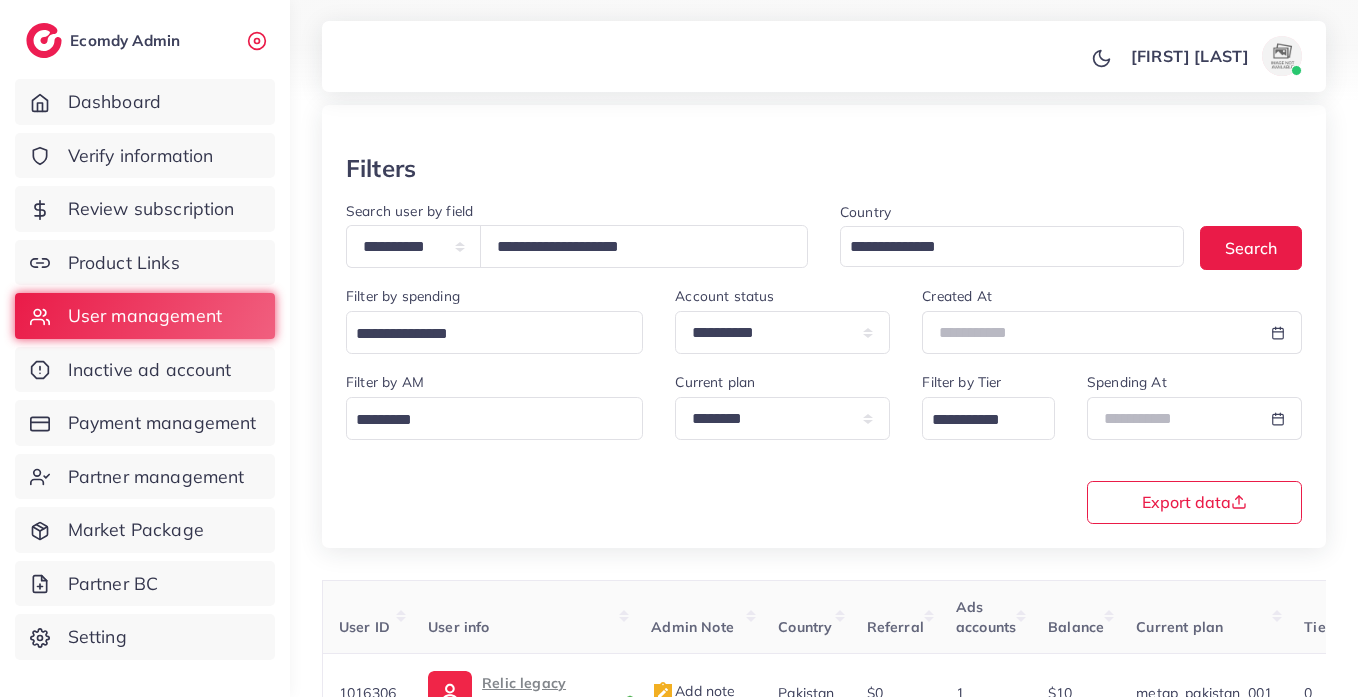 scroll, scrollTop: 260, scrollLeft: 0, axis: vertical 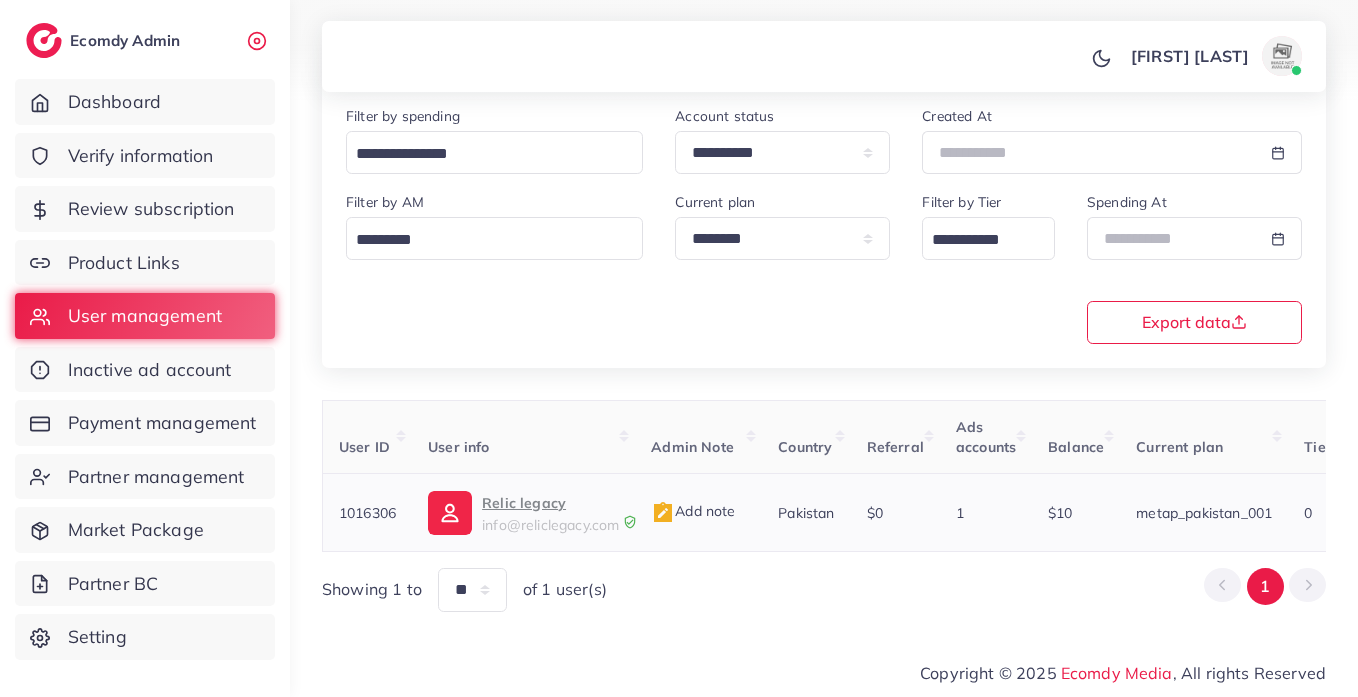 click on "Relic legacy" at bounding box center (550, 503) 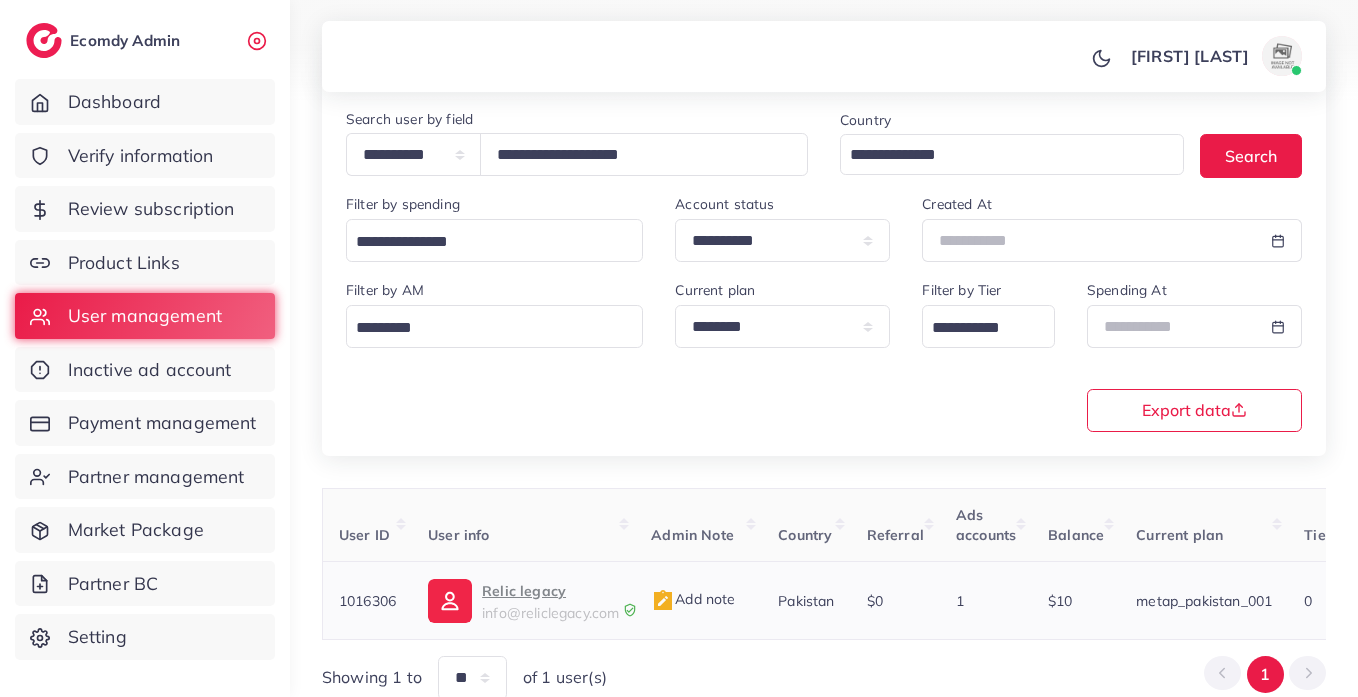 scroll, scrollTop: 260, scrollLeft: 0, axis: vertical 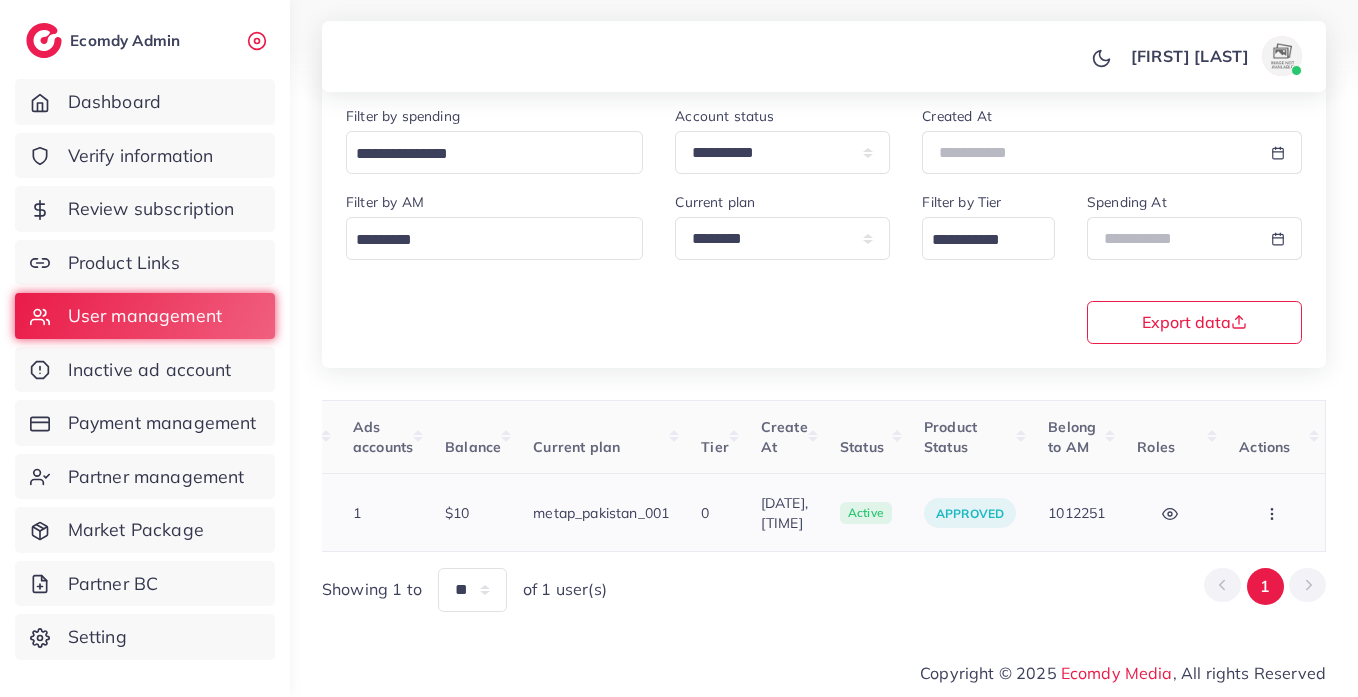click 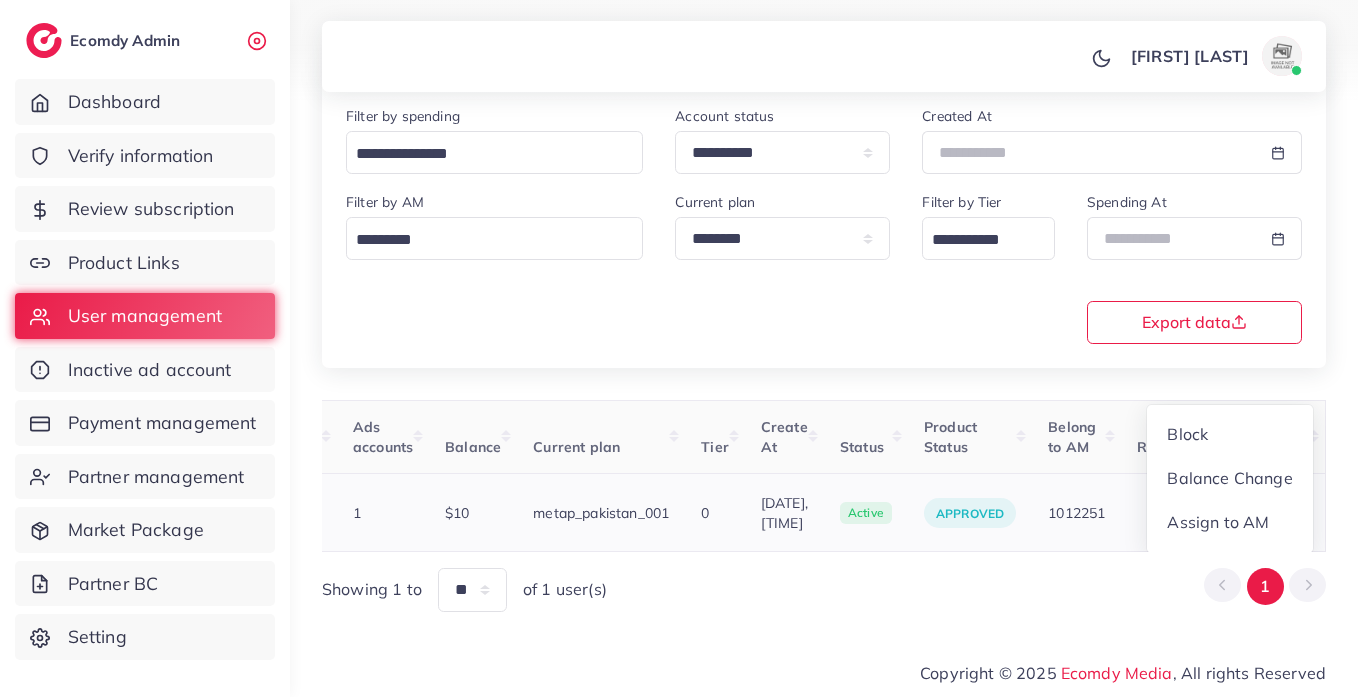 scroll, scrollTop: 2, scrollLeft: 643, axis: both 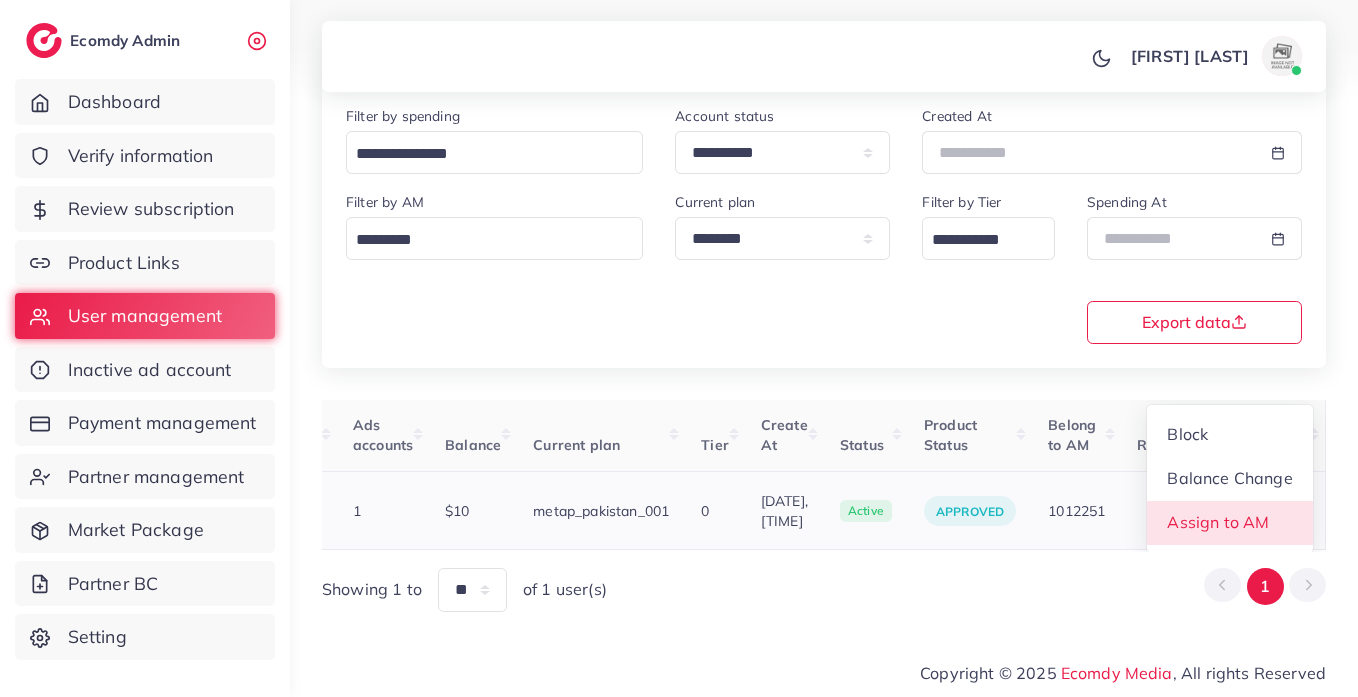 click on "Assign to AM" at bounding box center [1230, 523] 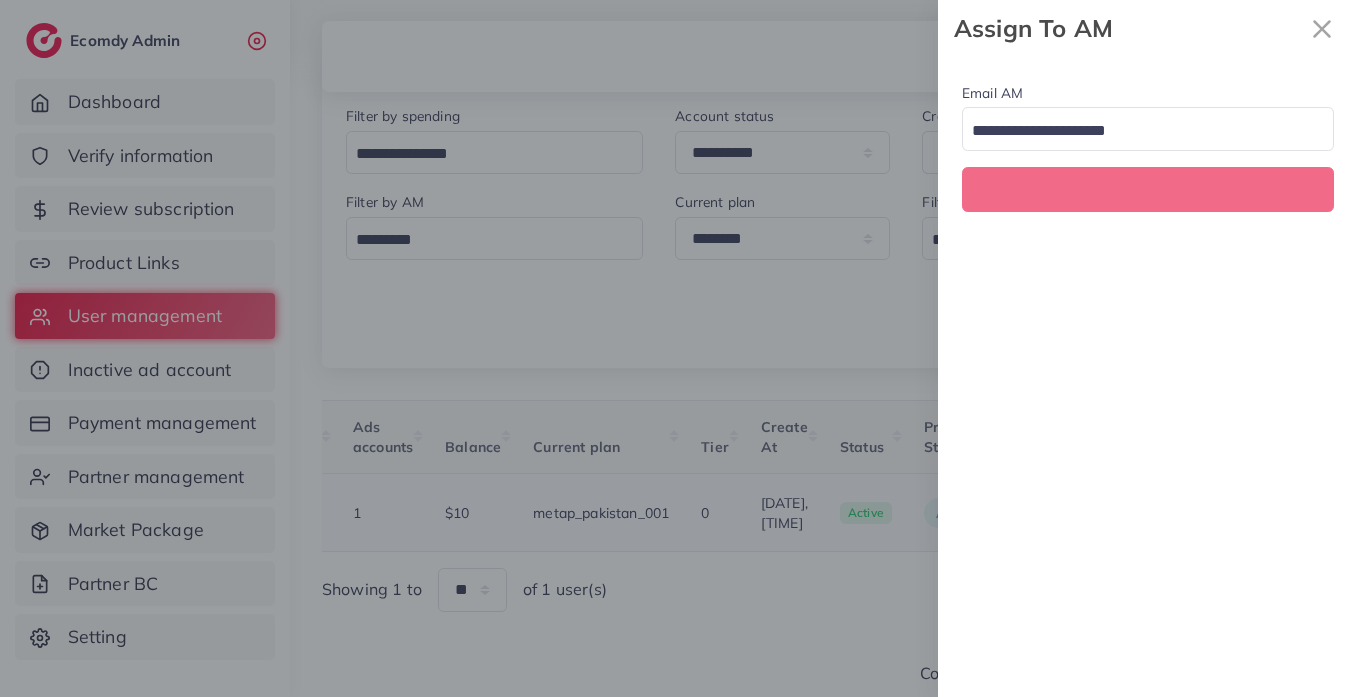 scroll, scrollTop: 0, scrollLeft: 643, axis: horizontal 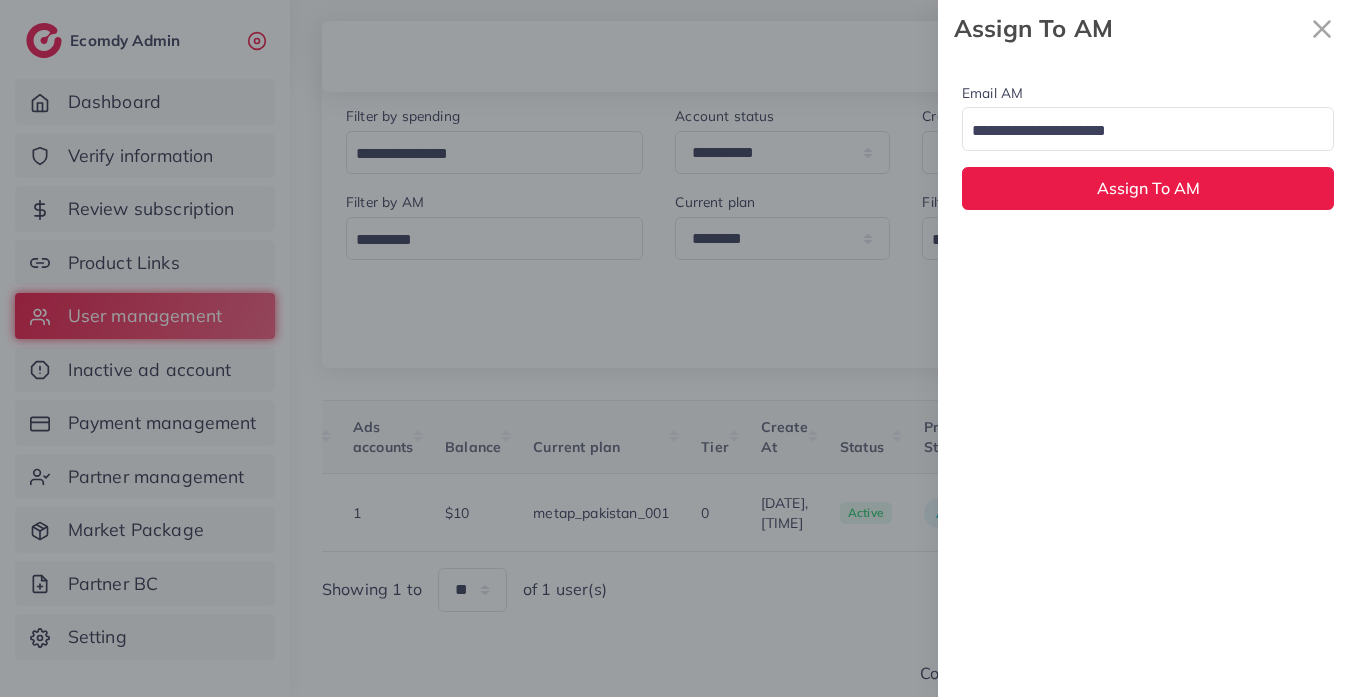 click on "Loading..." at bounding box center [1148, 128] 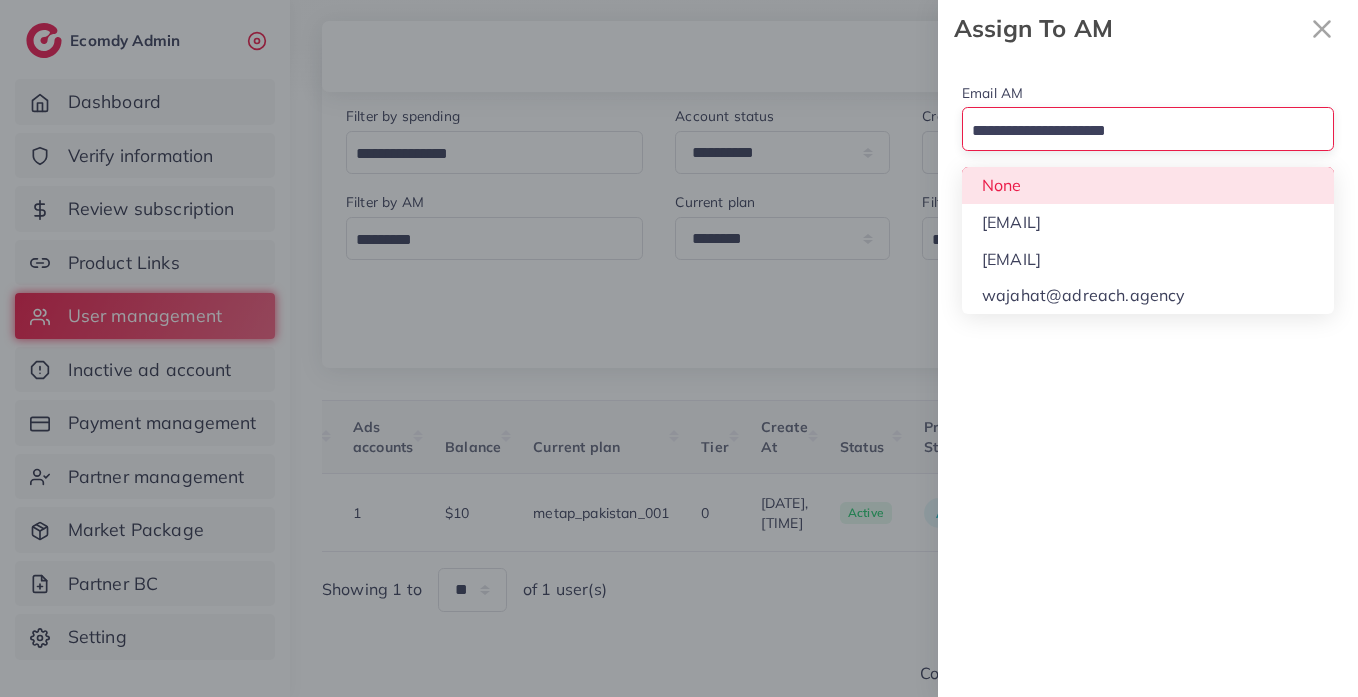 click on "Email AM            Loading...
None
[EMAIL]
[EMAIL]
[EMAIL]
Assign To AM" at bounding box center [1148, 145] 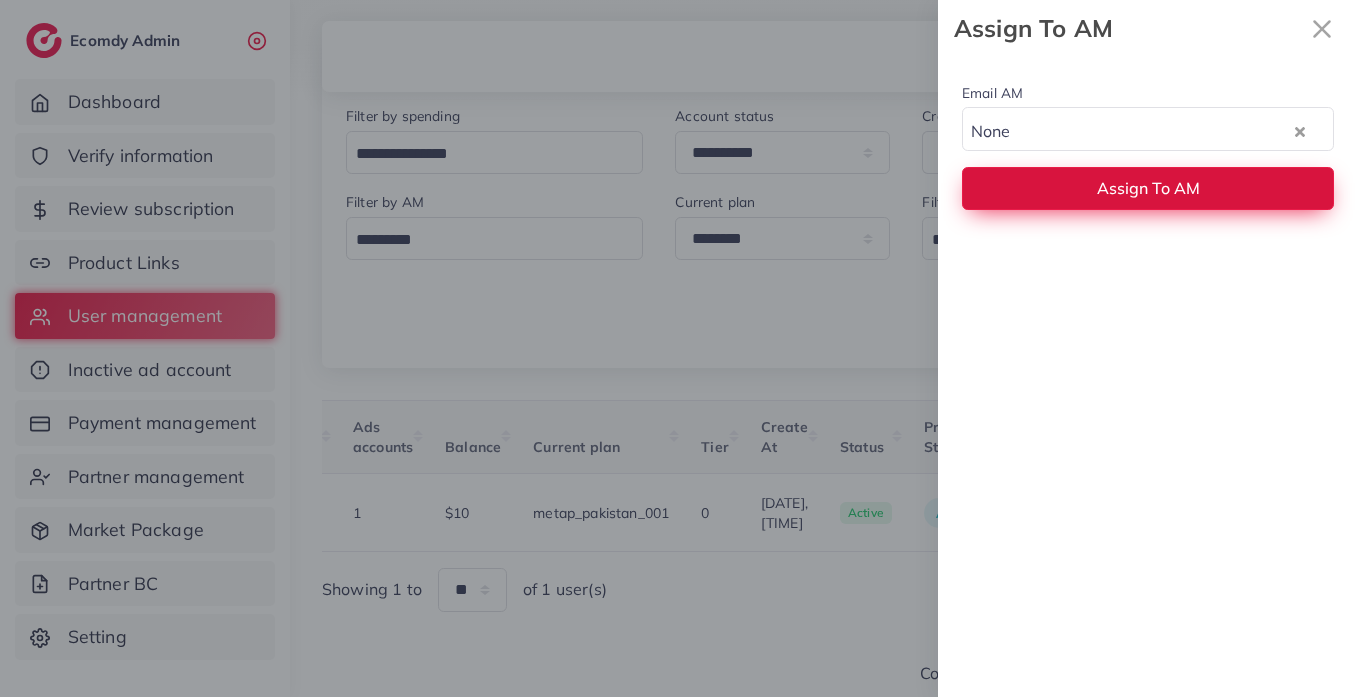 click on "Assign To AM" at bounding box center [1148, 188] 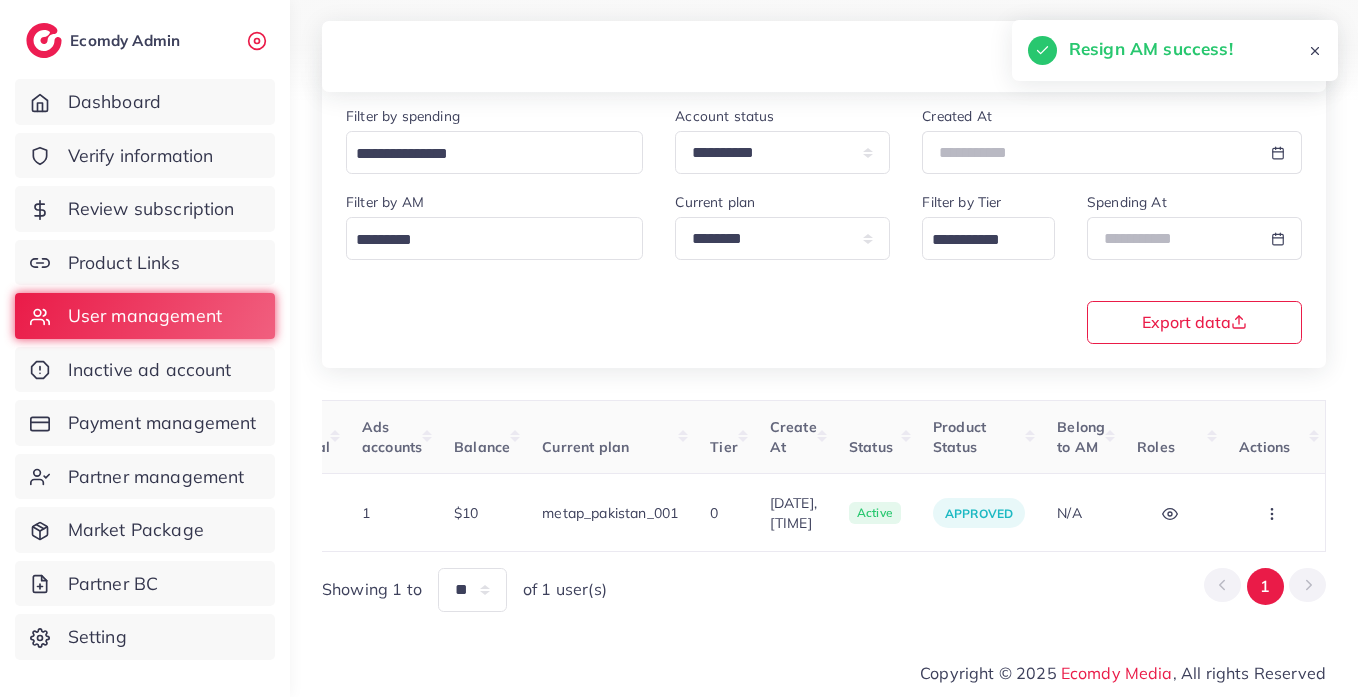 scroll, scrollTop: 0, scrollLeft: 631, axis: horizontal 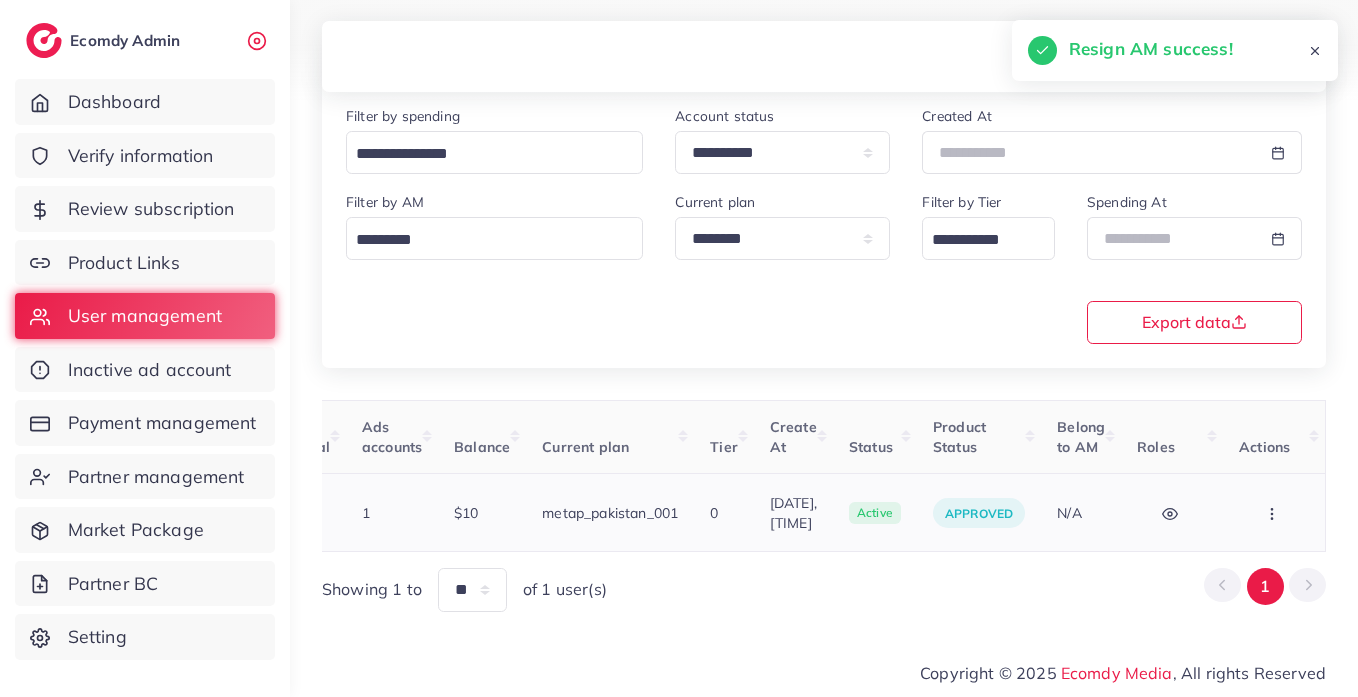 click 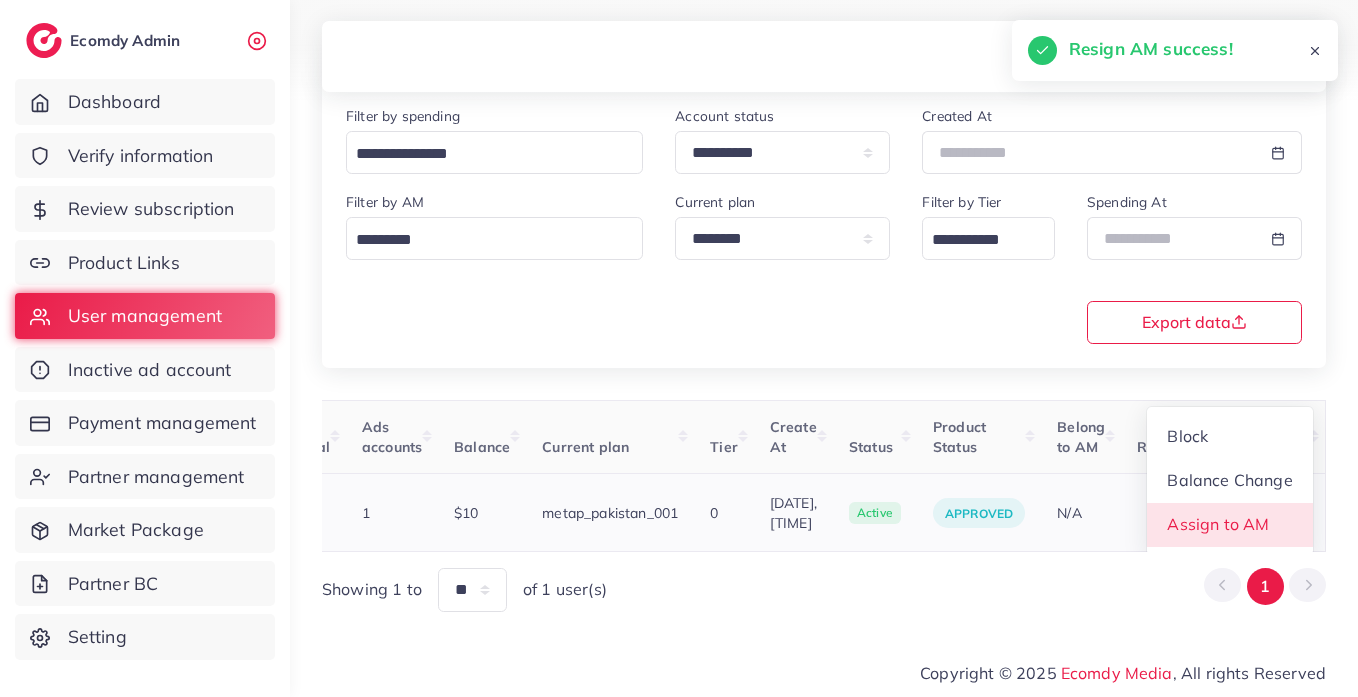click on "Assign to AM" at bounding box center [1230, 525] 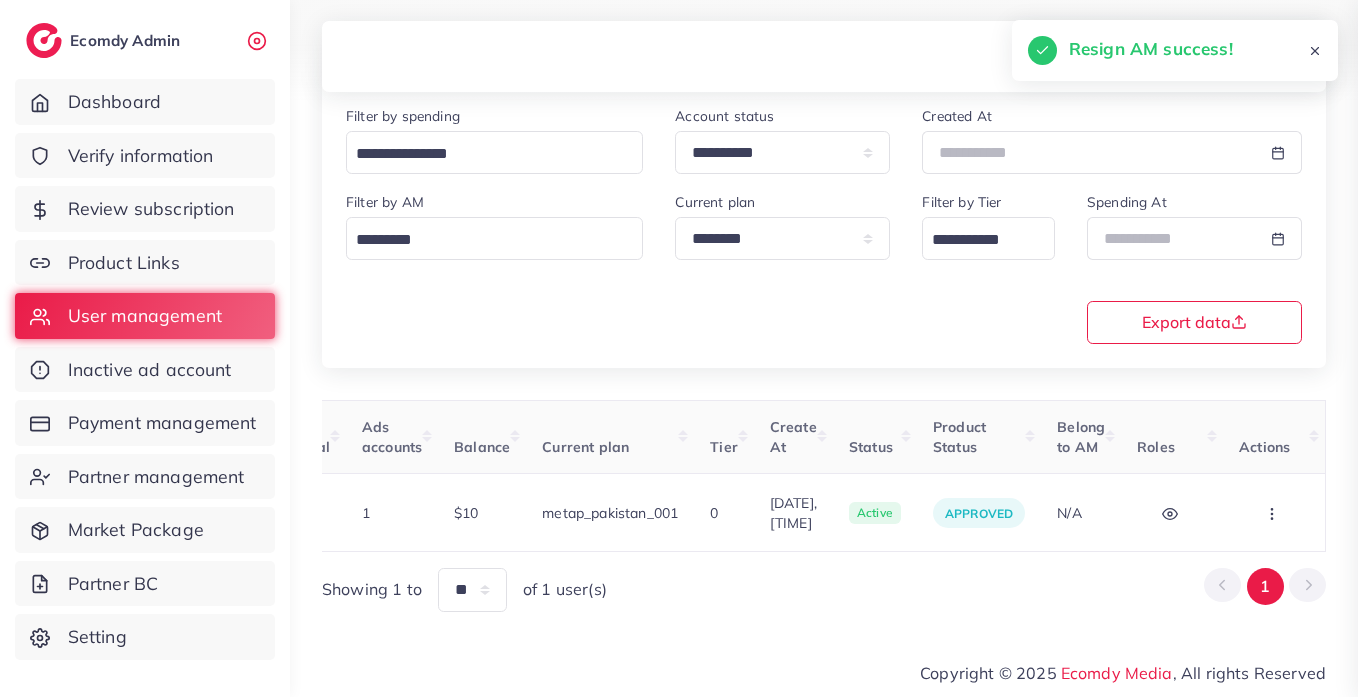 scroll, scrollTop: 0, scrollLeft: 631, axis: horizontal 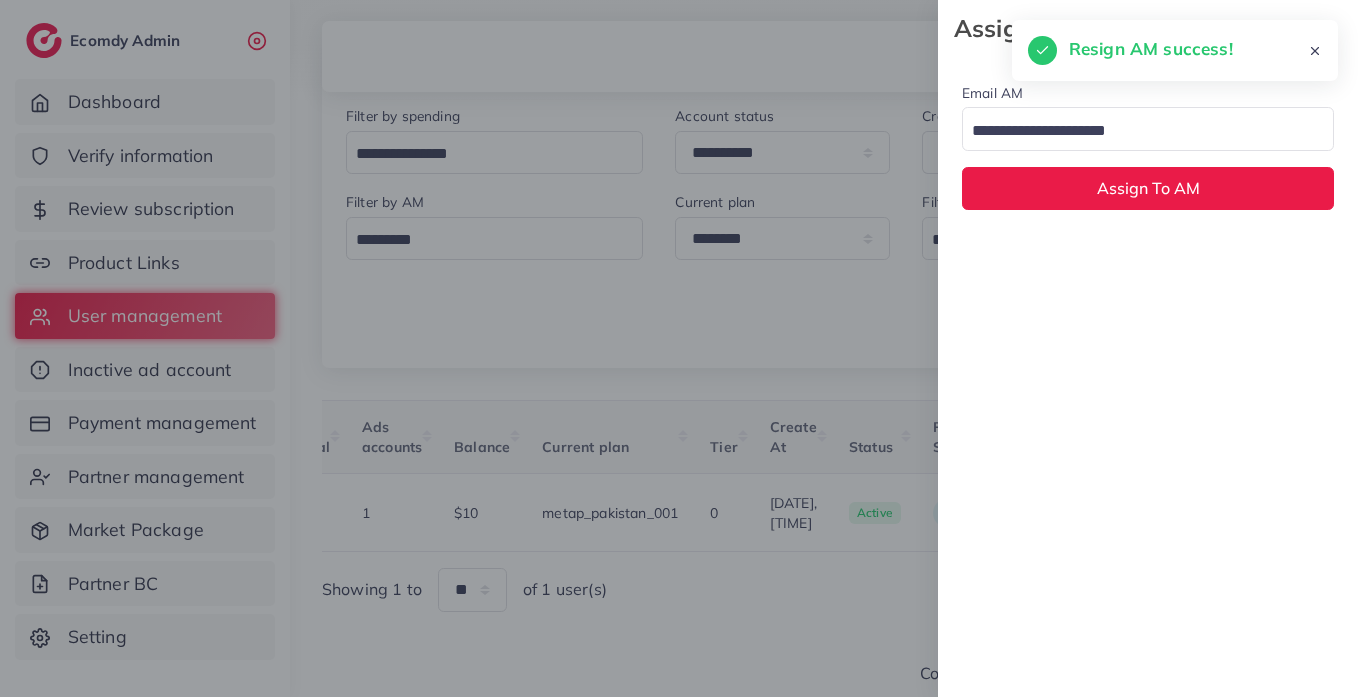 click at bounding box center [1136, 131] 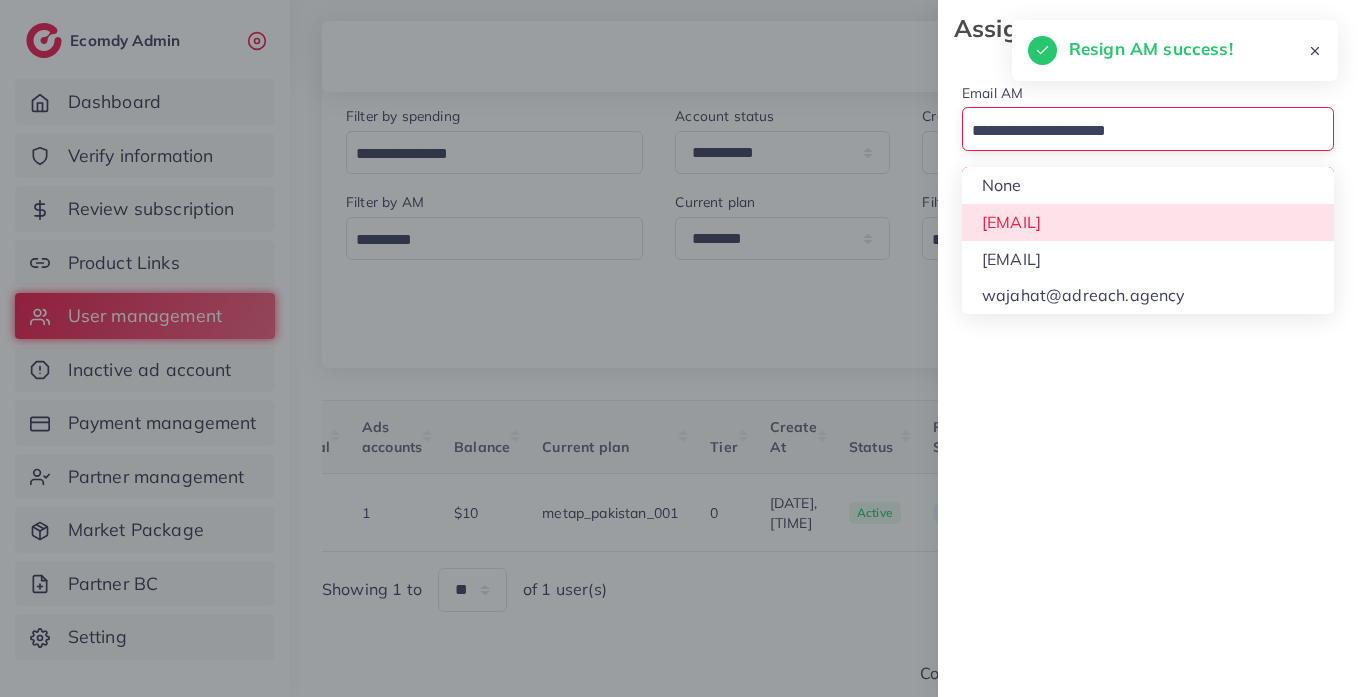 click on "Email AM            Loading...
None
[EMAIL]
[EMAIL]
[EMAIL]
Assign To AM" at bounding box center [1148, 145] 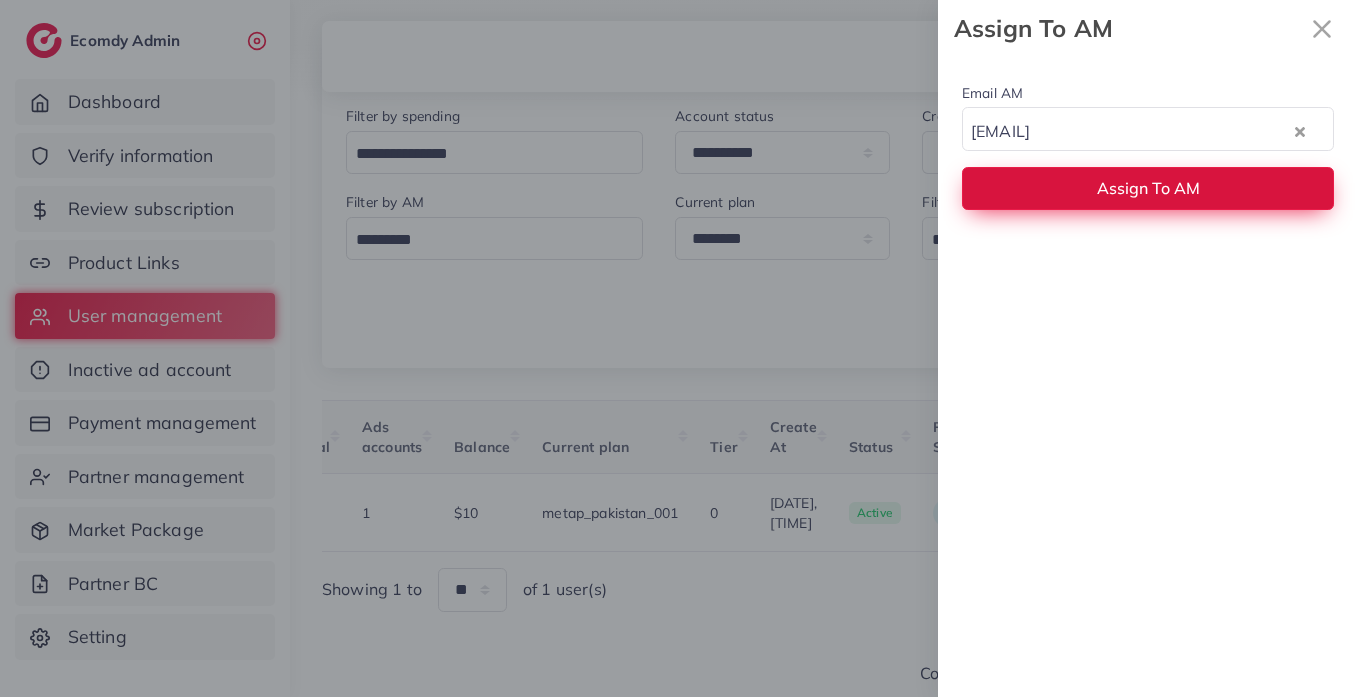 click on "Assign To AM" at bounding box center (1148, 188) 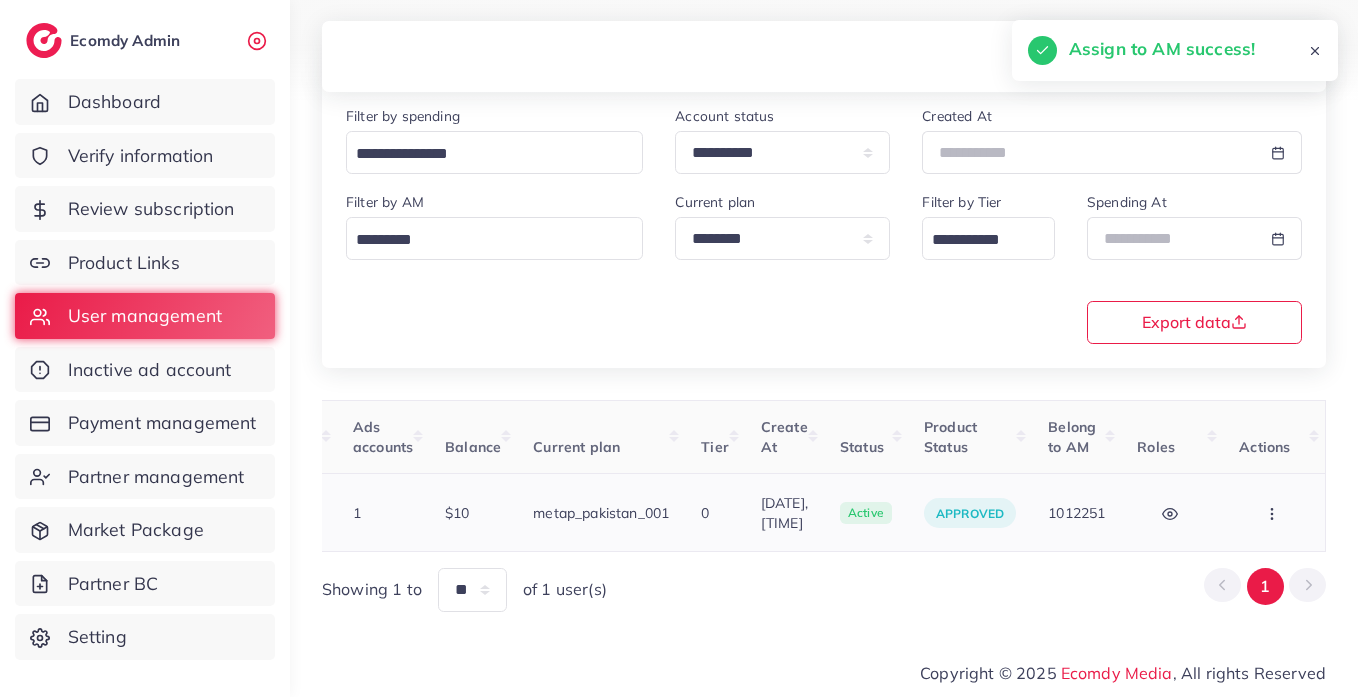click at bounding box center [1274, 512] 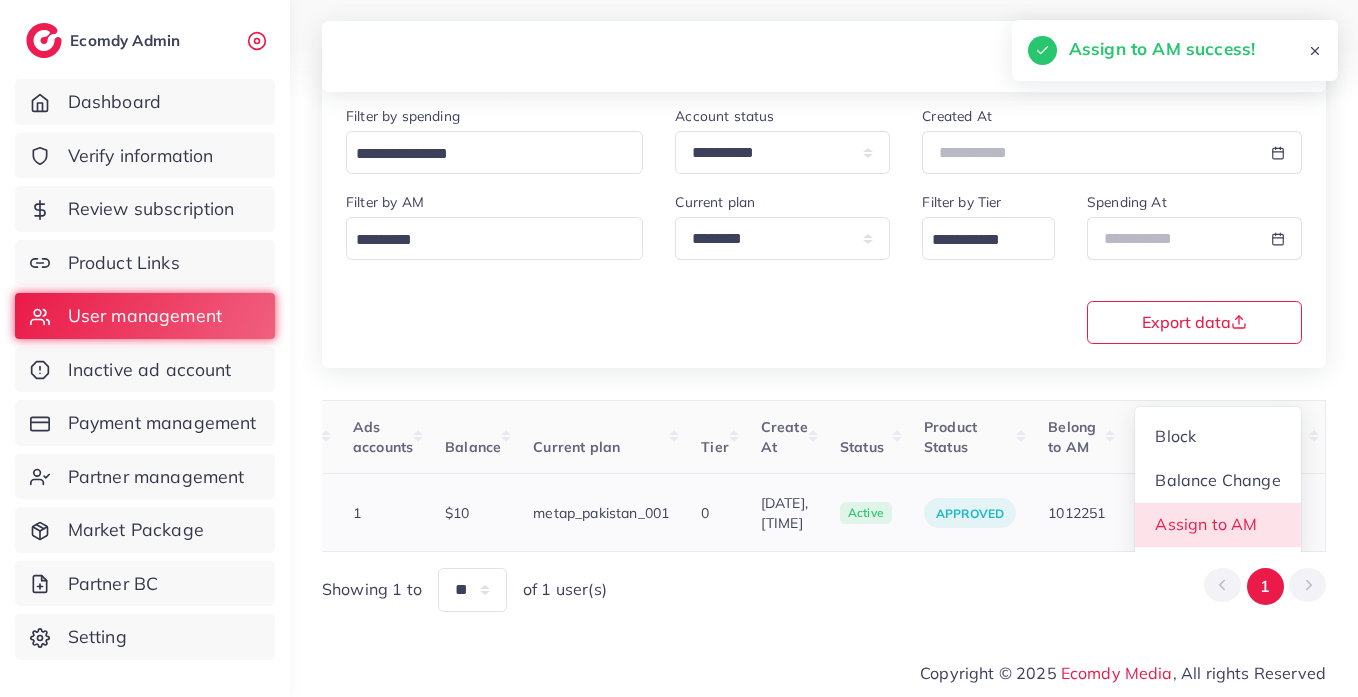 click on "Assign to AM" at bounding box center [1218, 525] 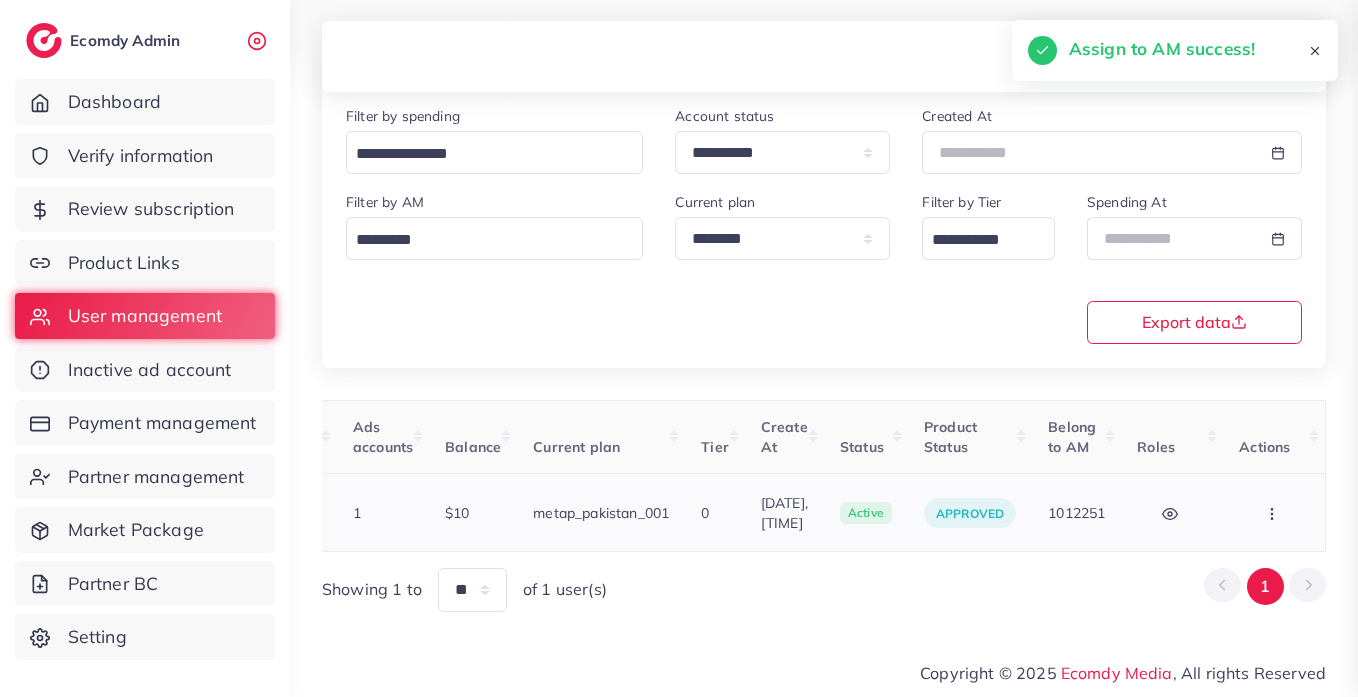 scroll, scrollTop: 0, scrollLeft: 631, axis: horizontal 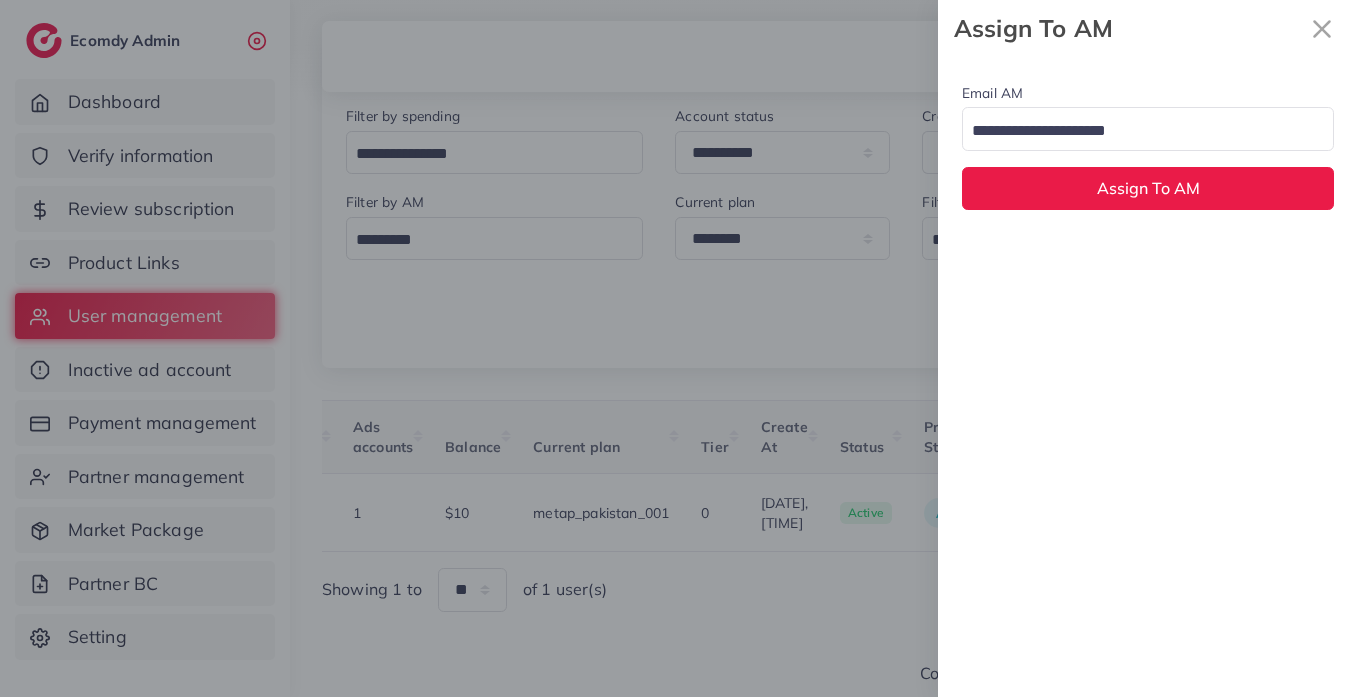 click at bounding box center [1136, 131] 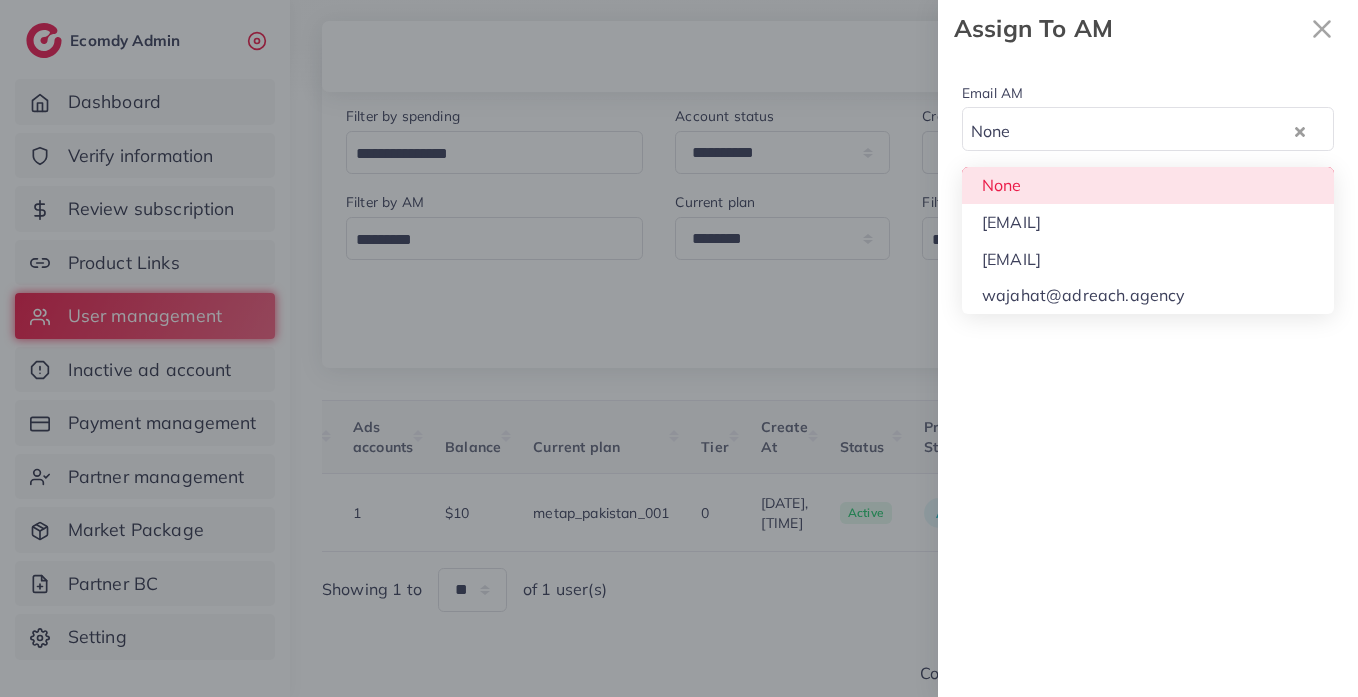 click on "Email AM
None
Loading...
None
[EMAIL]
[EMAIL]
[EMAIL]
Assign To AM" at bounding box center (1148, 145) 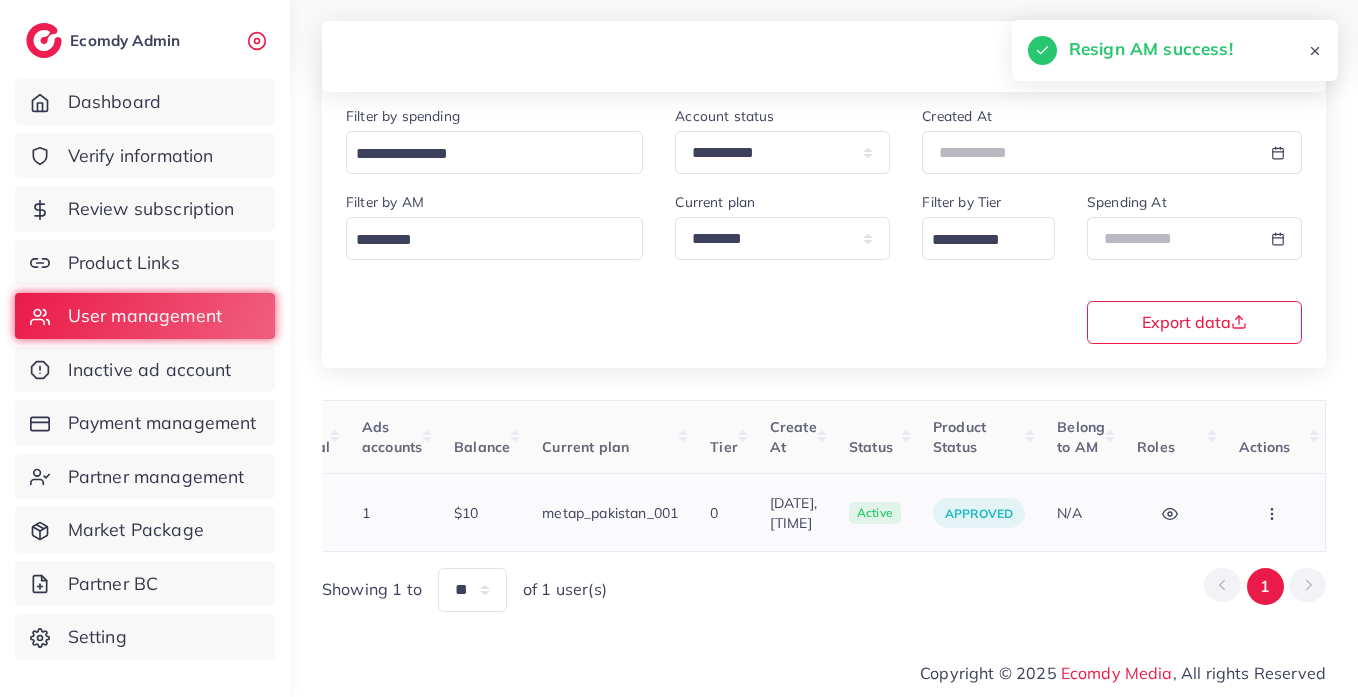 click 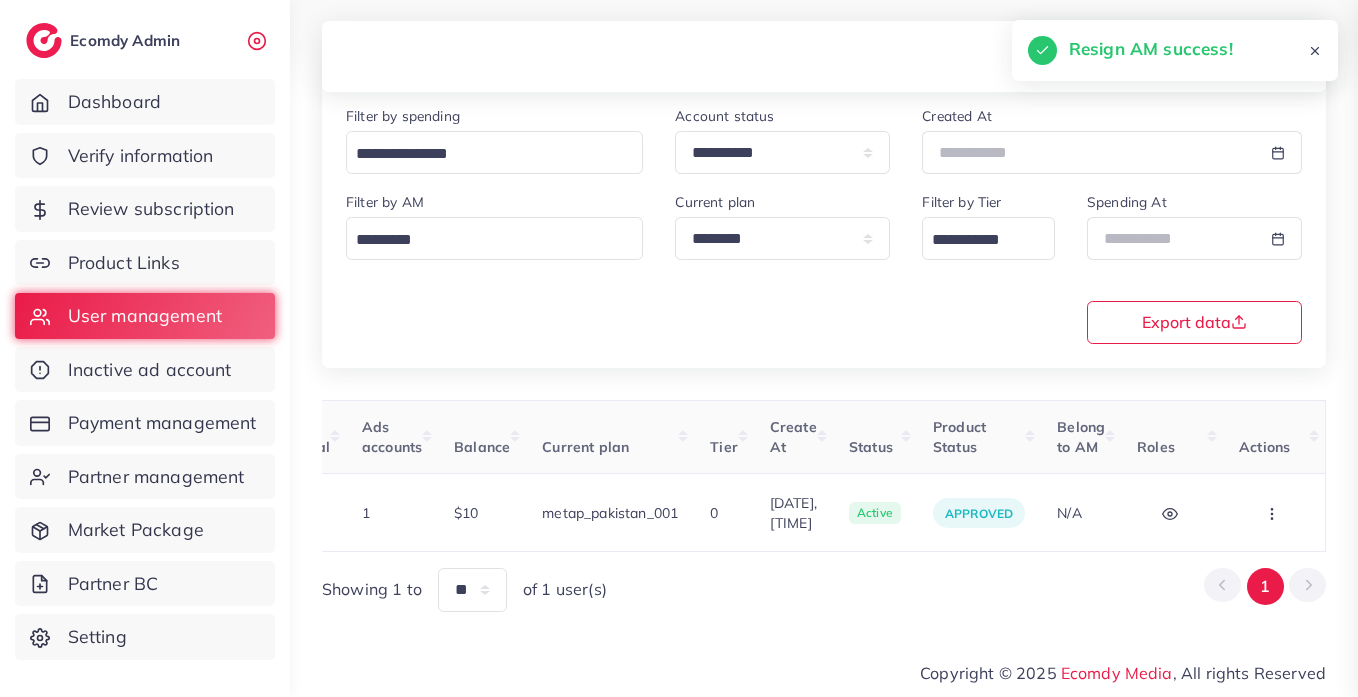scroll, scrollTop: 0, scrollLeft: 631, axis: horizontal 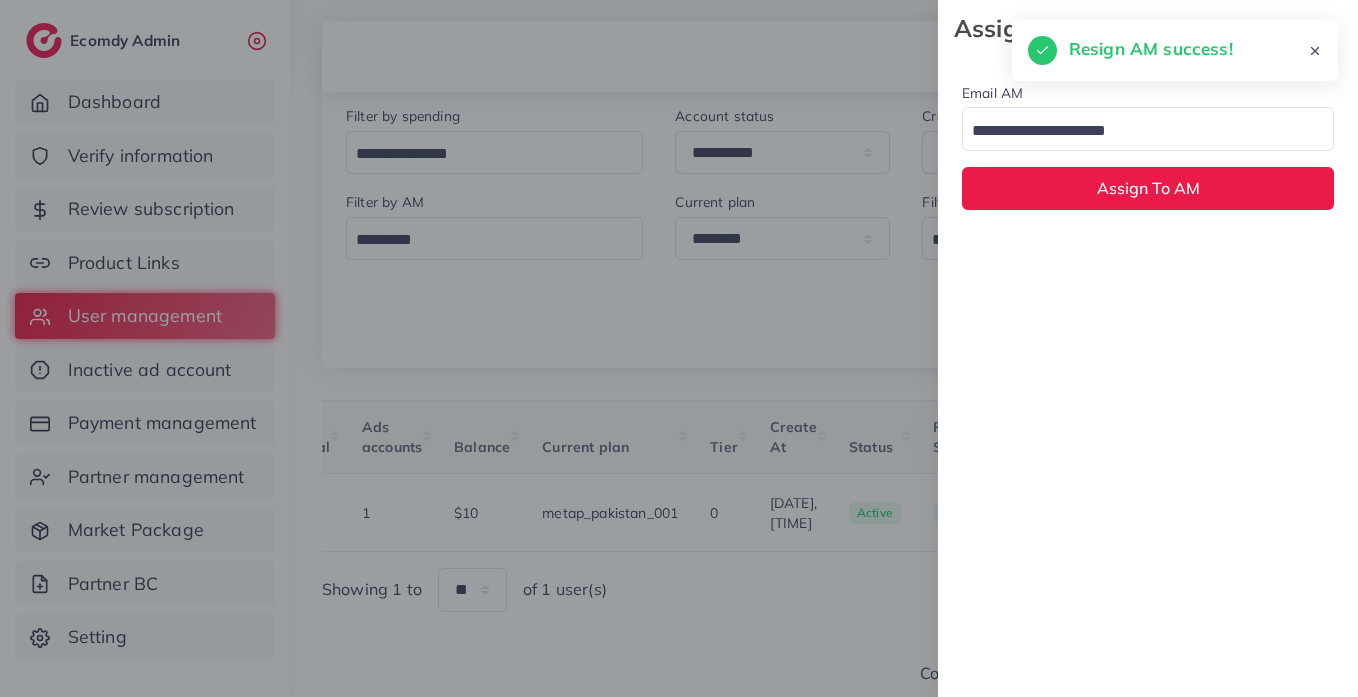 click at bounding box center (1136, 131) 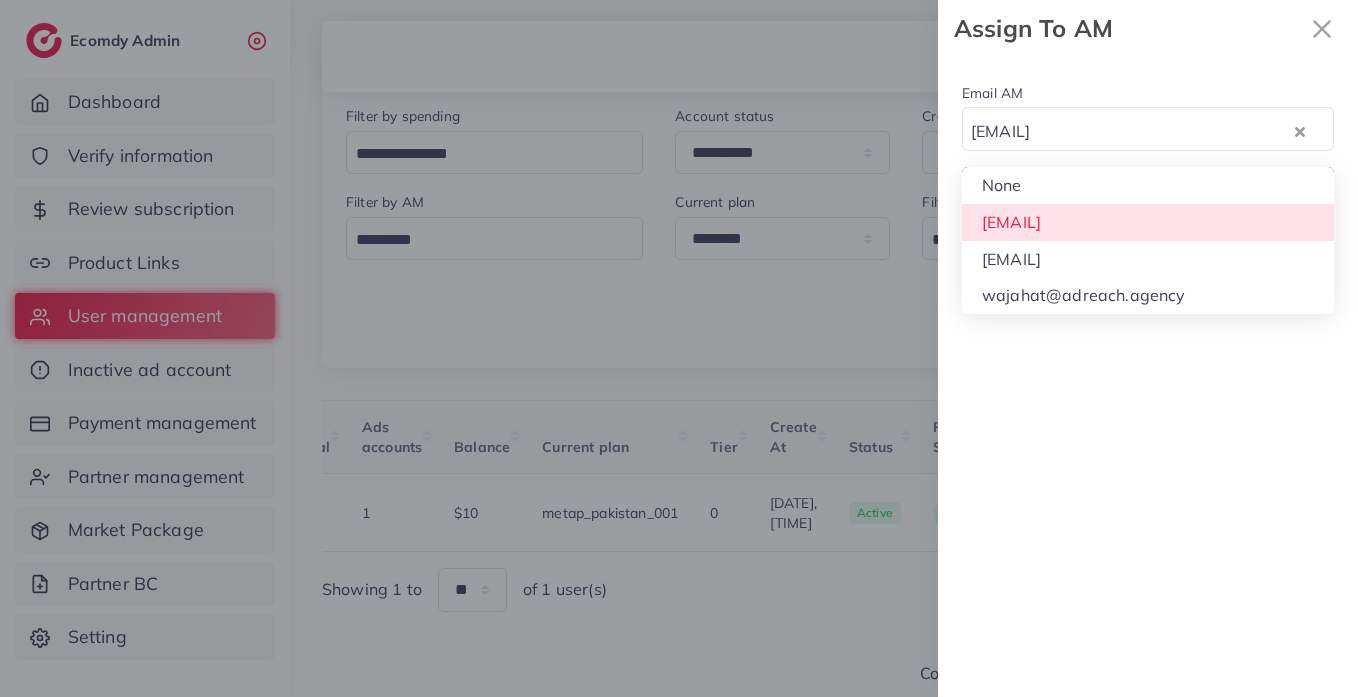 click on "Email AM
[EMAIL]
Loading...
None
[EMAIL]
[EMAIL]
[EMAIL]
Assign To AM" at bounding box center [1148, 145] 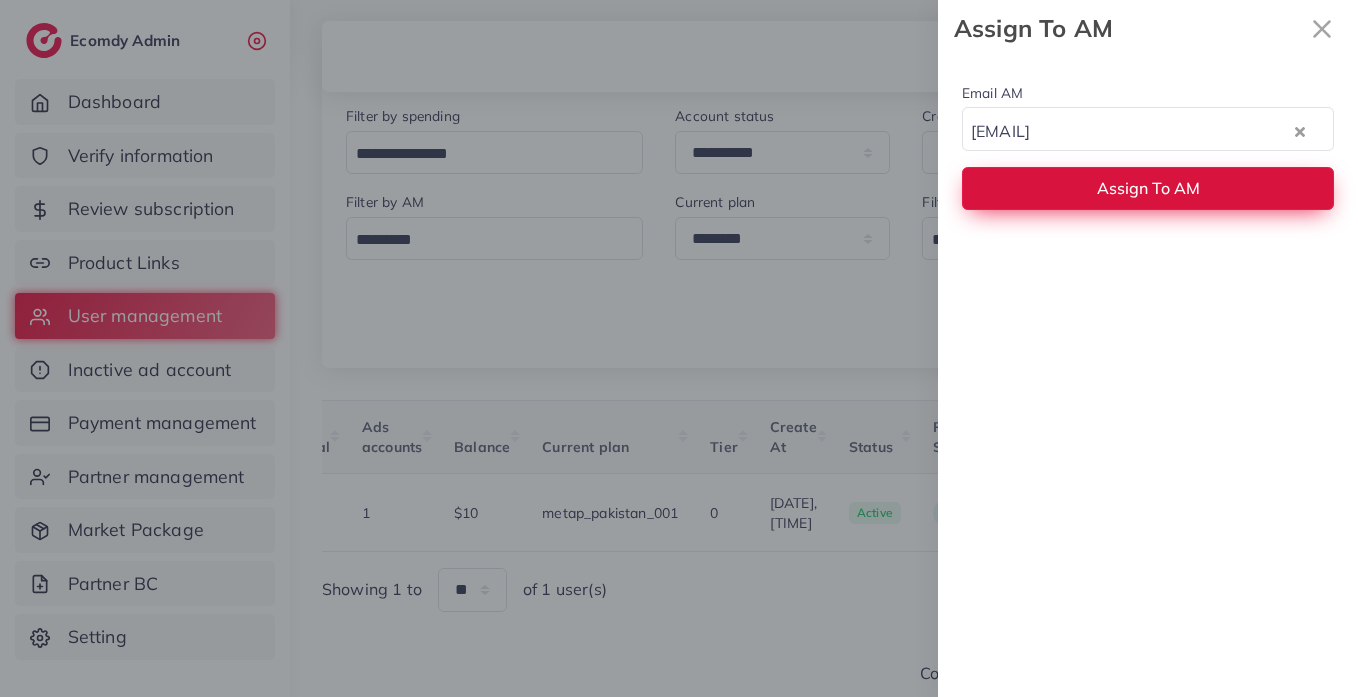 click on "Assign To AM" at bounding box center (1148, 188) 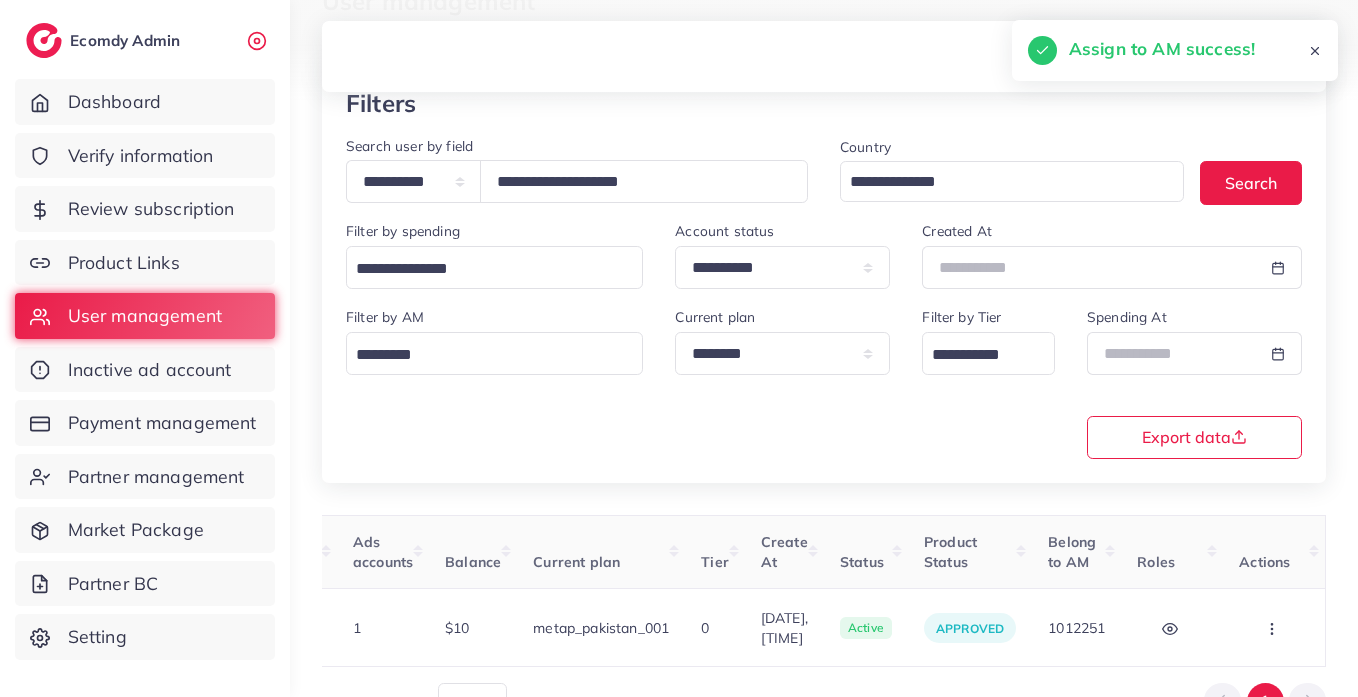 scroll, scrollTop: 0, scrollLeft: 0, axis: both 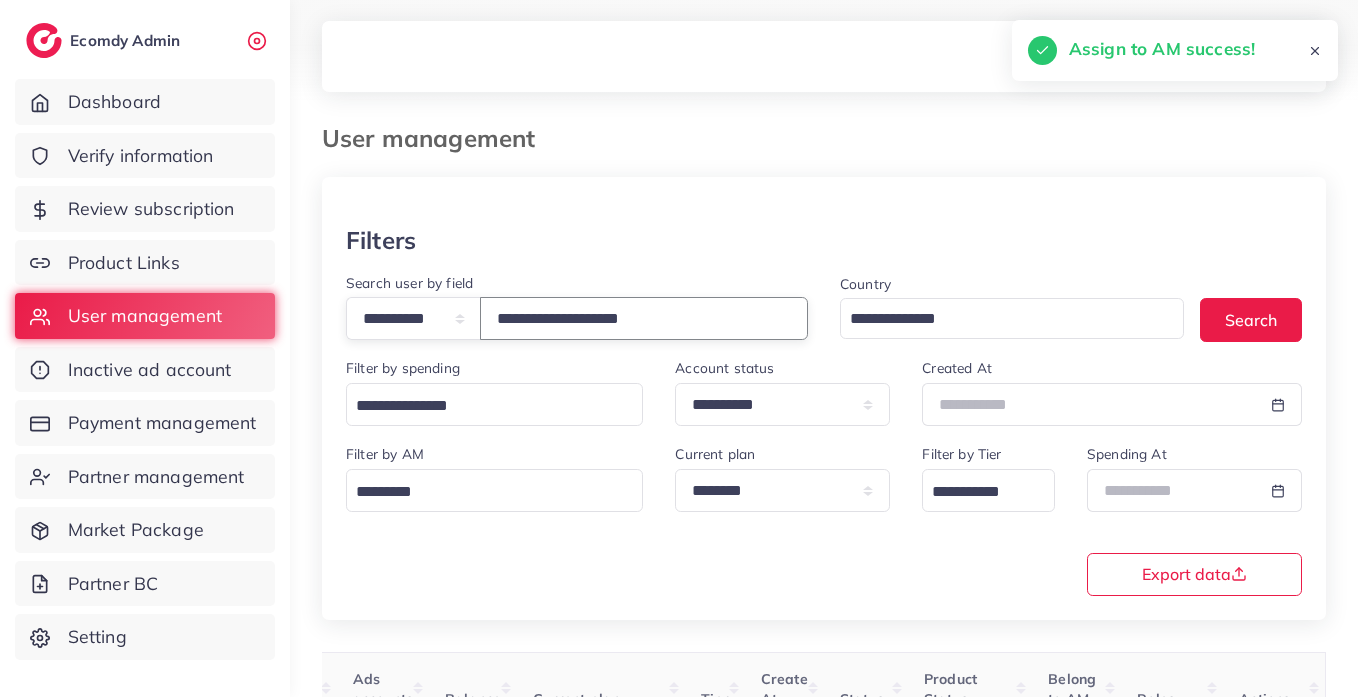 click on "**********" at bounding box center (644, 318) 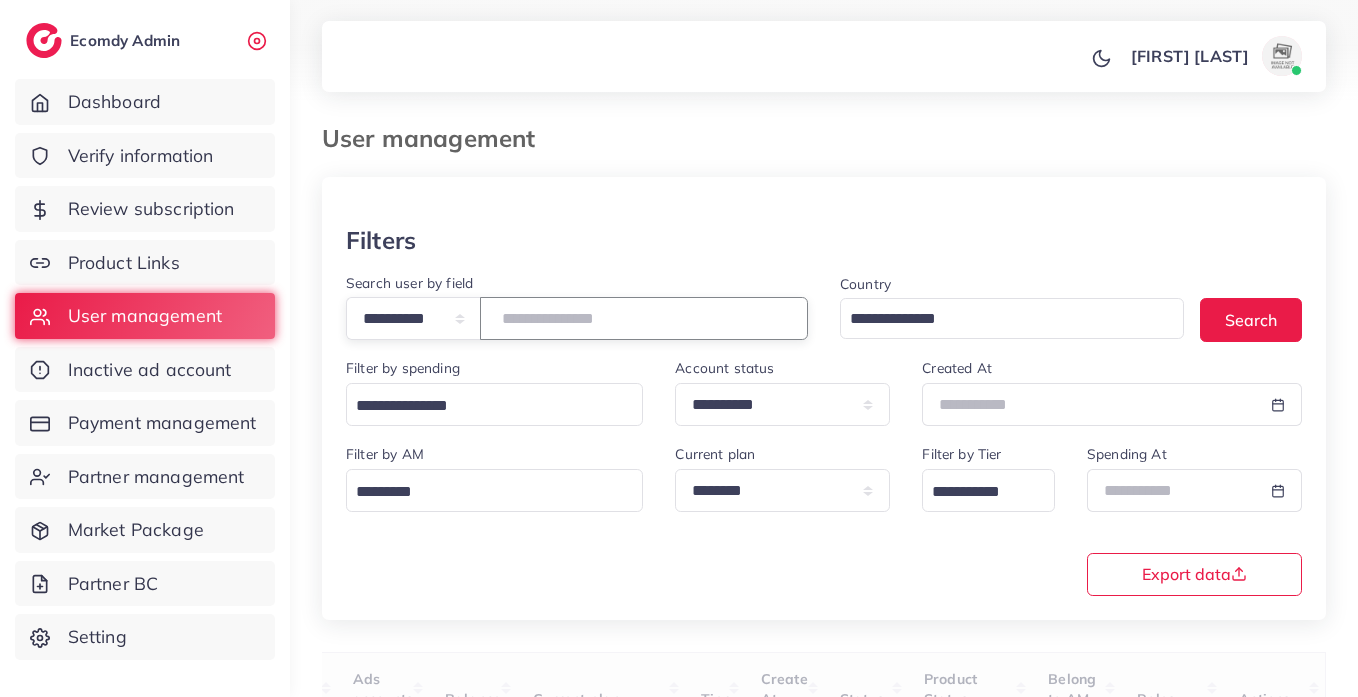 type 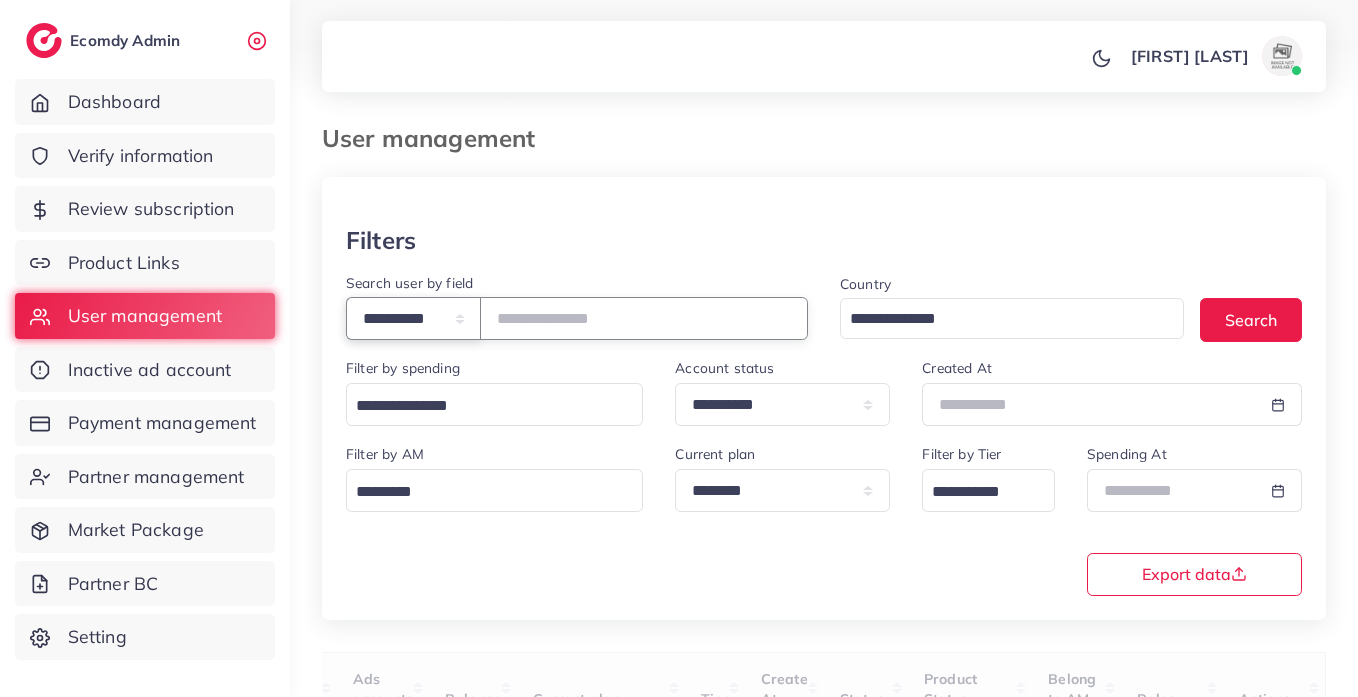 click on "**********" at bounding box center (413, 318) 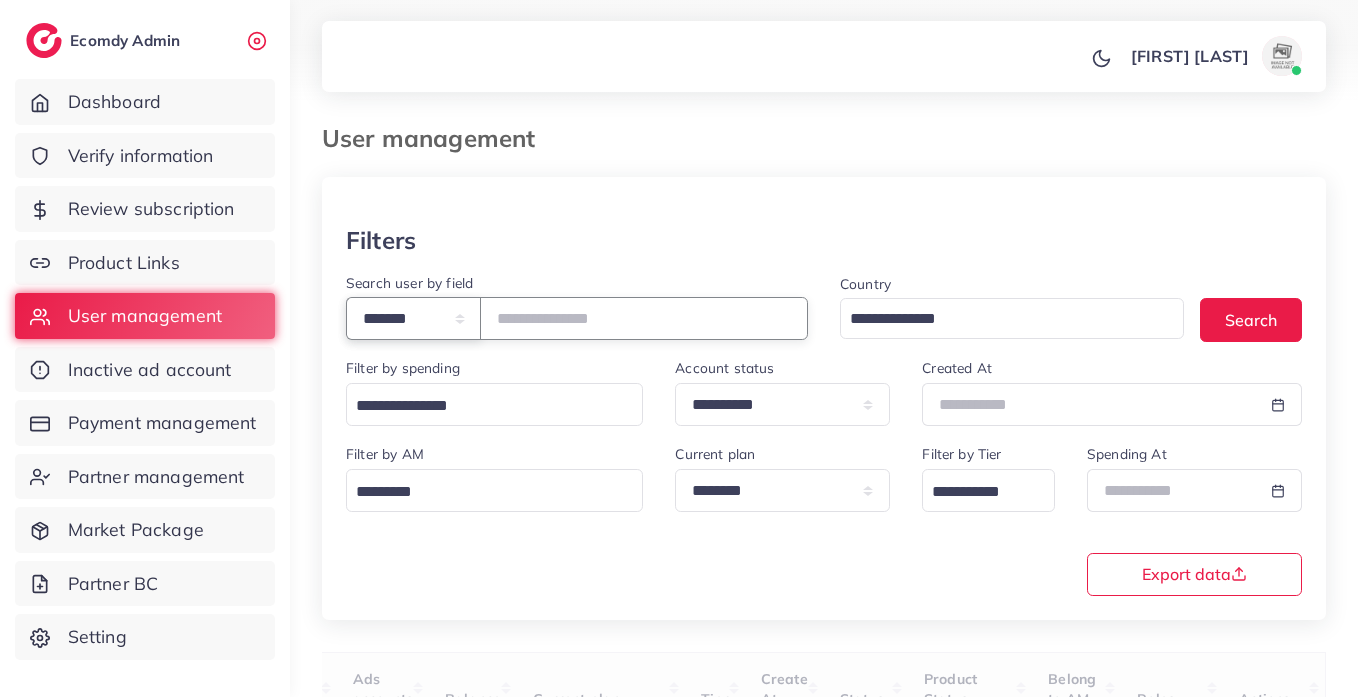 click on "**********" at bounding box center (413, 318) 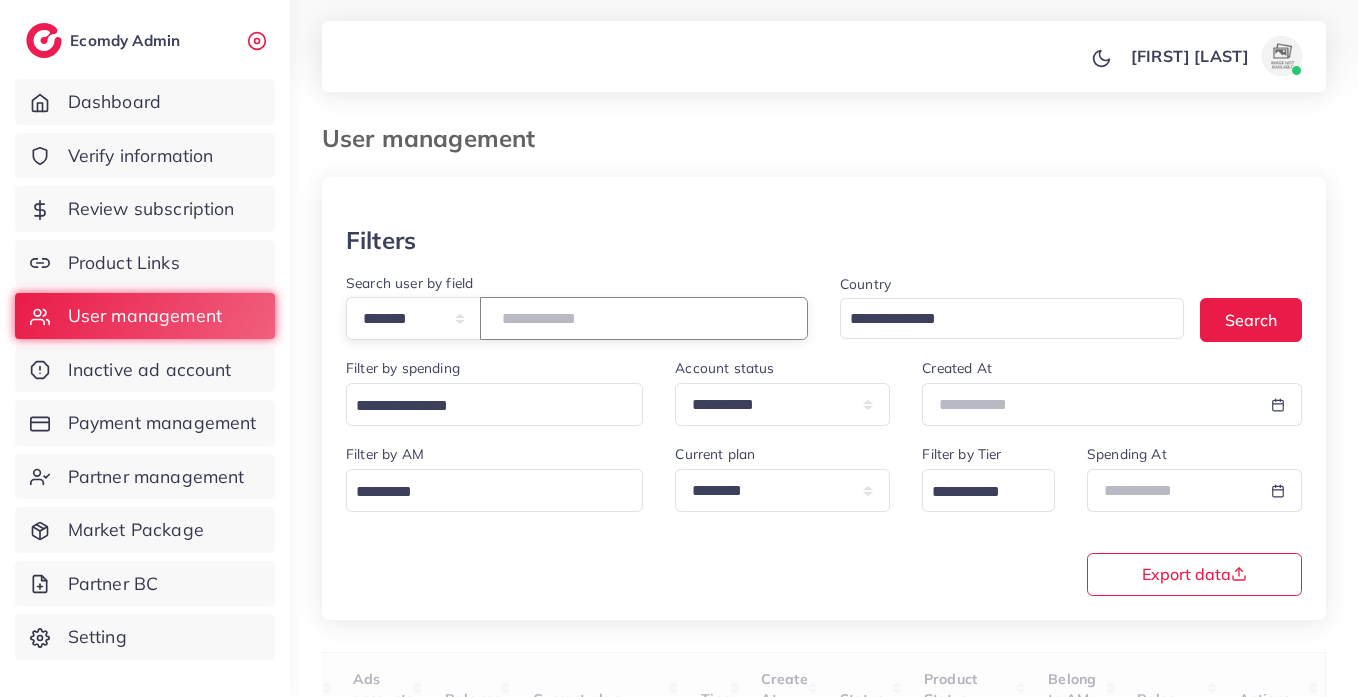 click at bounding box center [644, 318] 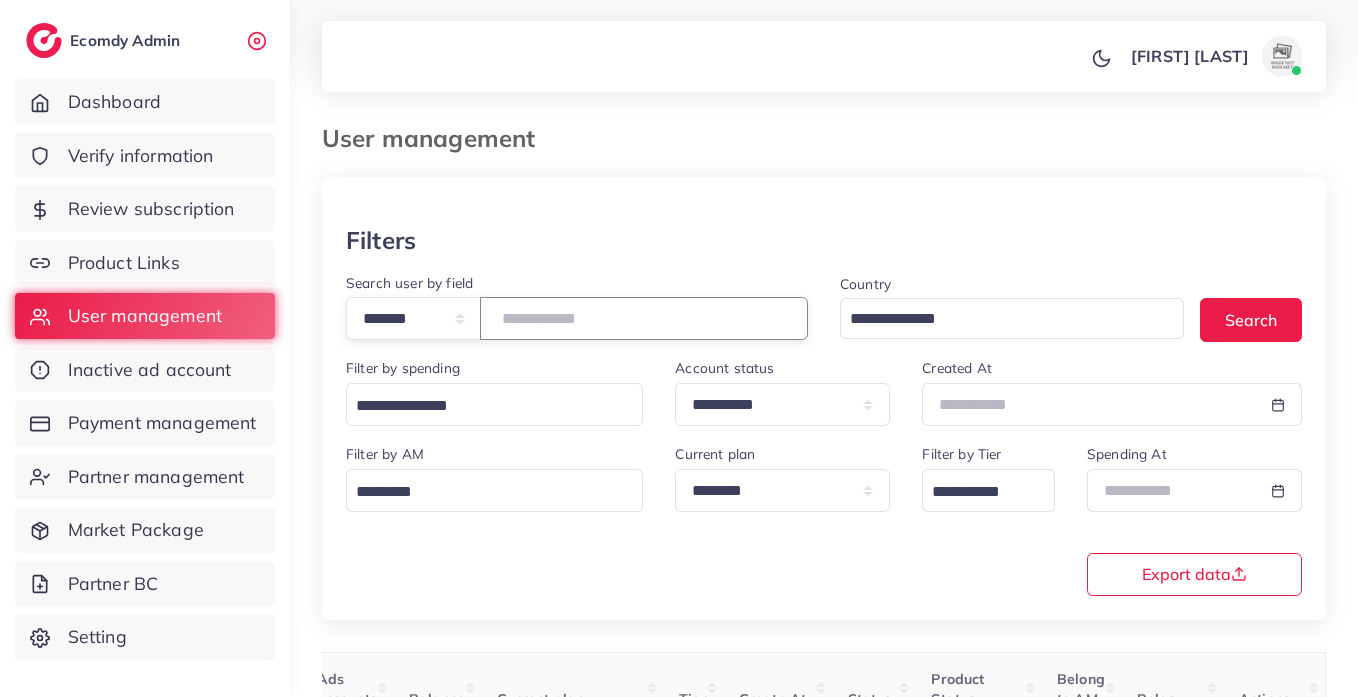 type on "*******" 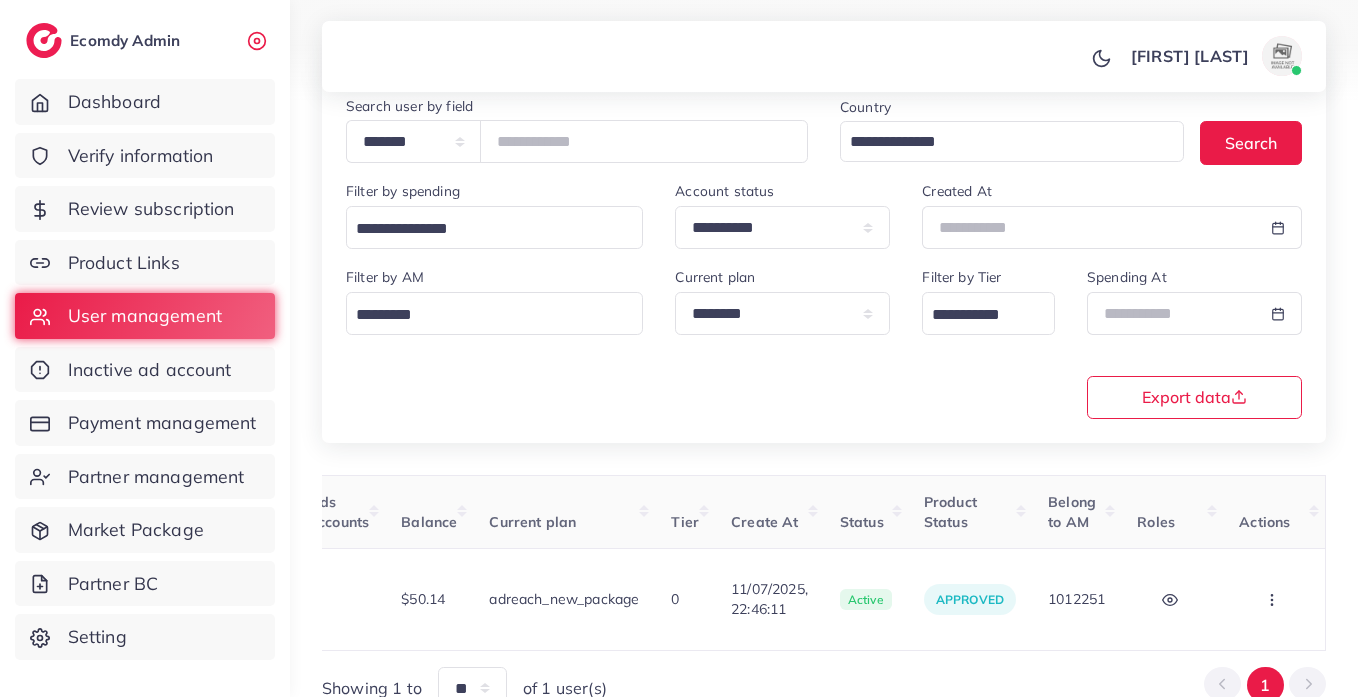 scroll, scrollTop: 217, scrollLeft: 0, axis: vertical 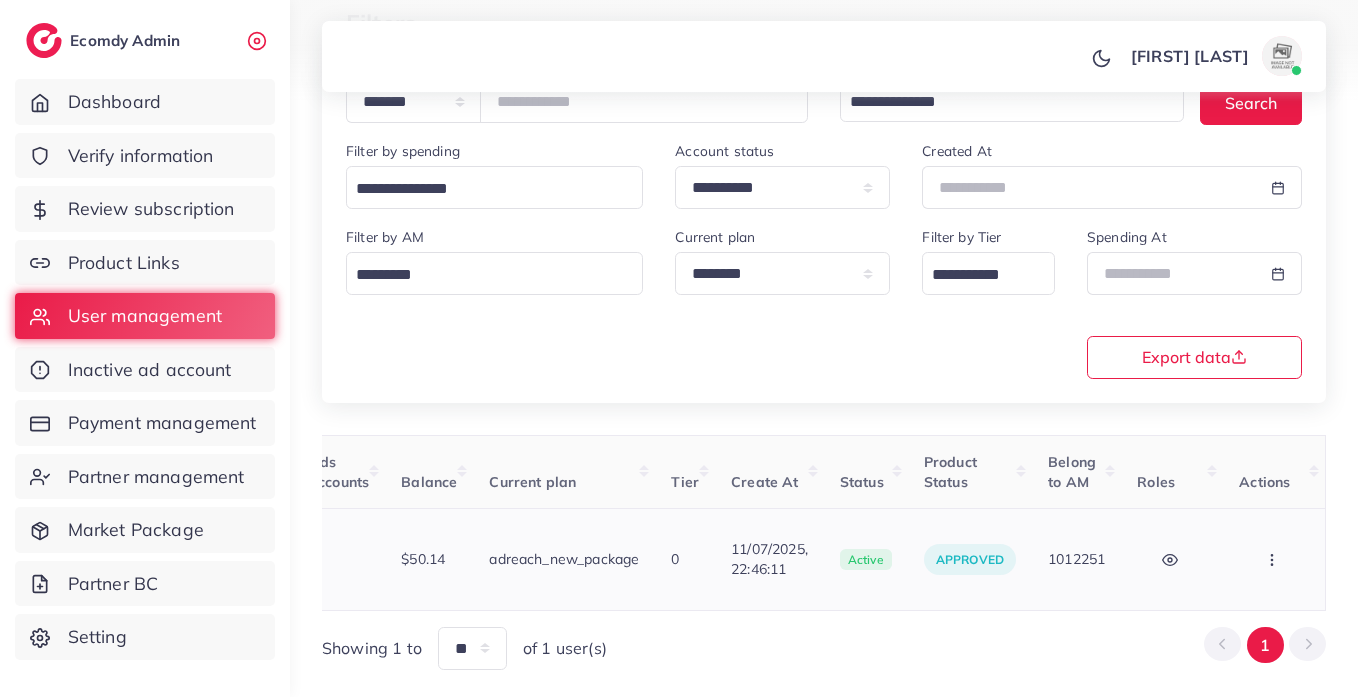 click 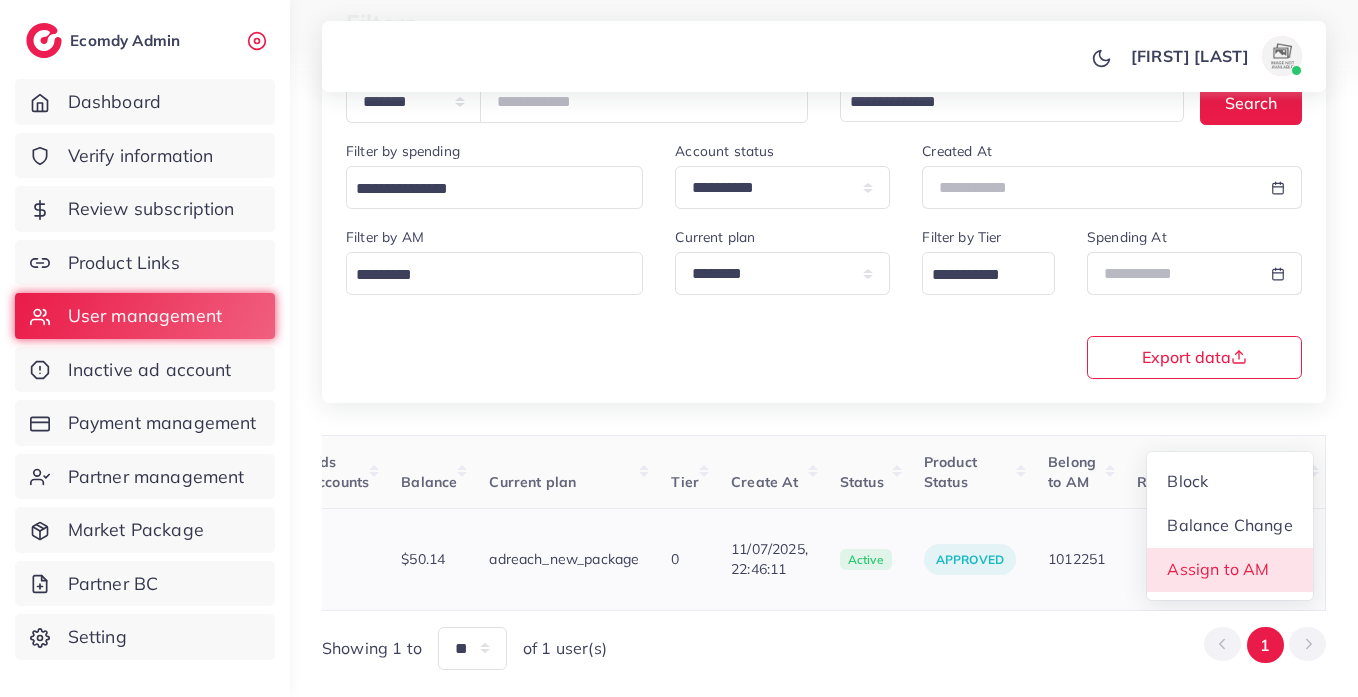click on "Assign to AM" at bounding box center (1230, 570) 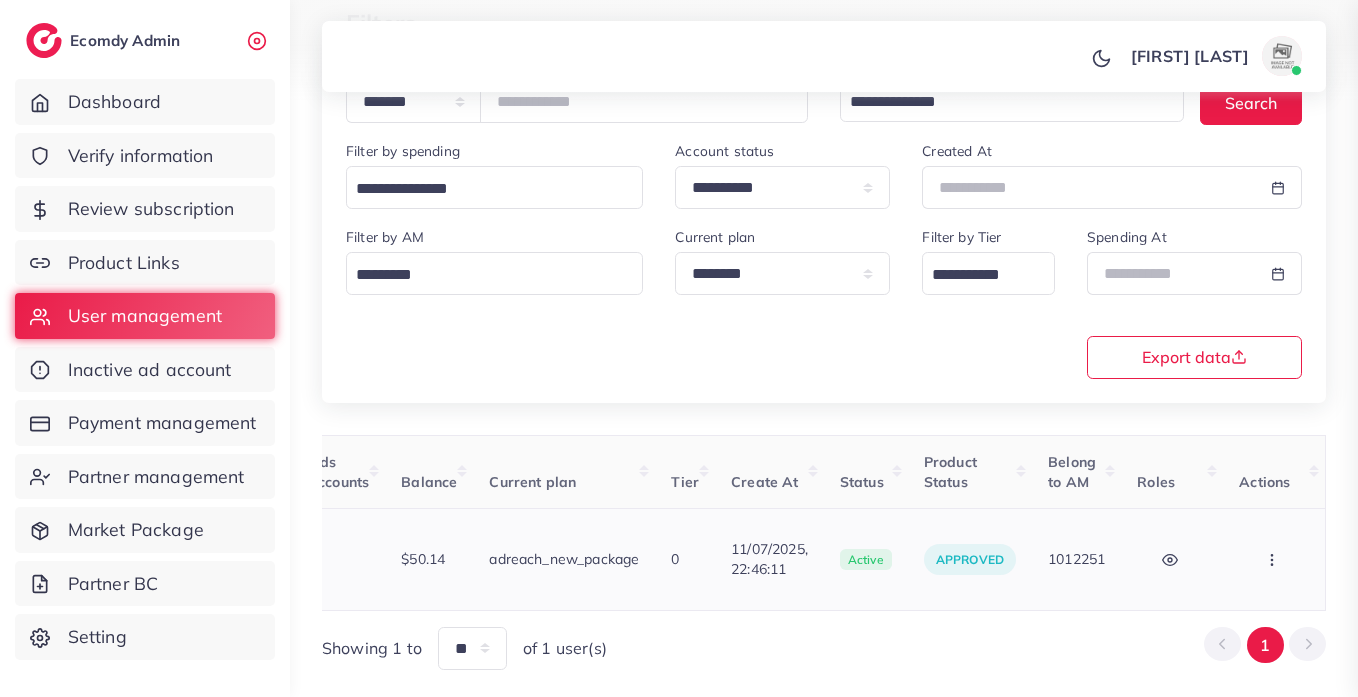 scroll, scrollTop: 0, scrollLeft: 710, axis: horizontal 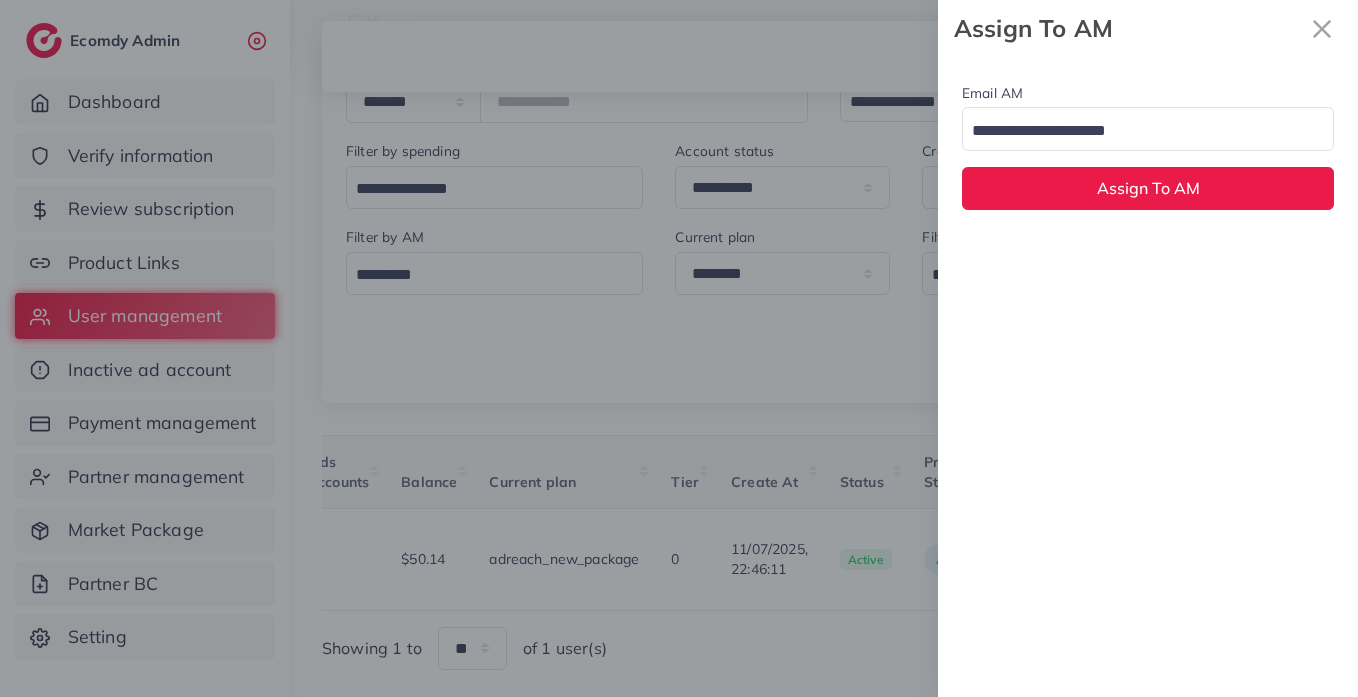click at bounding box center [1136, 129] 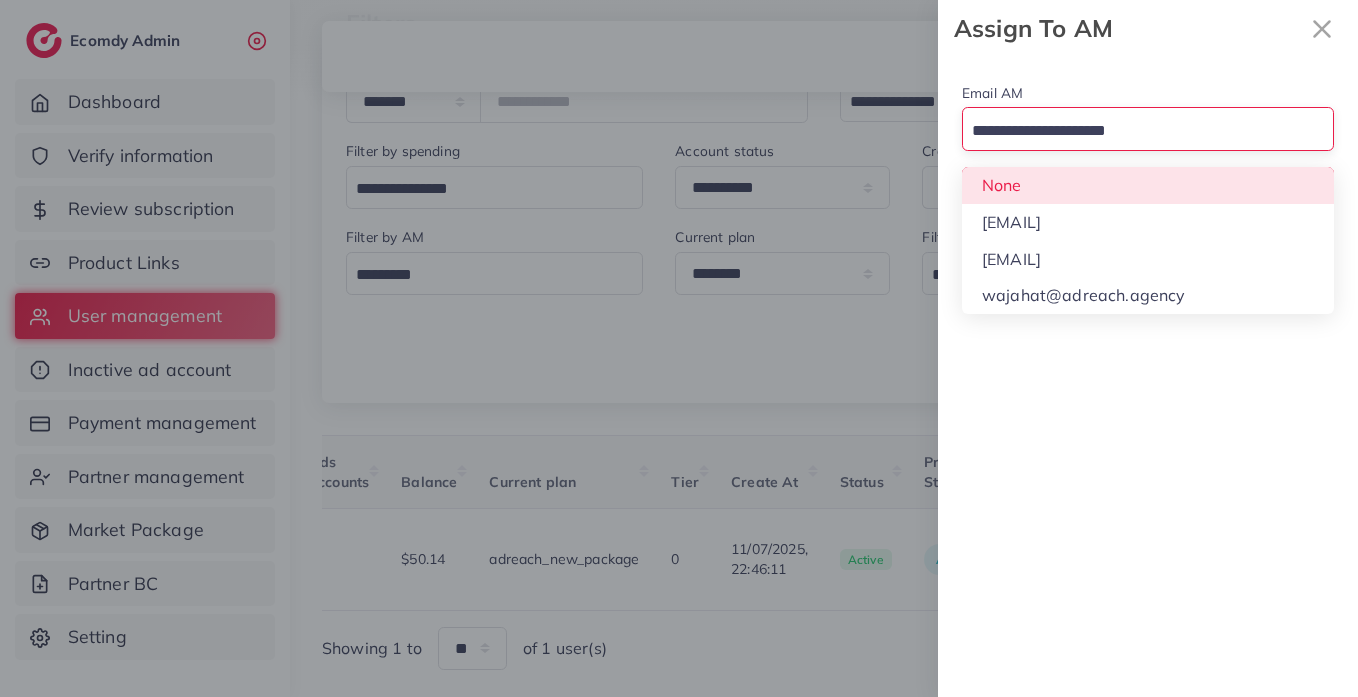 click on "Email AM            Loading...
None
[EMAIL]
[EMAIL]
[EMAIL]
Assign To AM" at bounding box center [1148, 145] 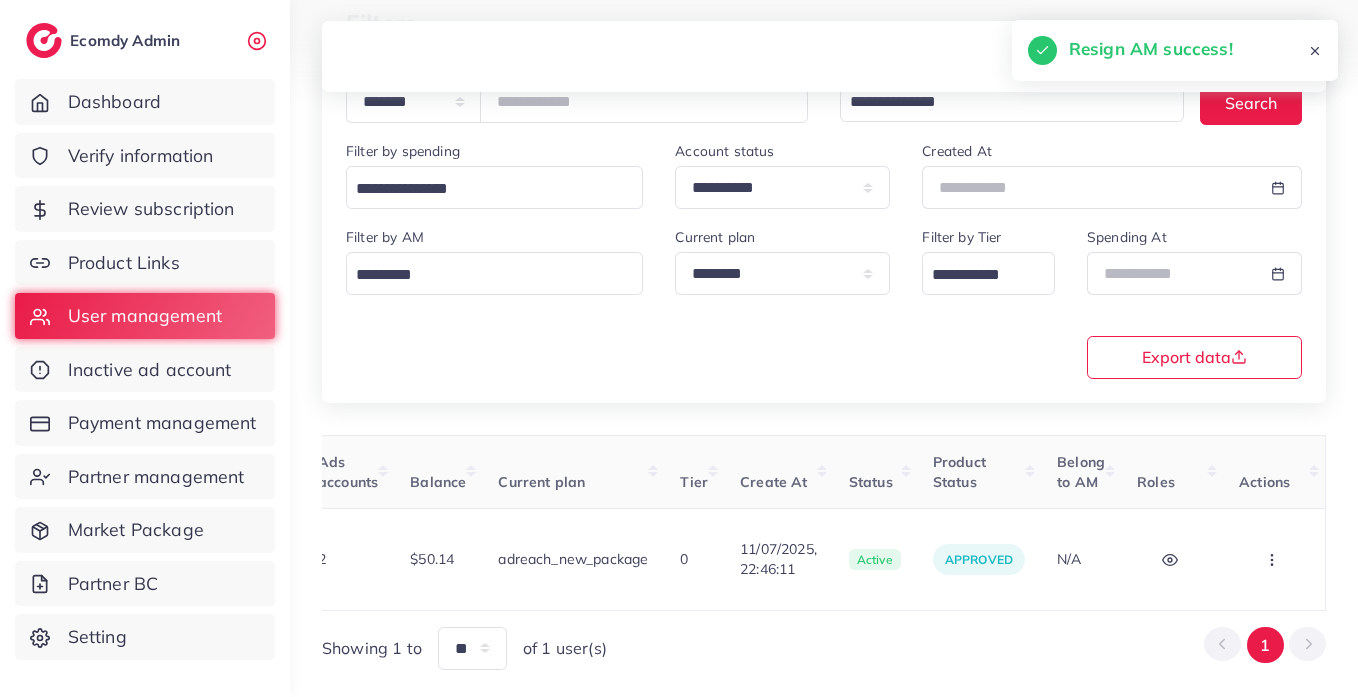 scroll, scrollTop: 0, scrollLeft: 697, axis: horizontal 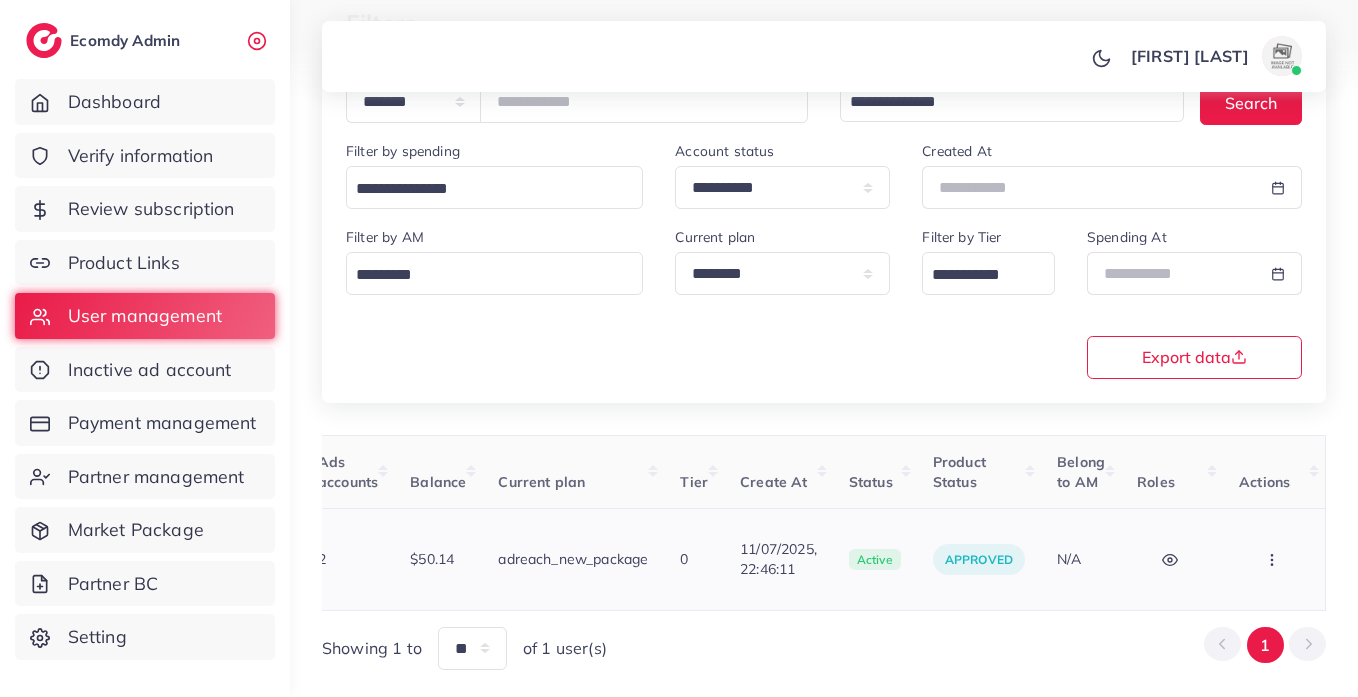 click at bounding box center [1274, 559] 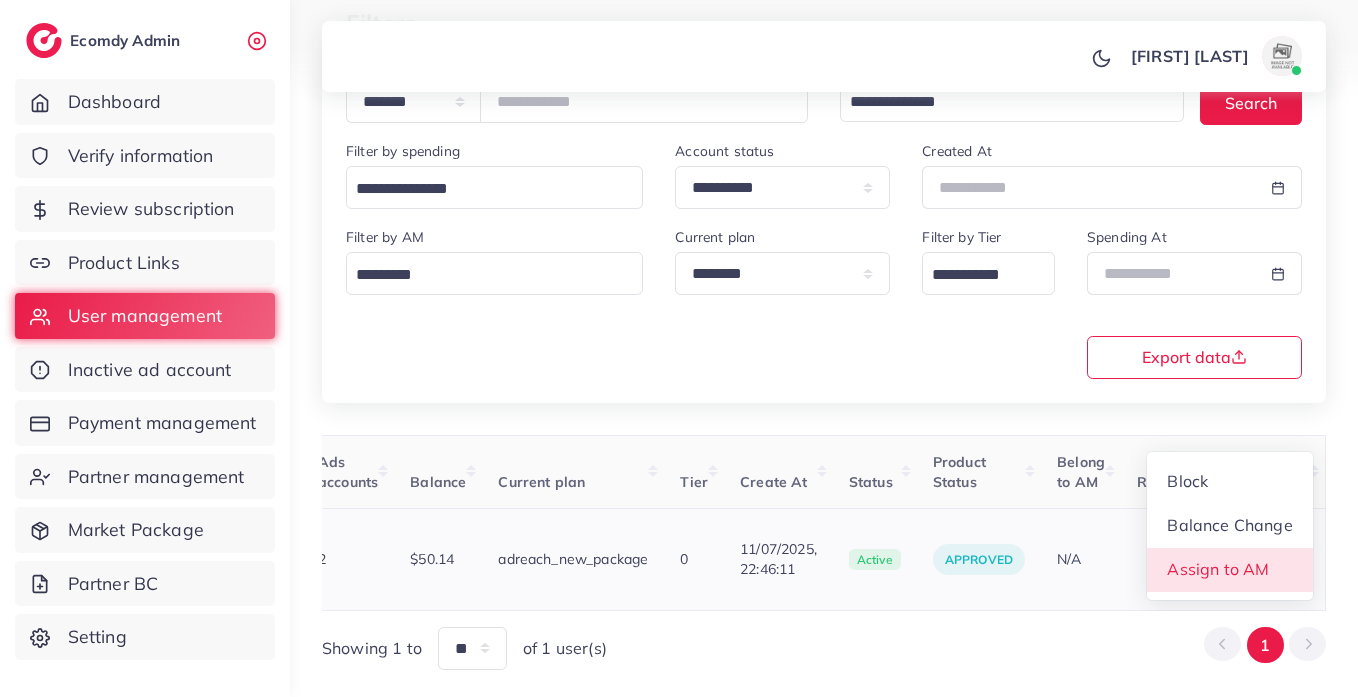 click on "Assign to AM" at bounding box center (1219, 569) 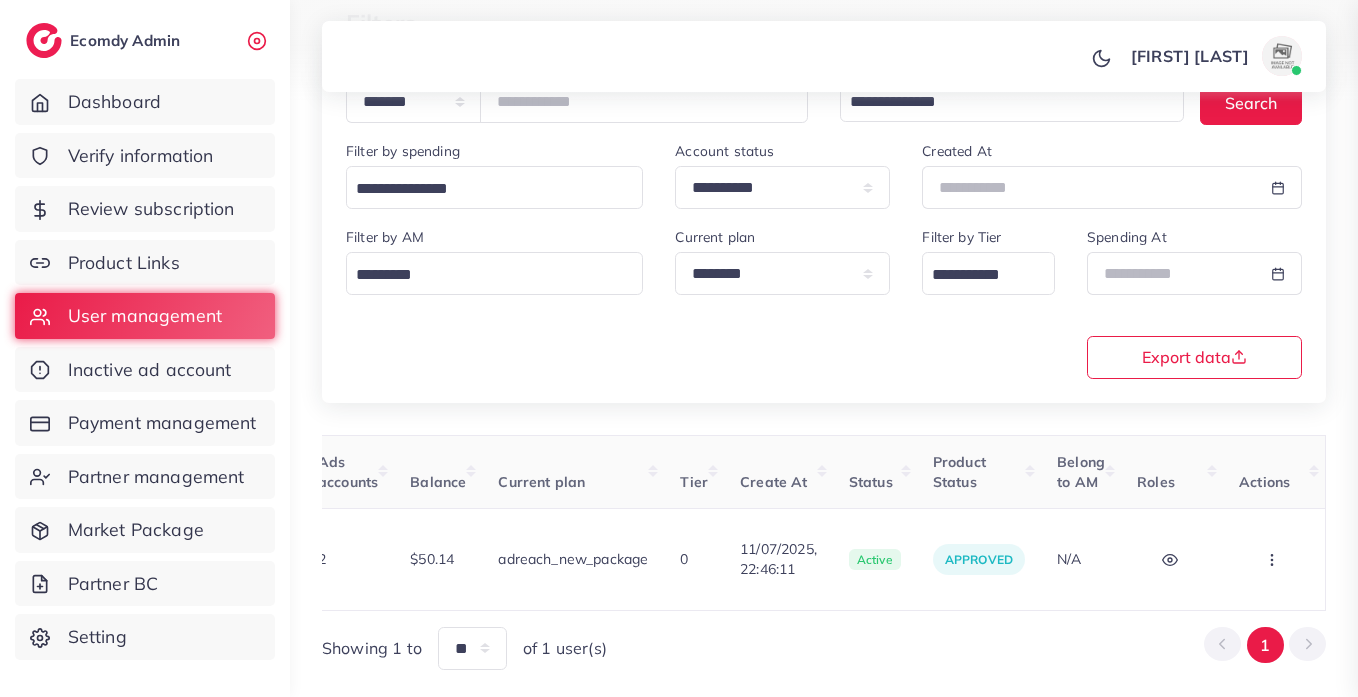 scroll, scrollTop: 0, scrollLeft: 697, axis: horizontal 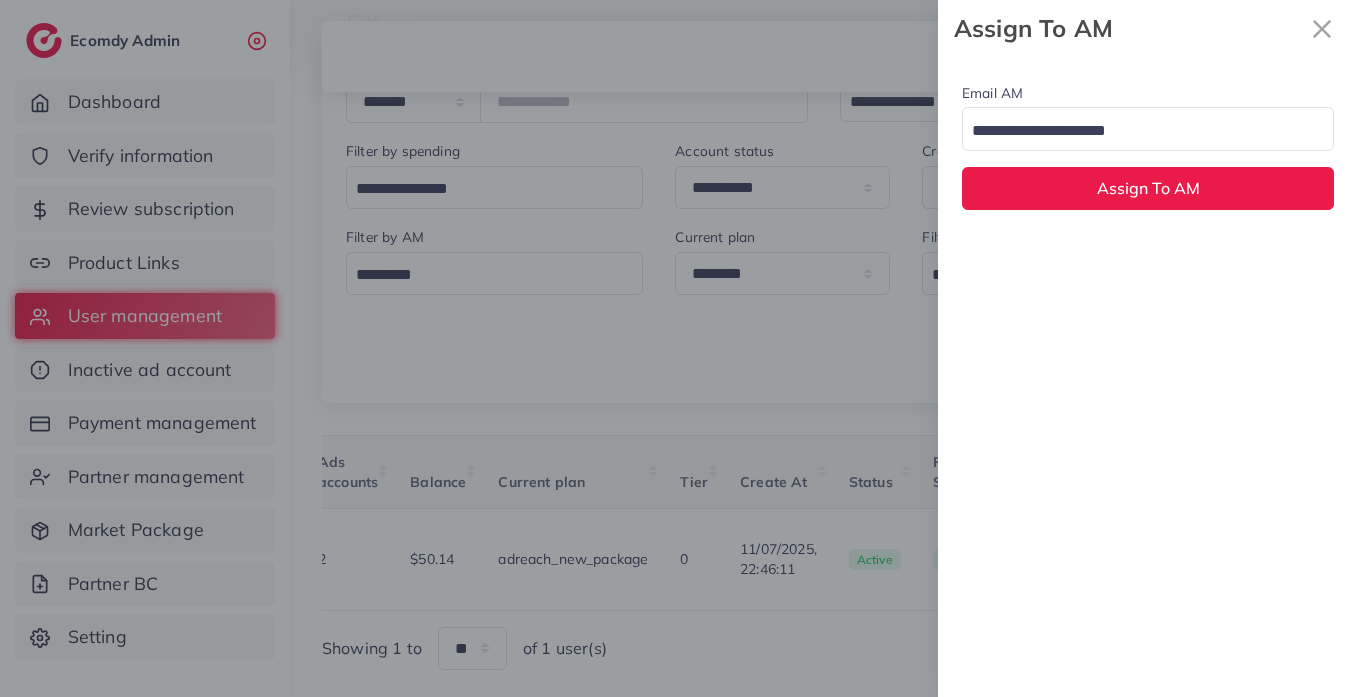 click at bounding box center [1136, 131] 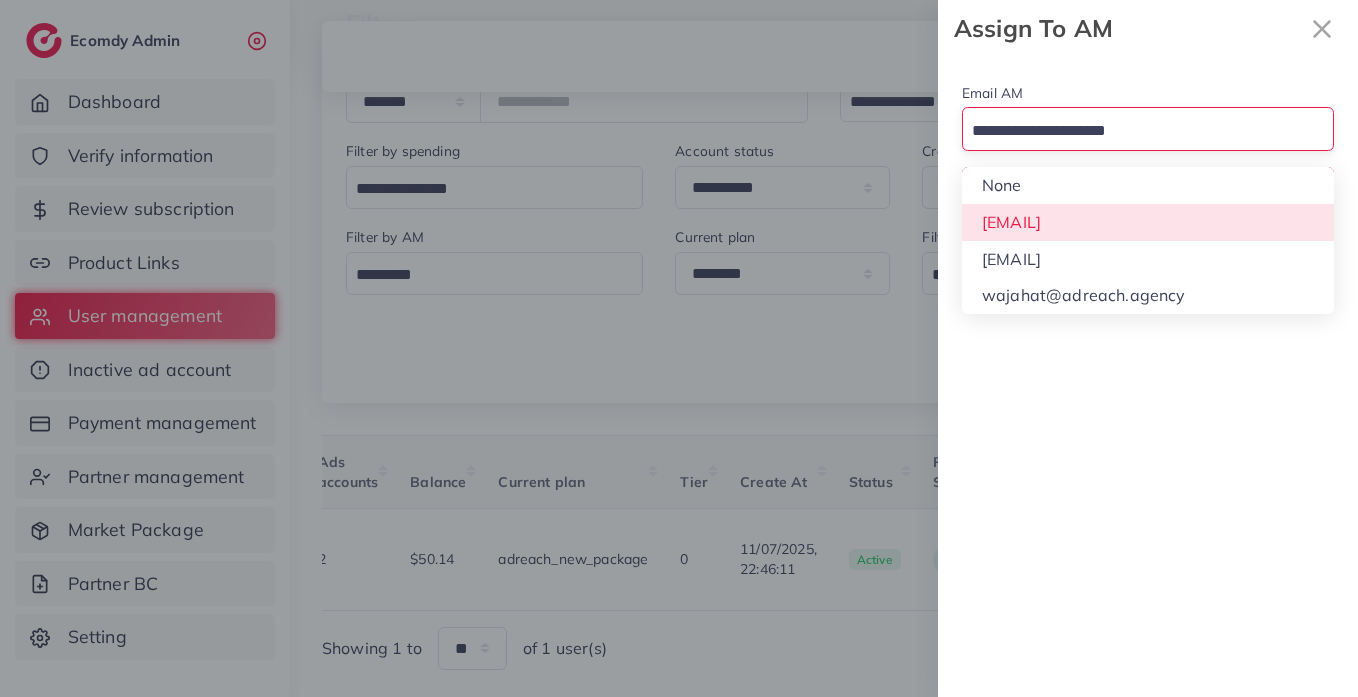 click on "Email AM            Loading...
None
[EMAIL]
[EMAIL]
[EMAIL]
Assign To AM" at bounding box center (1148, 145) 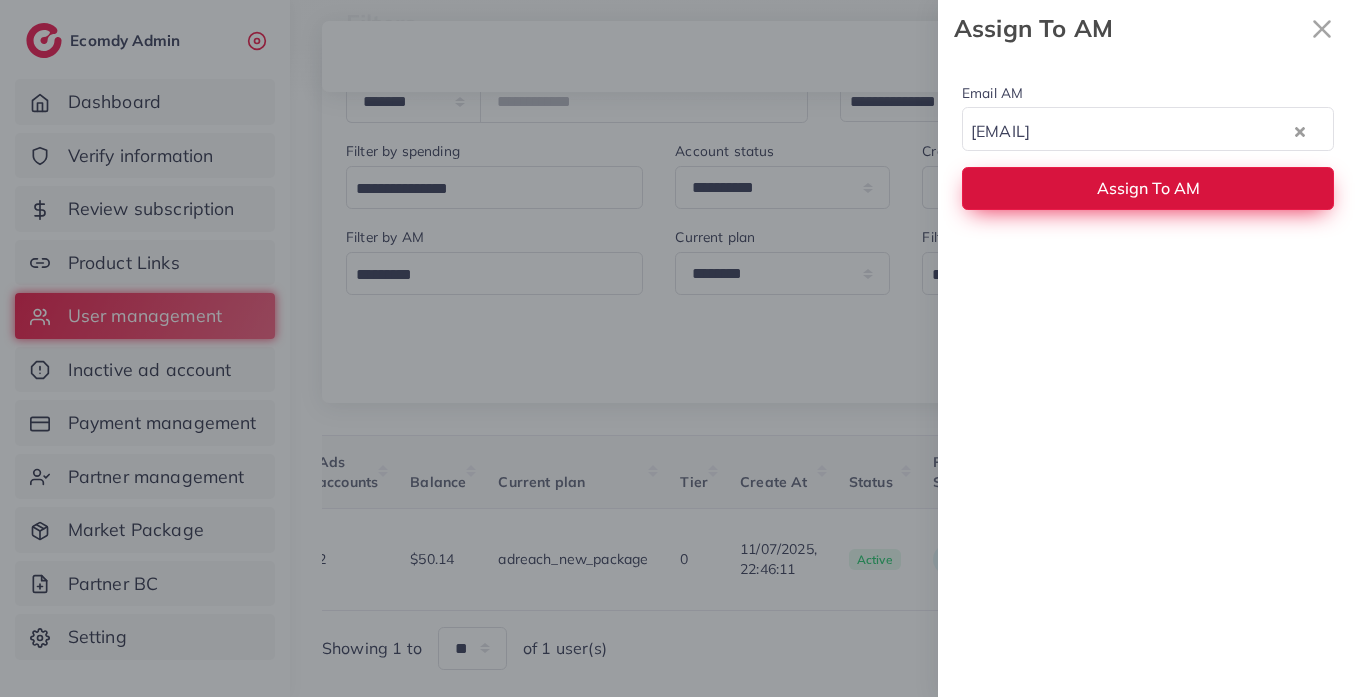 click on "Assign To AM" at bounding box center (1148, 188) 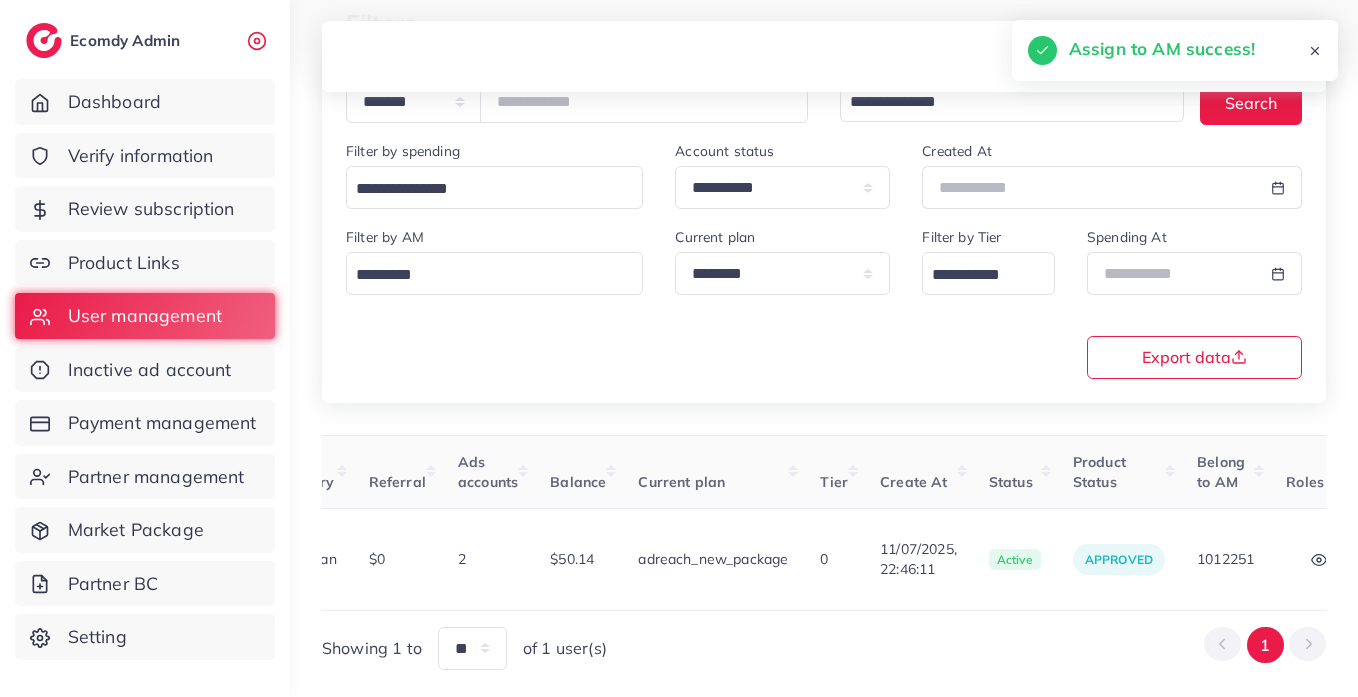 scroll, scrollTop: 0, scrollLeft: 0, axis: both 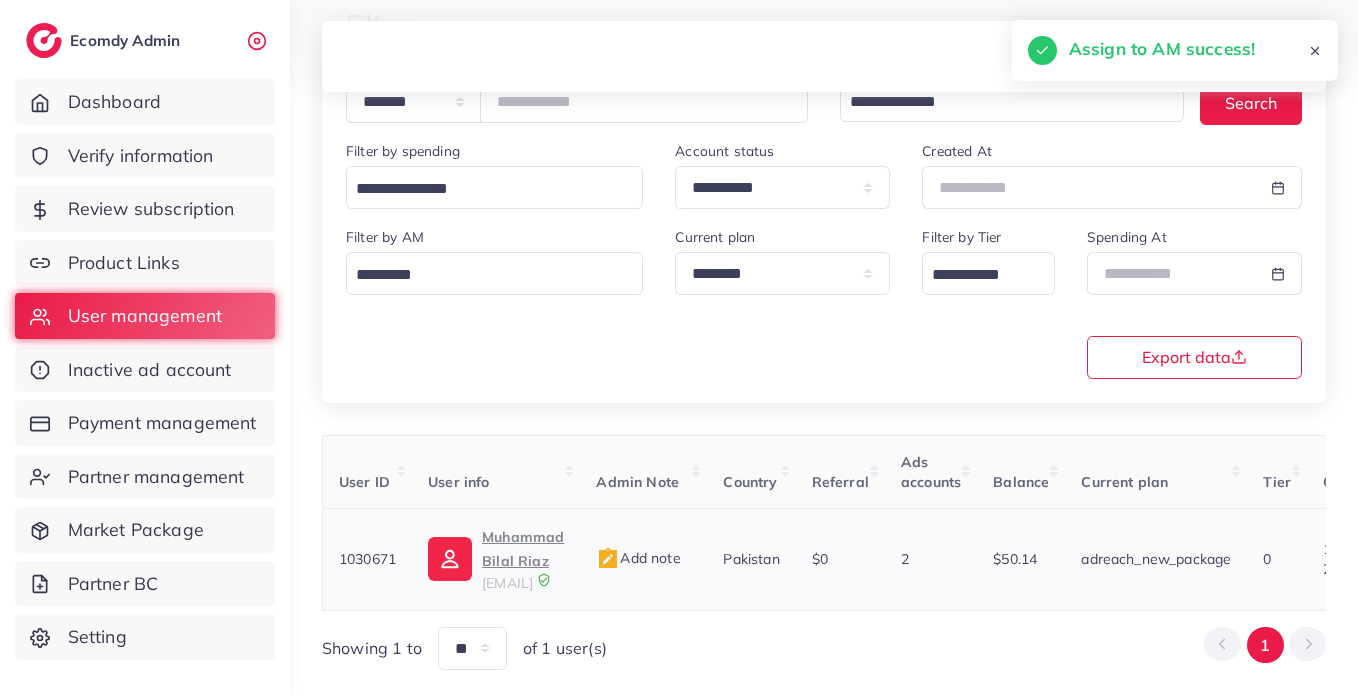 click on "Muhammad Bilal Riaz" at bounding box center [523, 549] 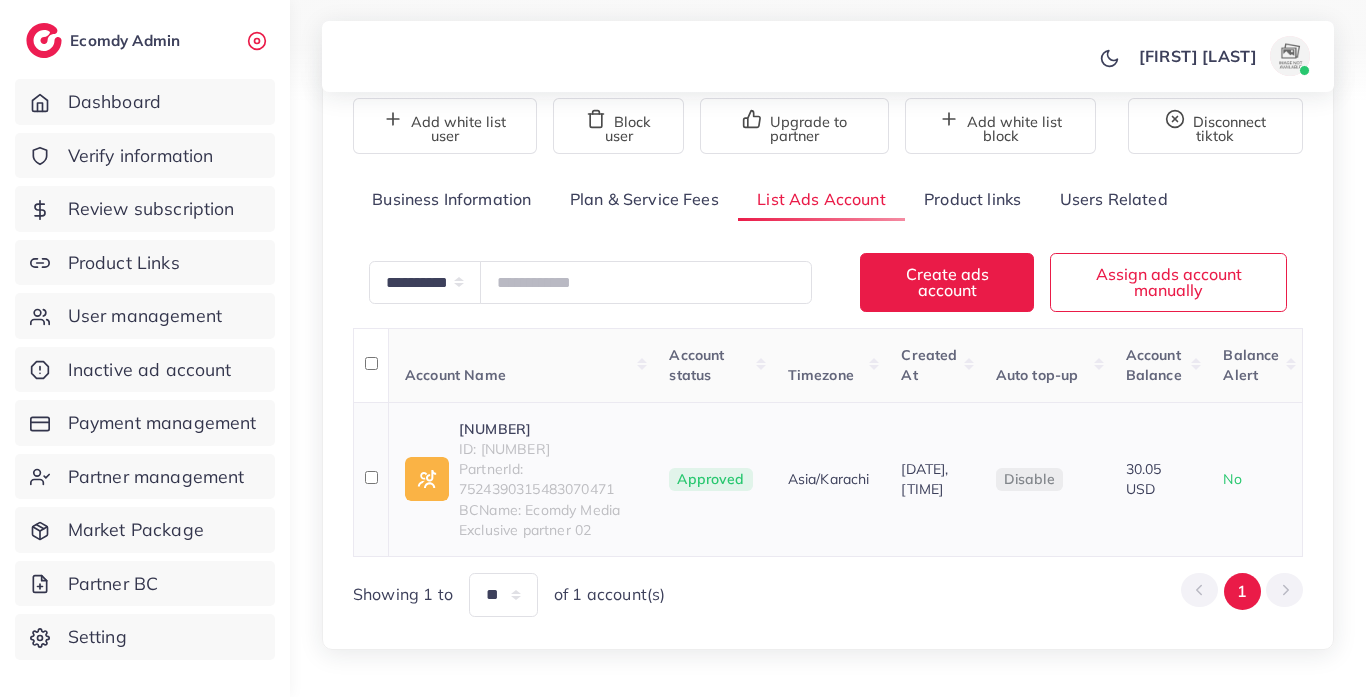 scroll, scrollTop: 267, scrollLeft: 0, axis: vertical 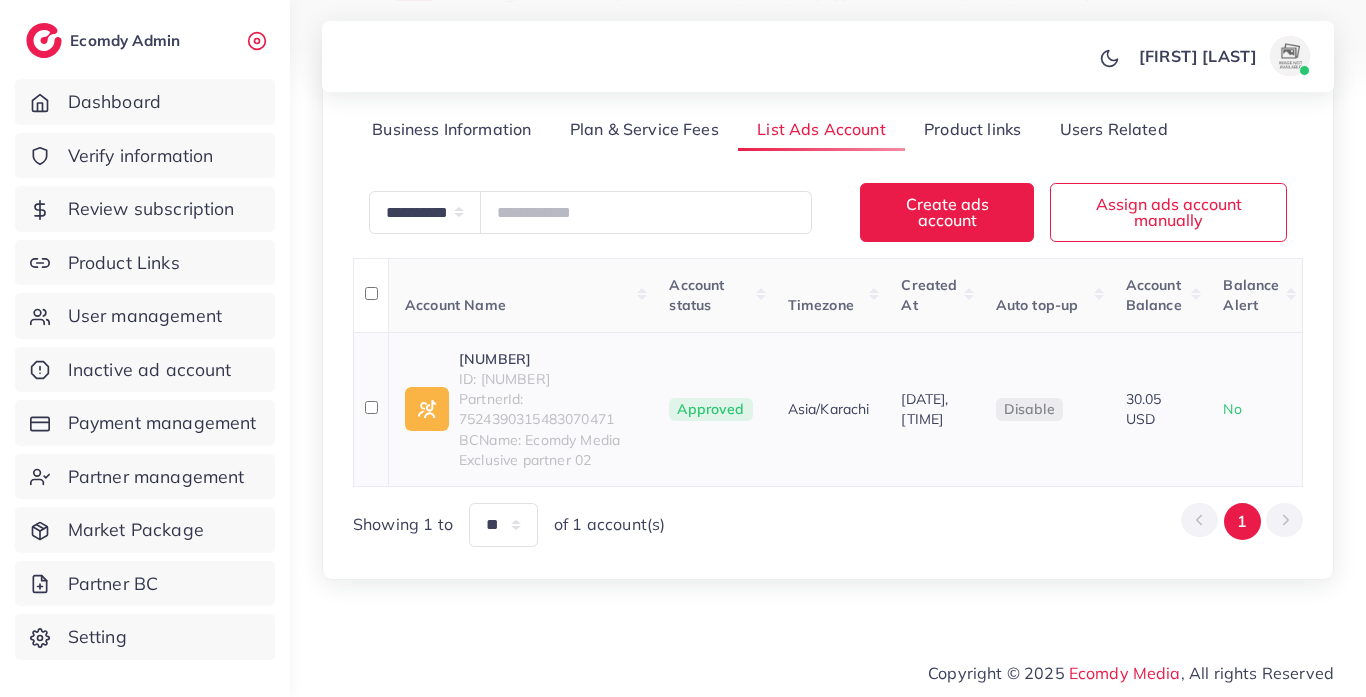 click on "ID: 7524390006710976530" at bounding box center [548, 379] 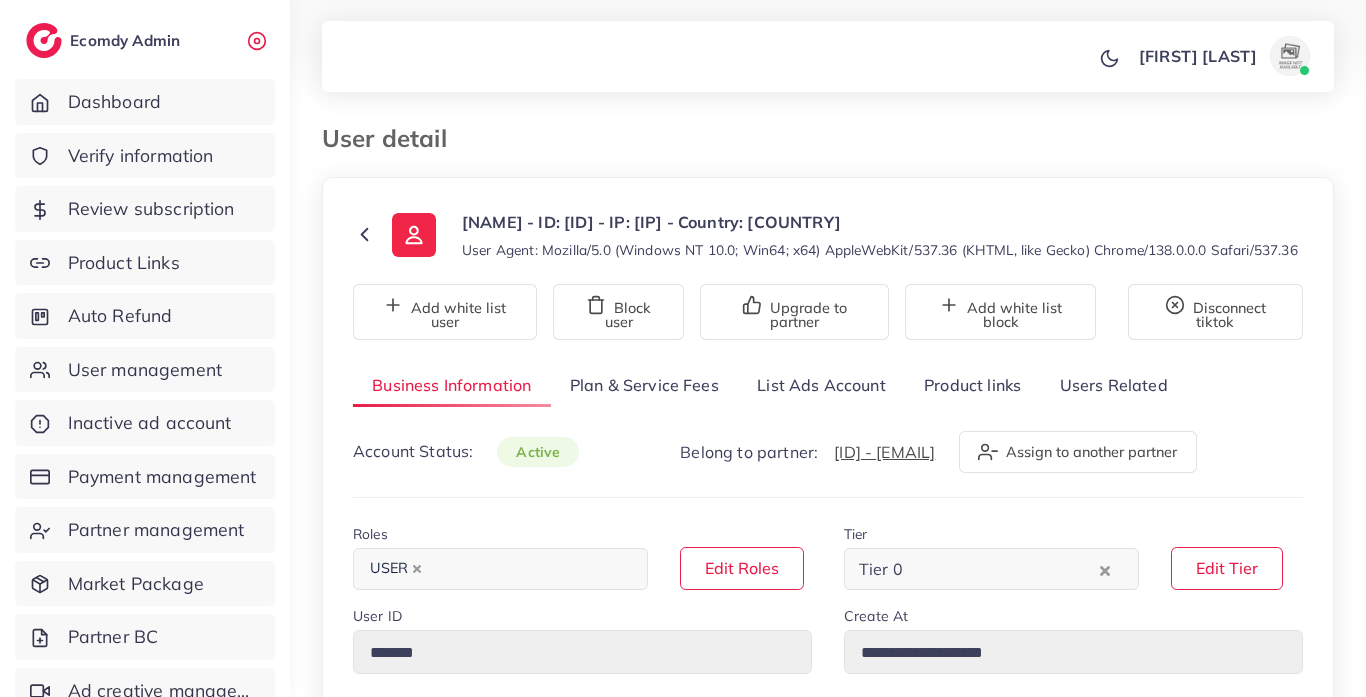 click on "List Ads Account" at bounding box center (821, 385) 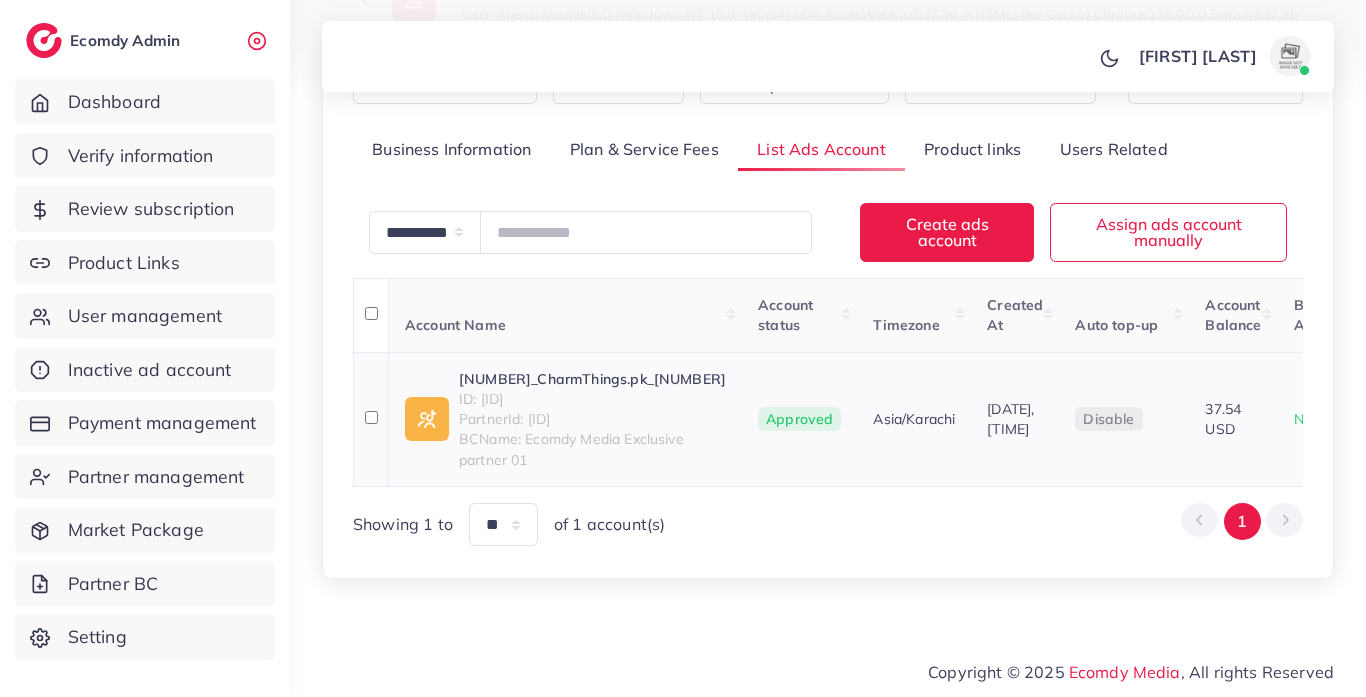 scroll, scrollTop: 267, scrollLeft: 0, axis: vertical 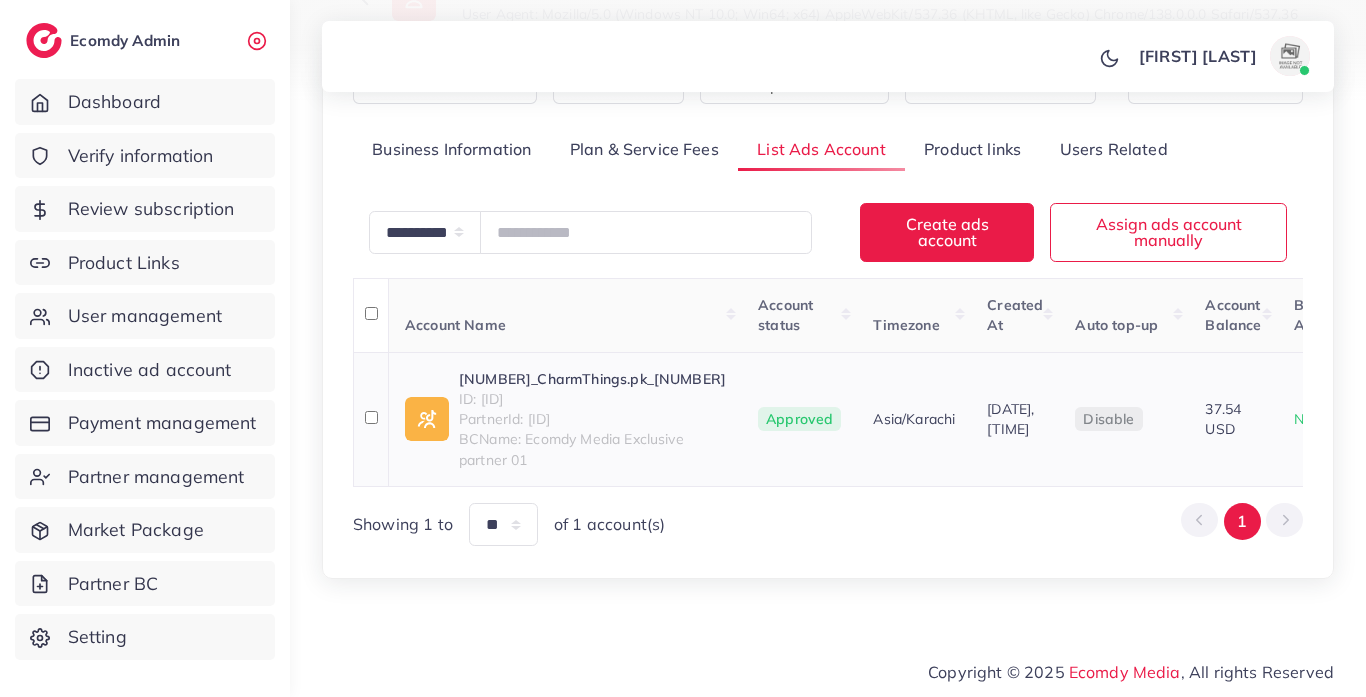 click on "ID: 7532473048138891265" at bounding box center (592, 399) 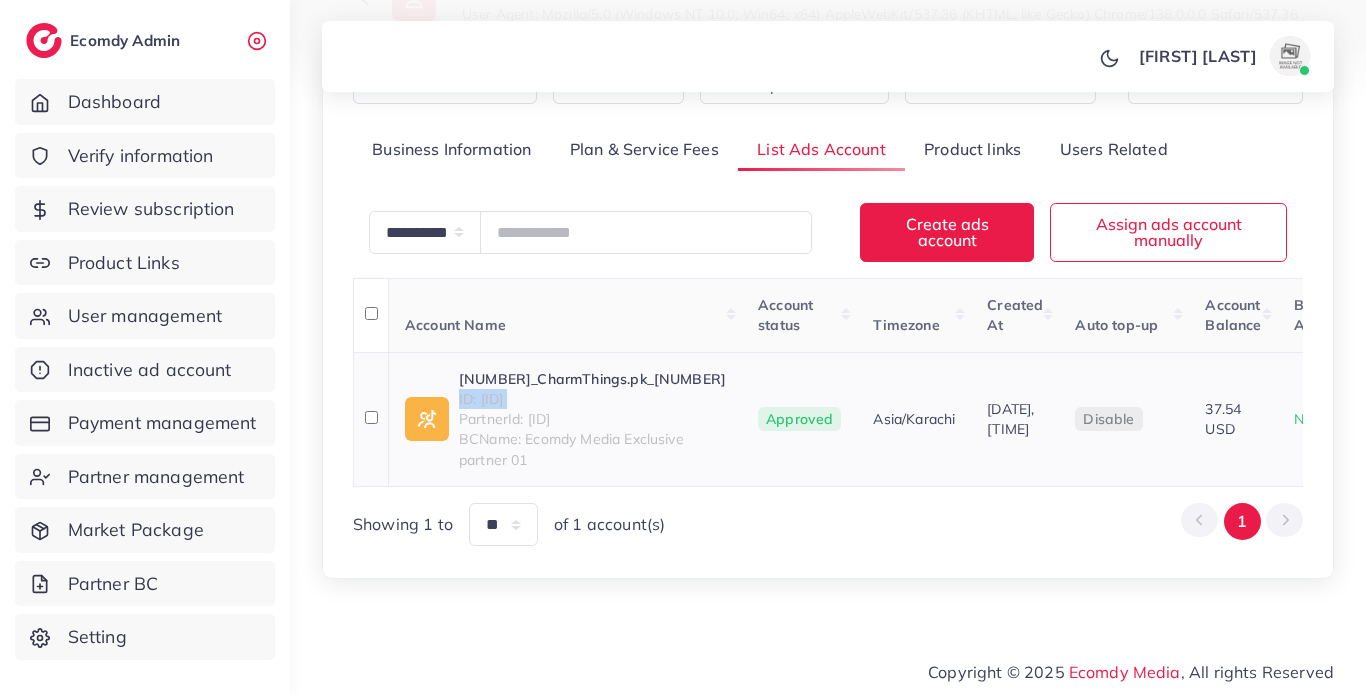 click on "ID: 7532473048138891265" at bounding box center [592, 399] 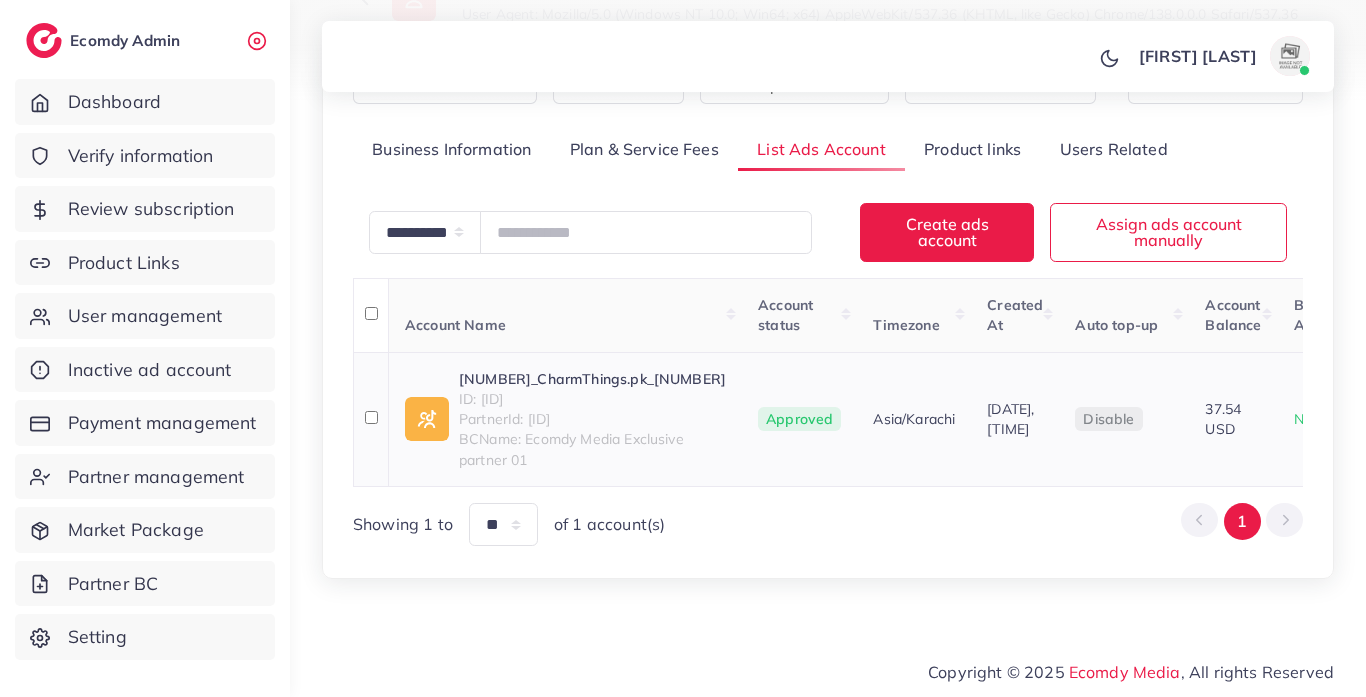 click on "ID: 7532473048138891265" at bounding box center (592, 399) 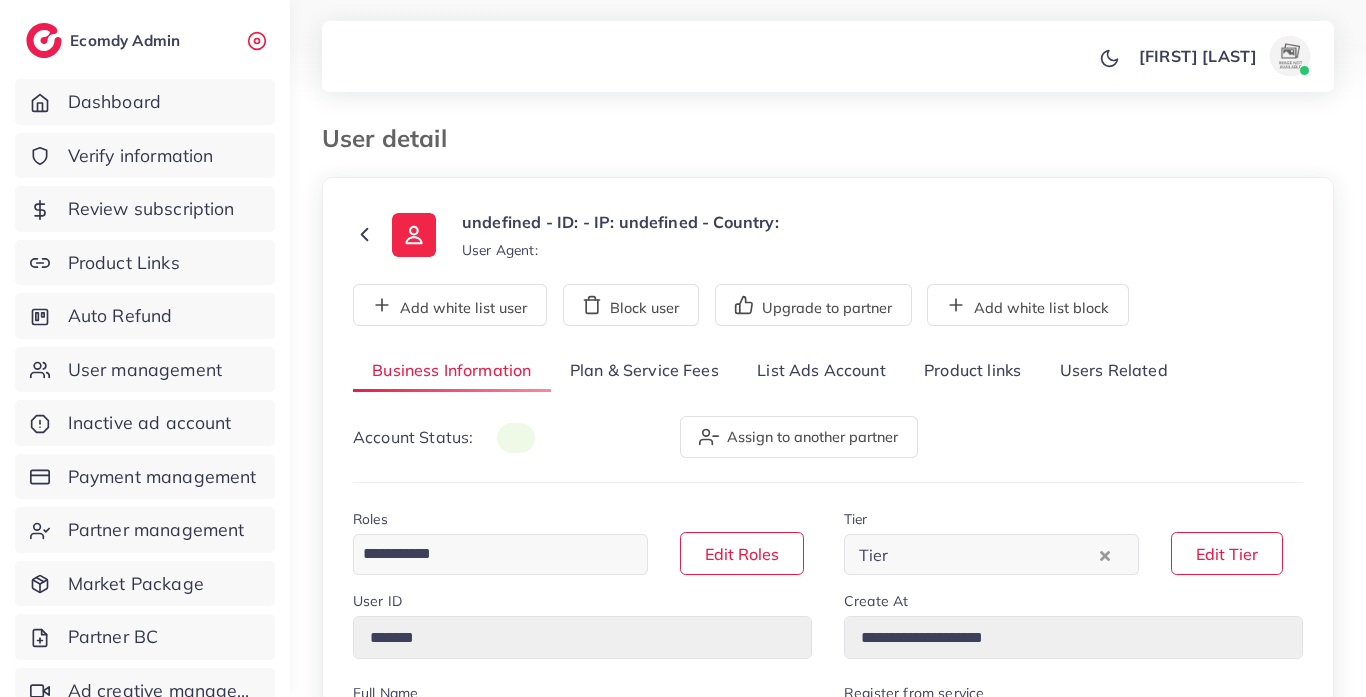 click on "Product links" at bounding box center [972, 371] 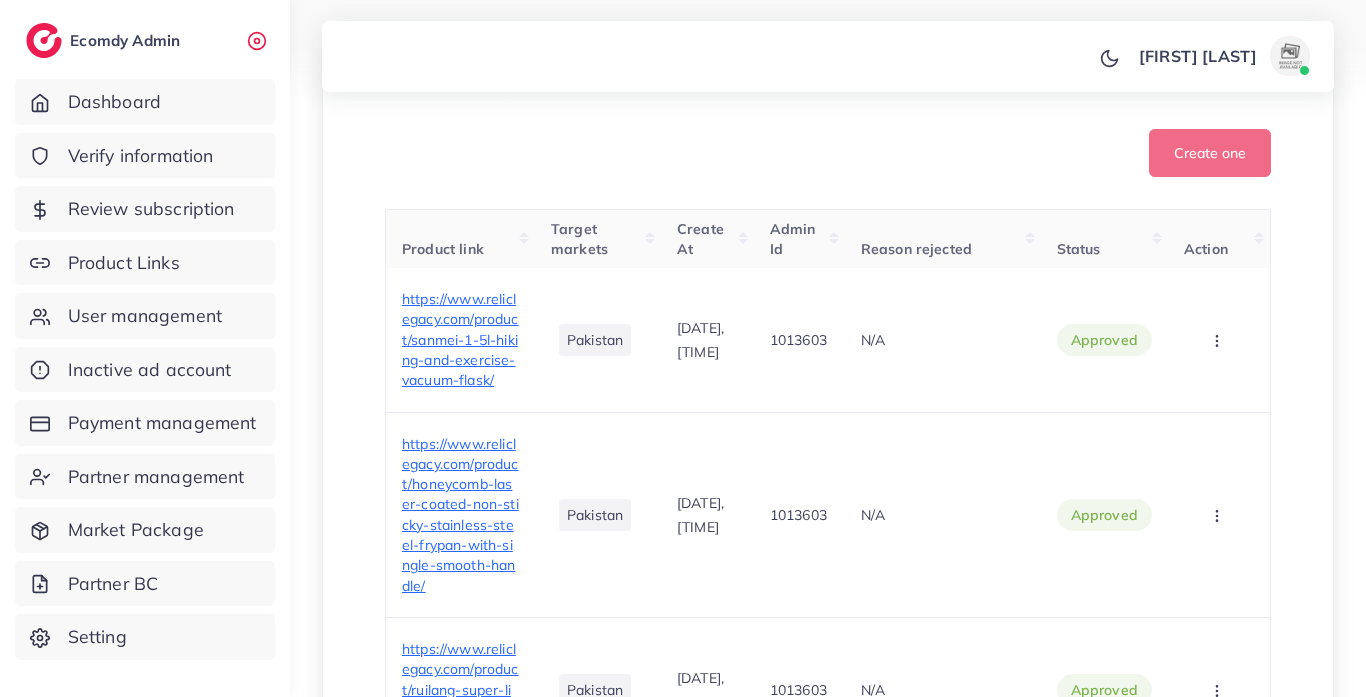 scroll, scrollTop: 628, scrollLeft: 0, axis: vertical 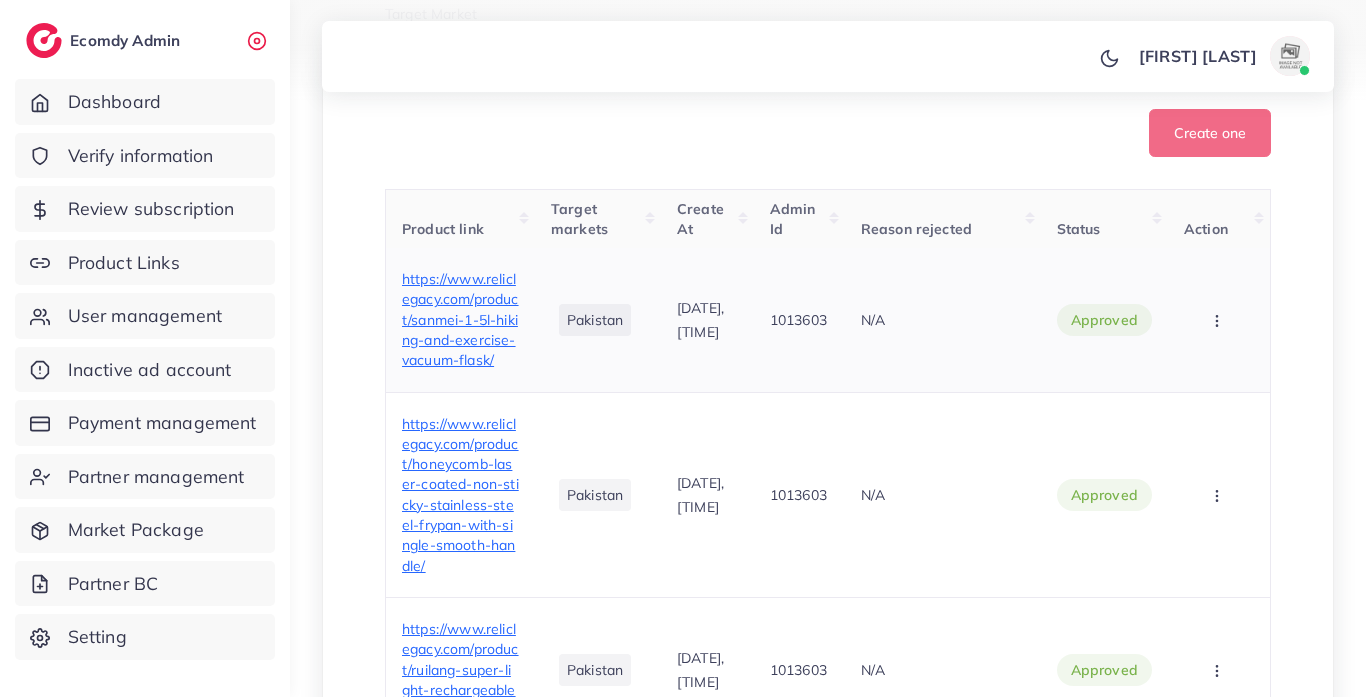 click on "https://www.reliclegacy.com/product/sanmei-1-5l-hiking-and-exercise-vacuum-flask/" at bounding box center (460, 319) 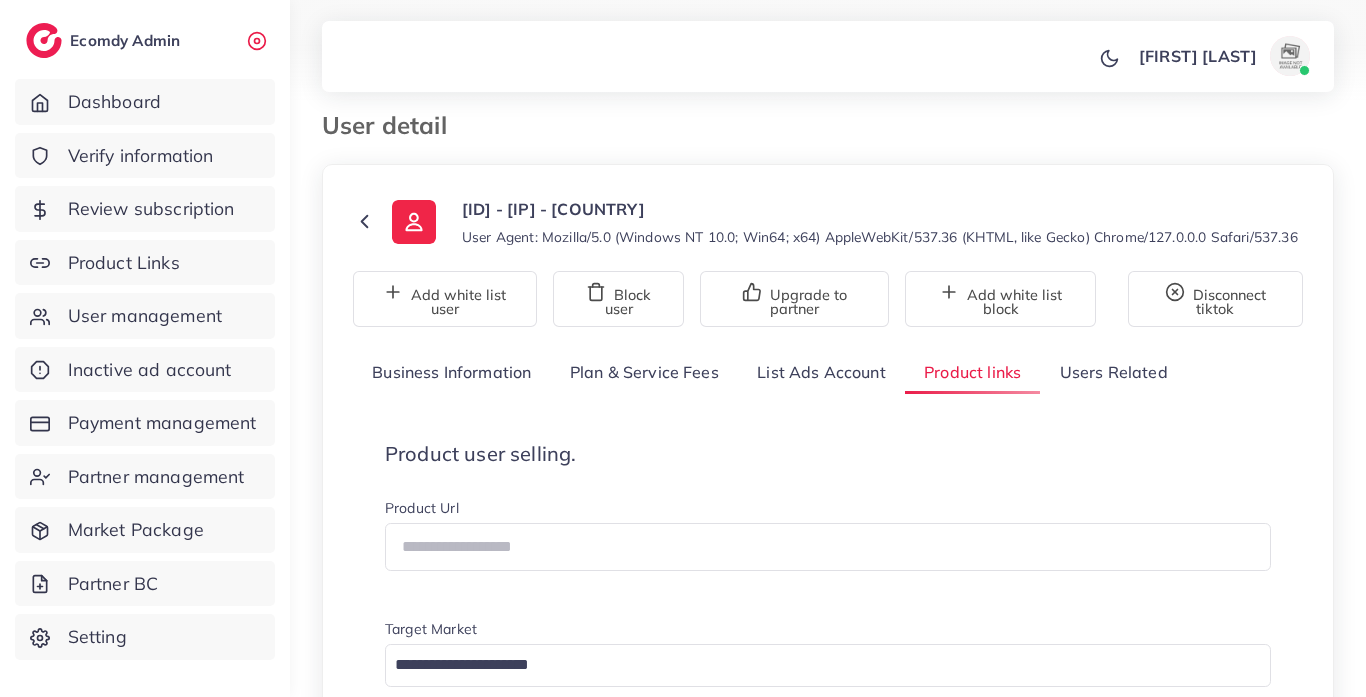 scroll, scrollTop: 0, scrollLeft: 0, axis: both 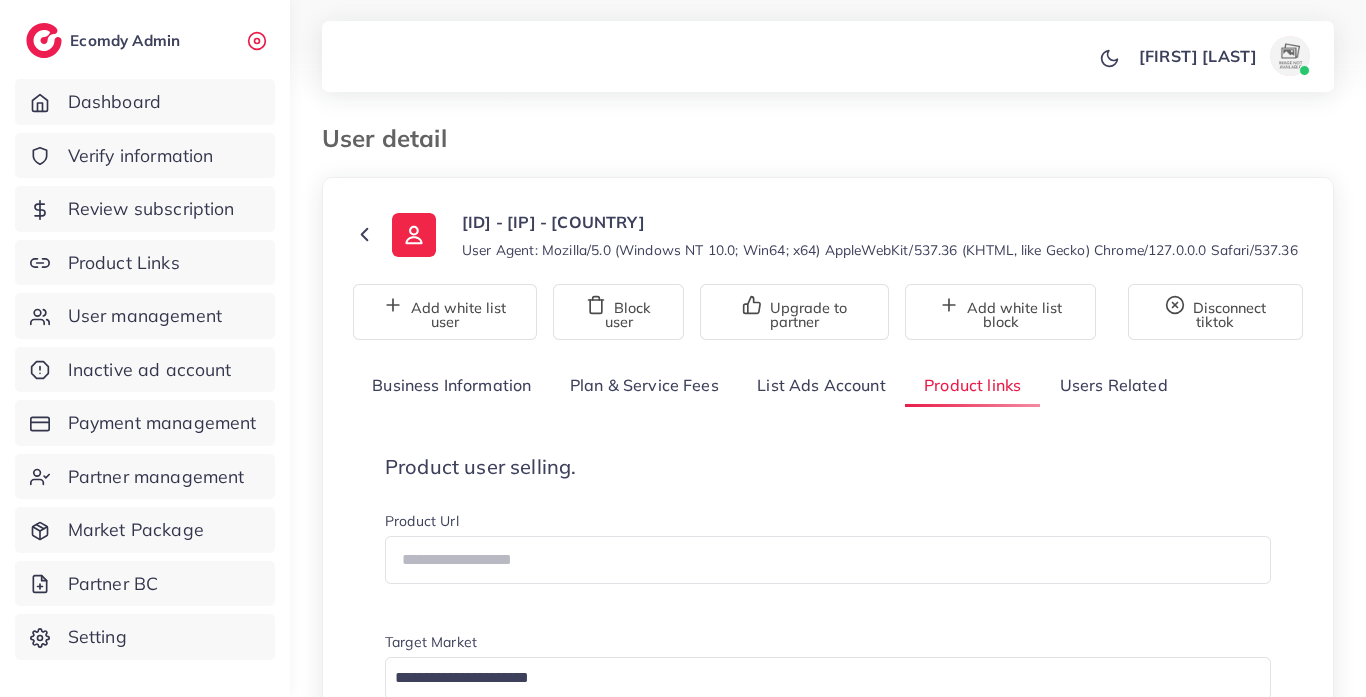 click on "List Ads Account" at bounding box center [821, 385] 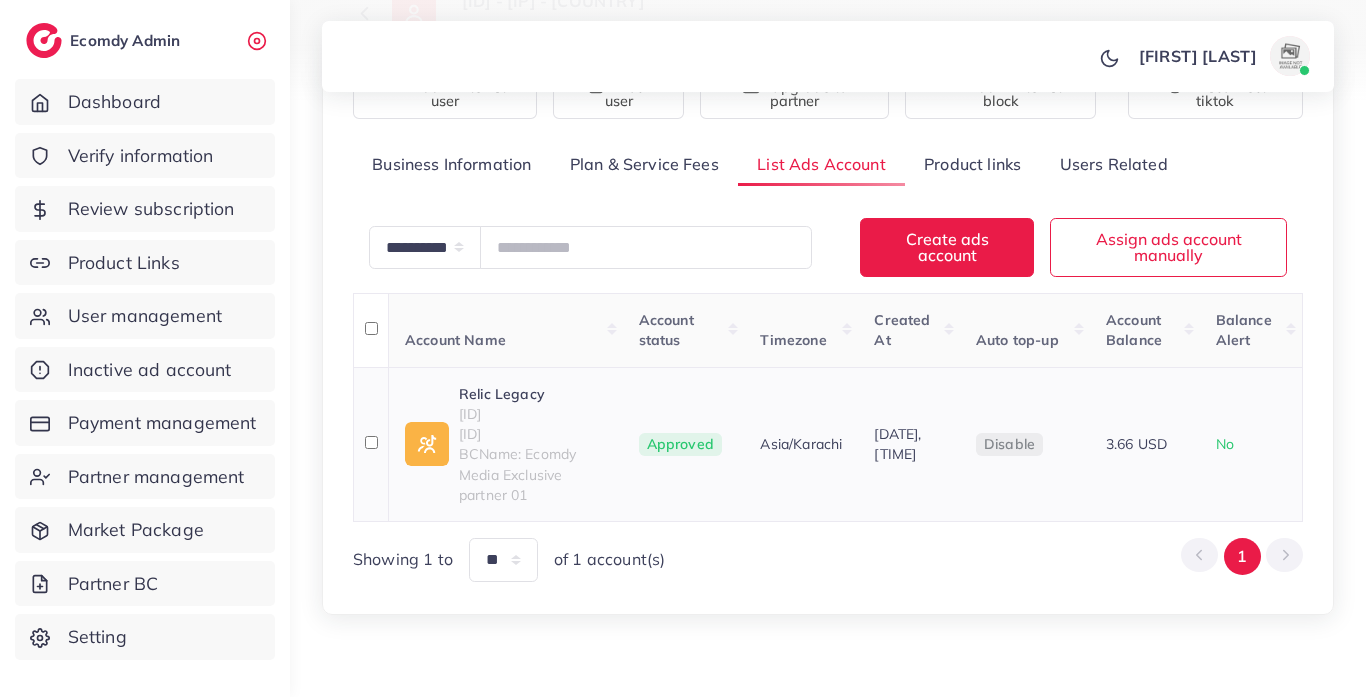 scroll, scrollTop: 296, scrollLeft: 0, axis: vertical 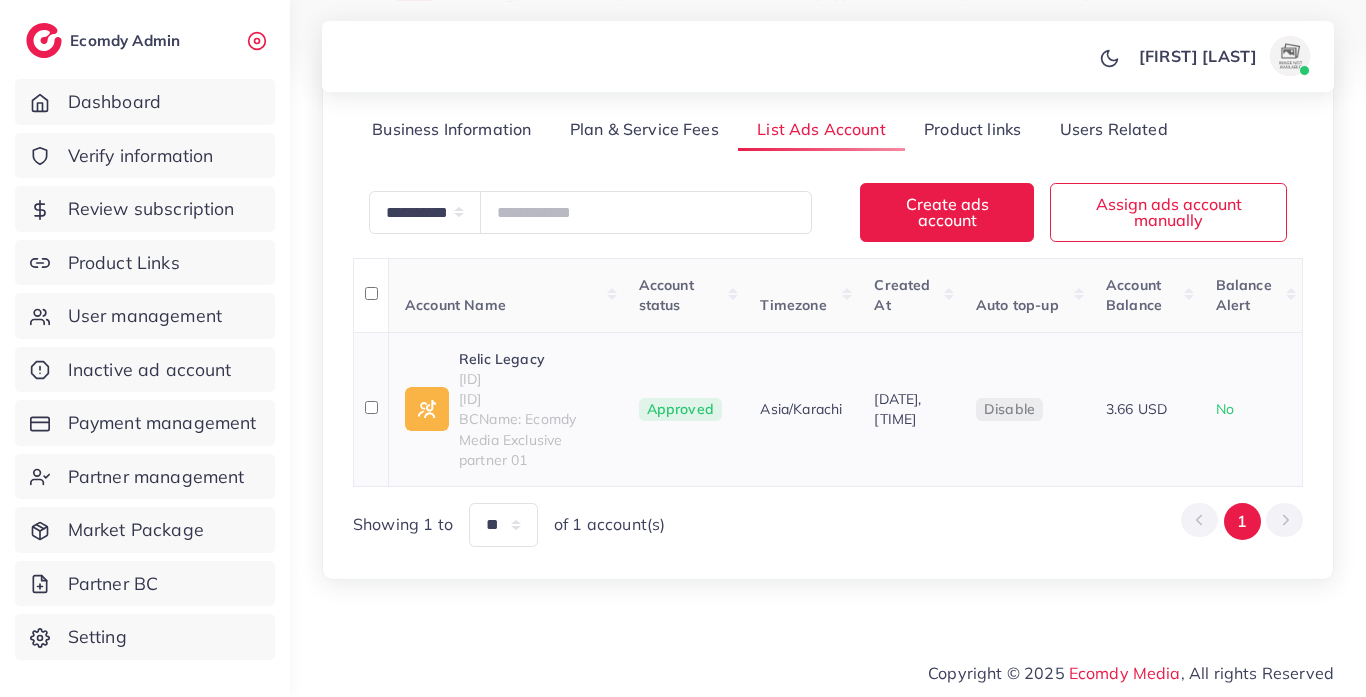 click on "ID: 7405555591600488449" at bounding box center [533, 379] 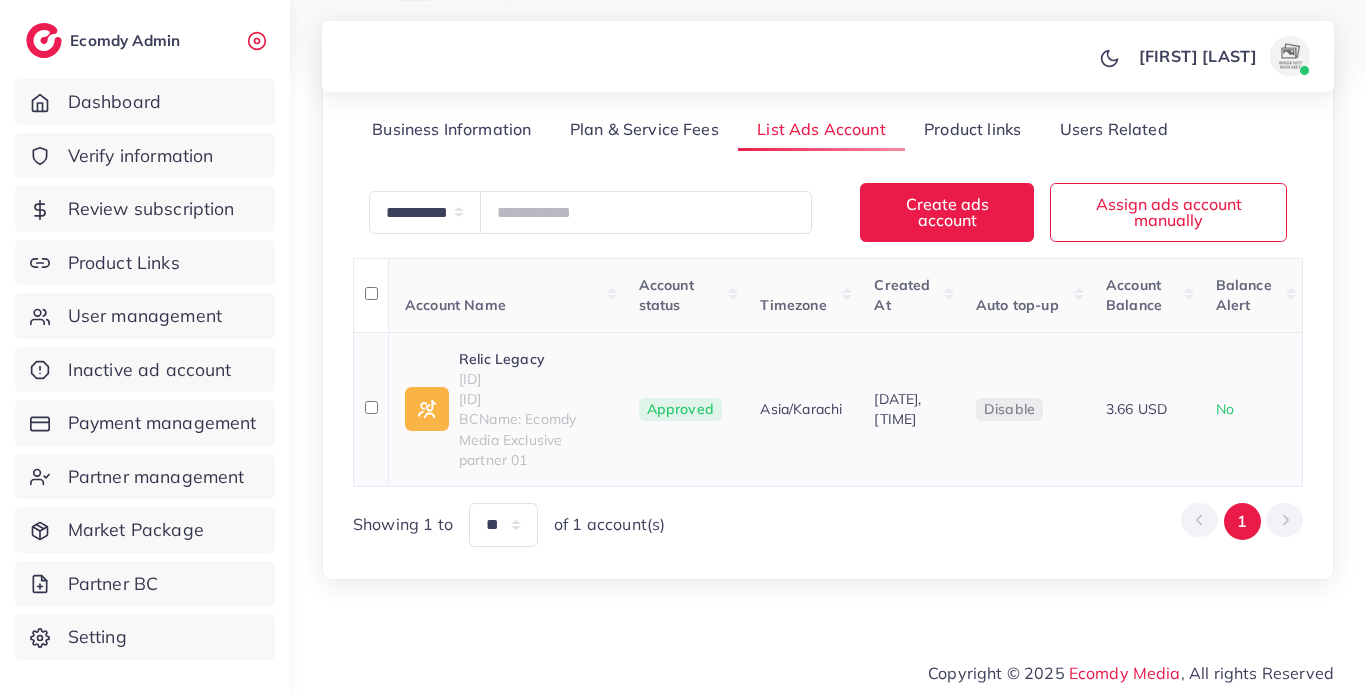 click on "ID: 7405555591600488449" at bounding box center [533, 379] 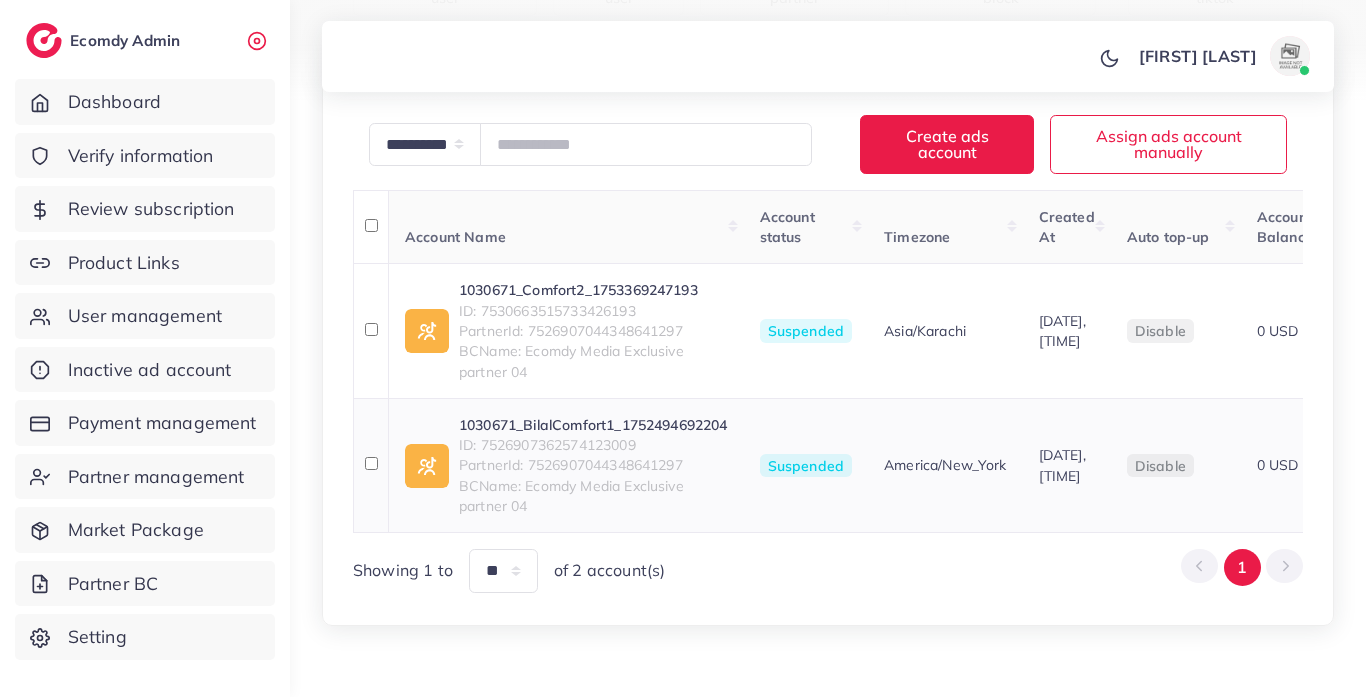 scroll, scrollTop: 353, scrollLeft: 0, axis: vertical 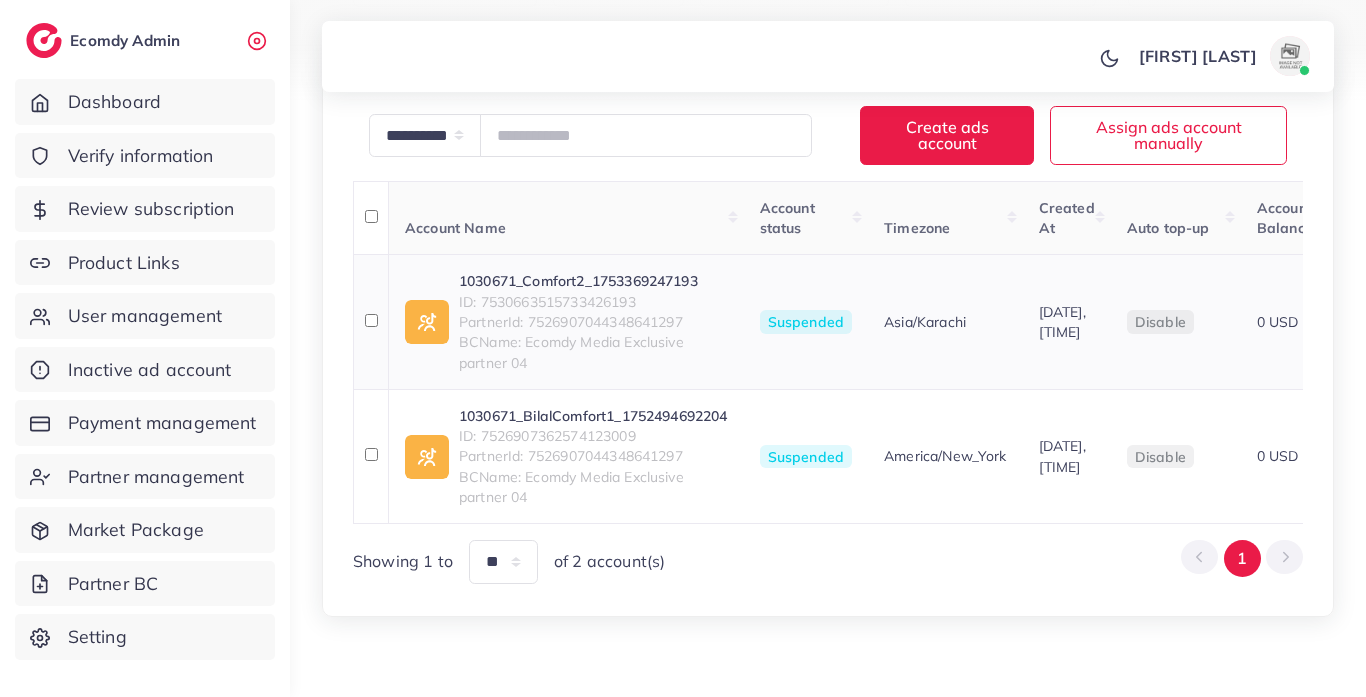 click on "ID: 7530663515733426193" at bounding box center (593, 302) 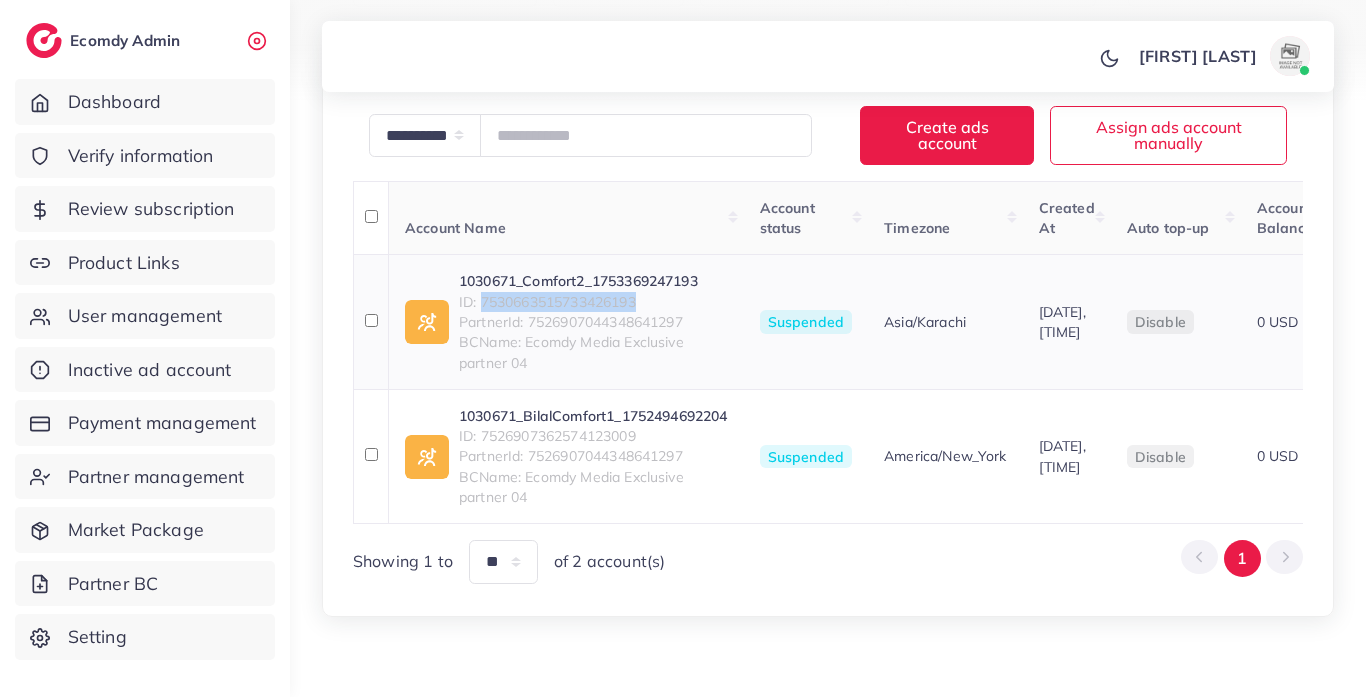 copy on "7530663515733426193" 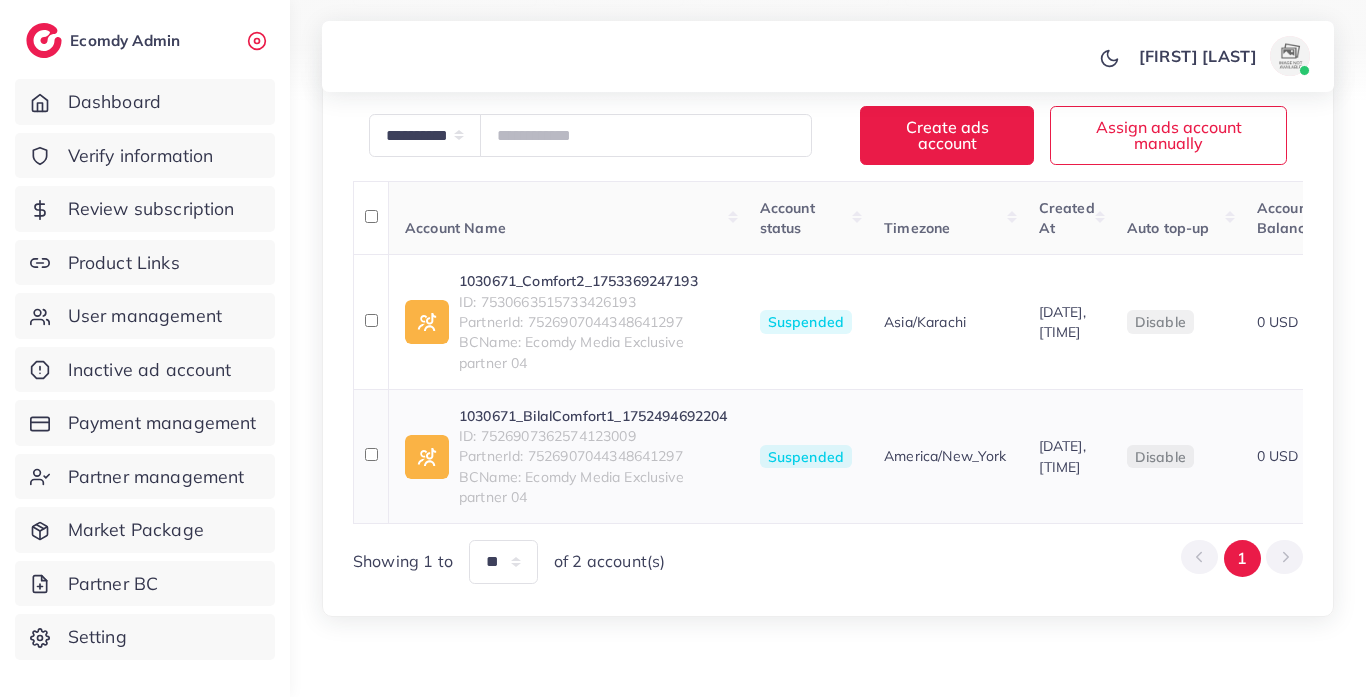 click on "ID: 7526907362574123009" at bounding box center [593, 436] 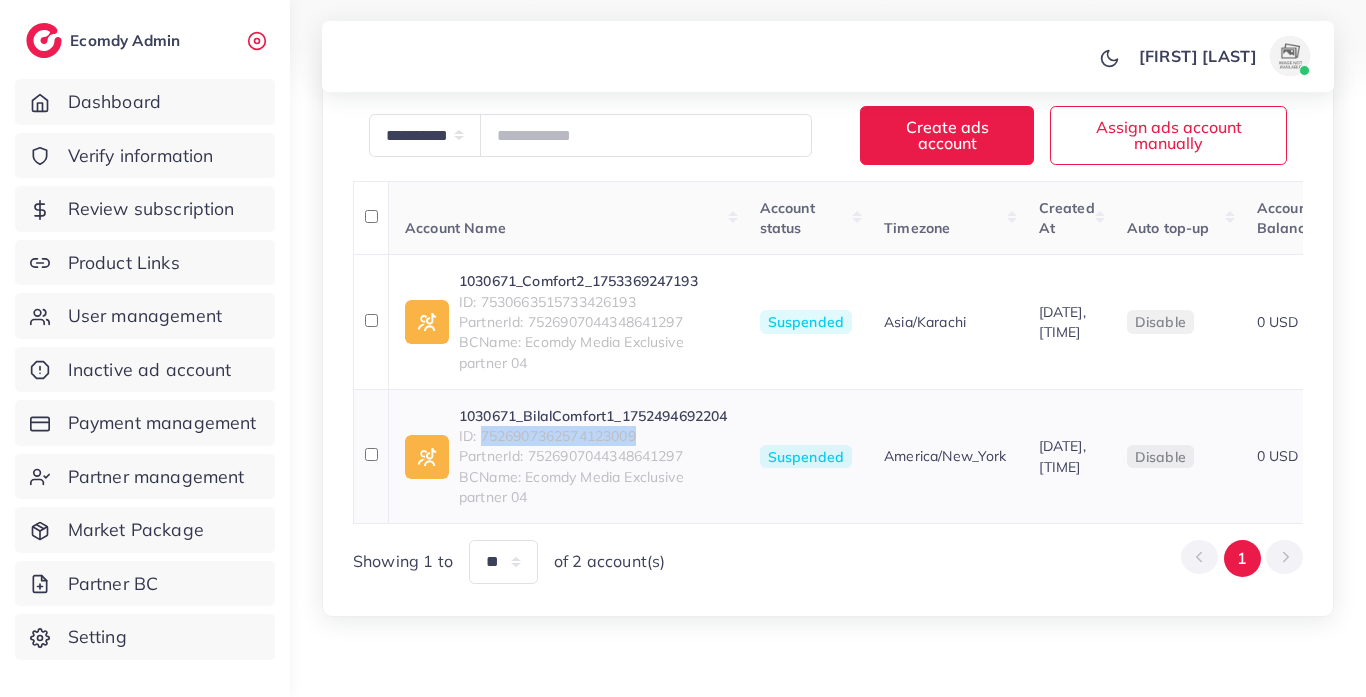 click on "ID: 7526907362574123009" at bounding box center (593, 436) 